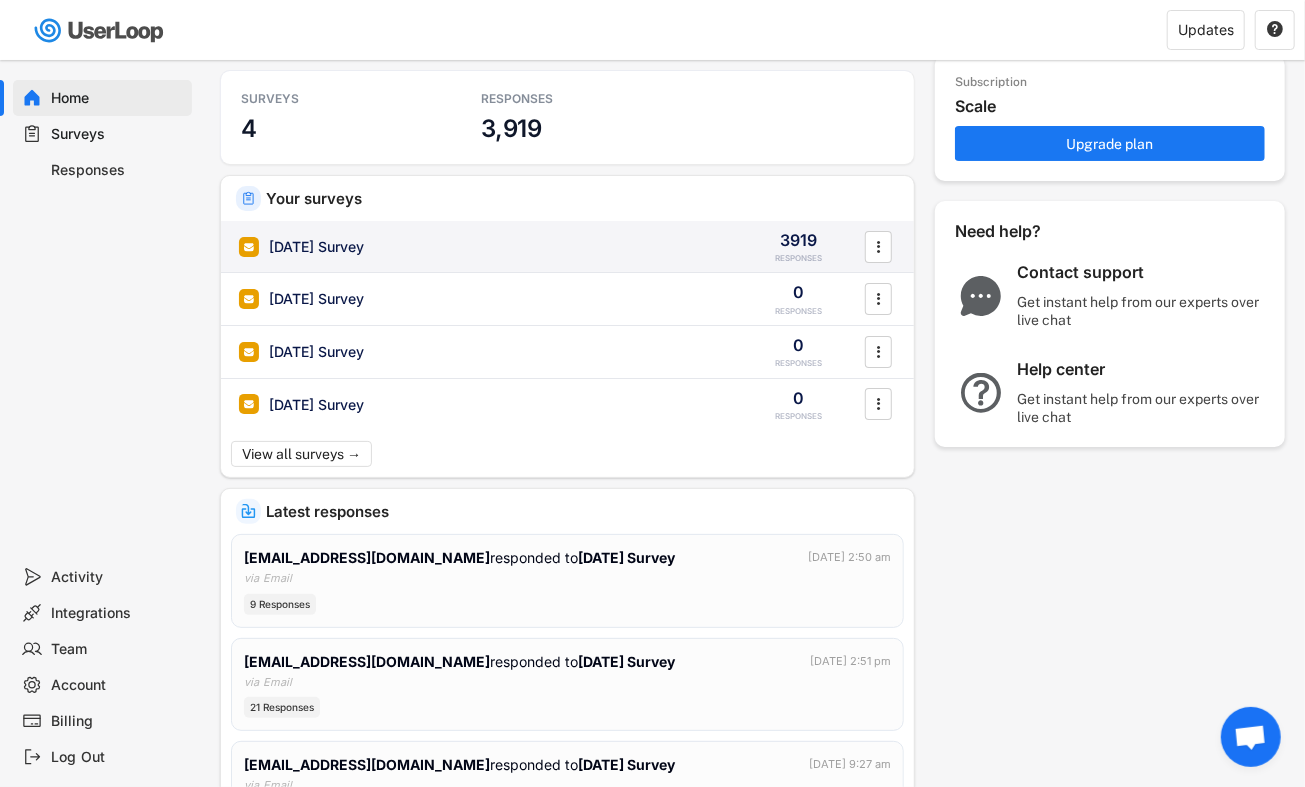 scroll, scrollTop: 54, scrollLeft: 0, axis: vertical 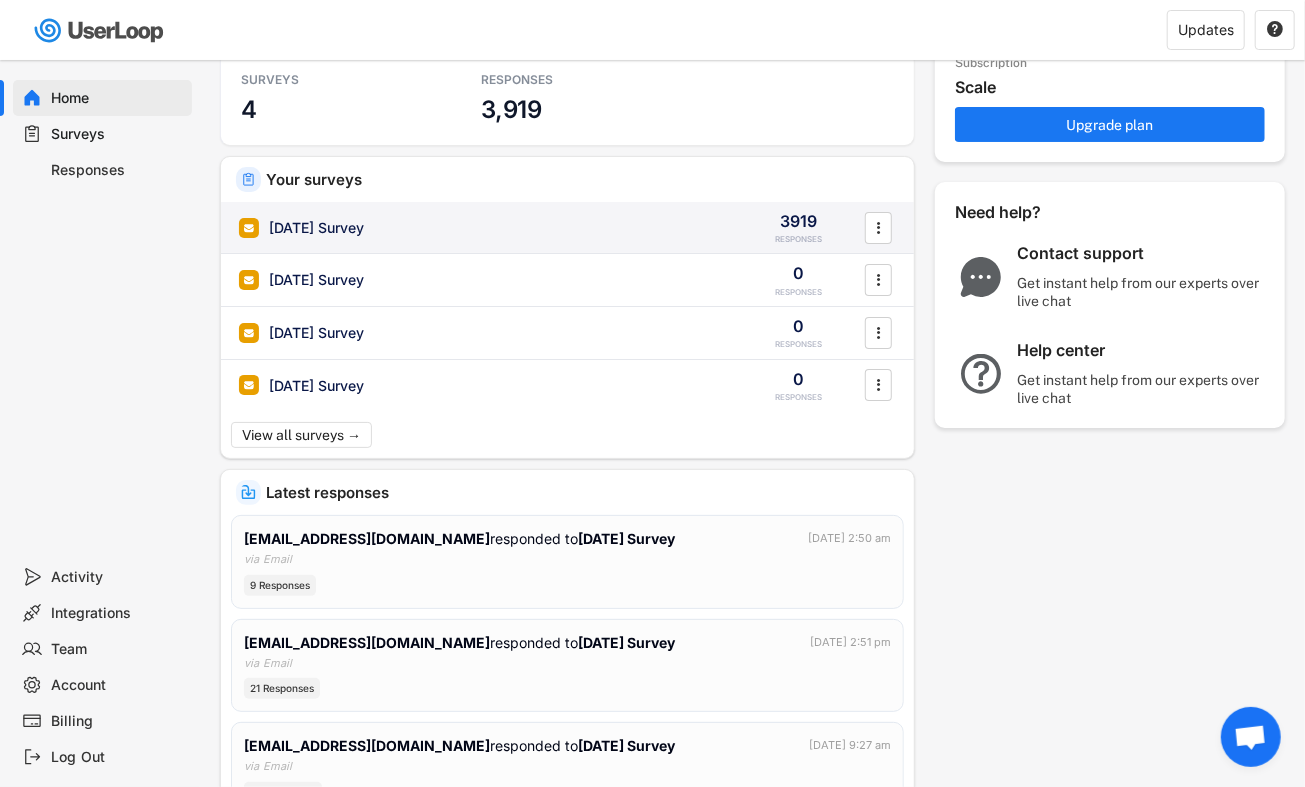 click on "[DATE] Survey" at bounding box center [316, 228] 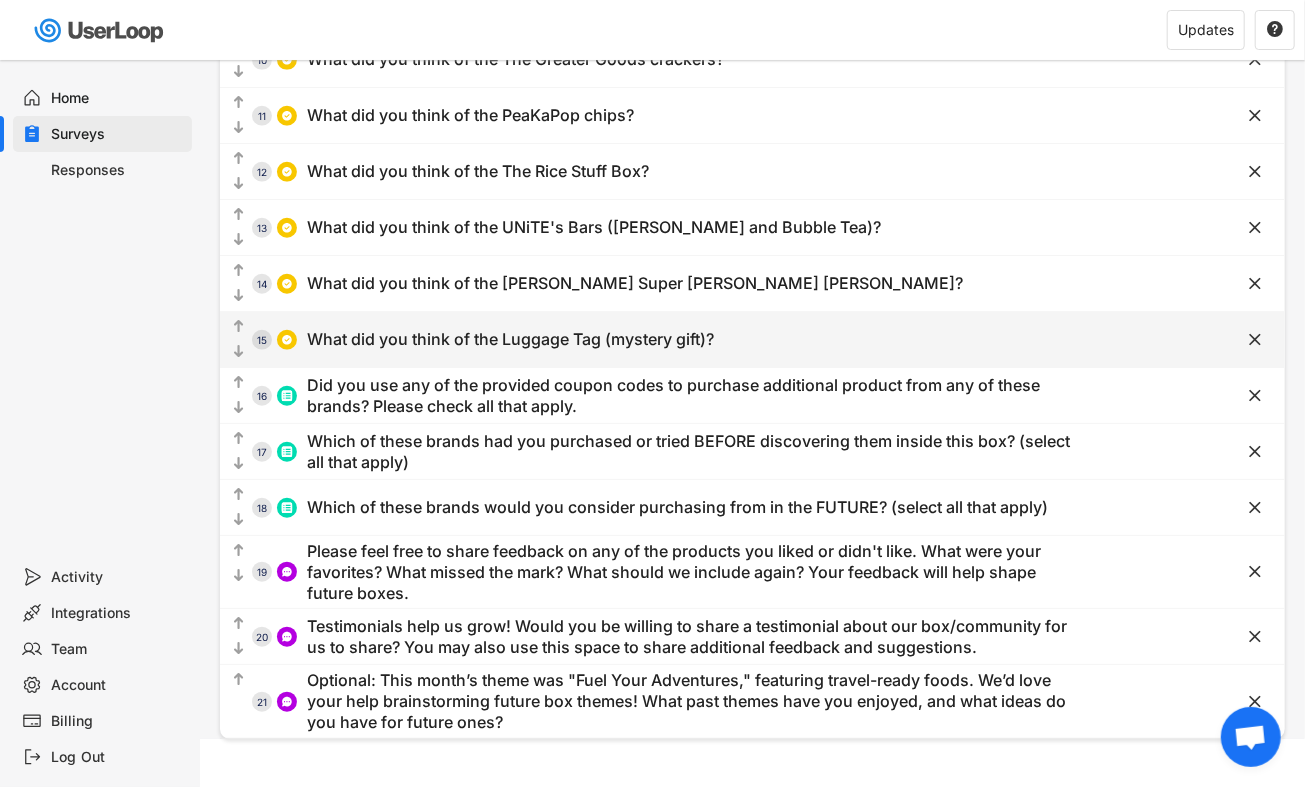 scroll, scrollTop: 677, scrollLeft: 0, axis: vertical 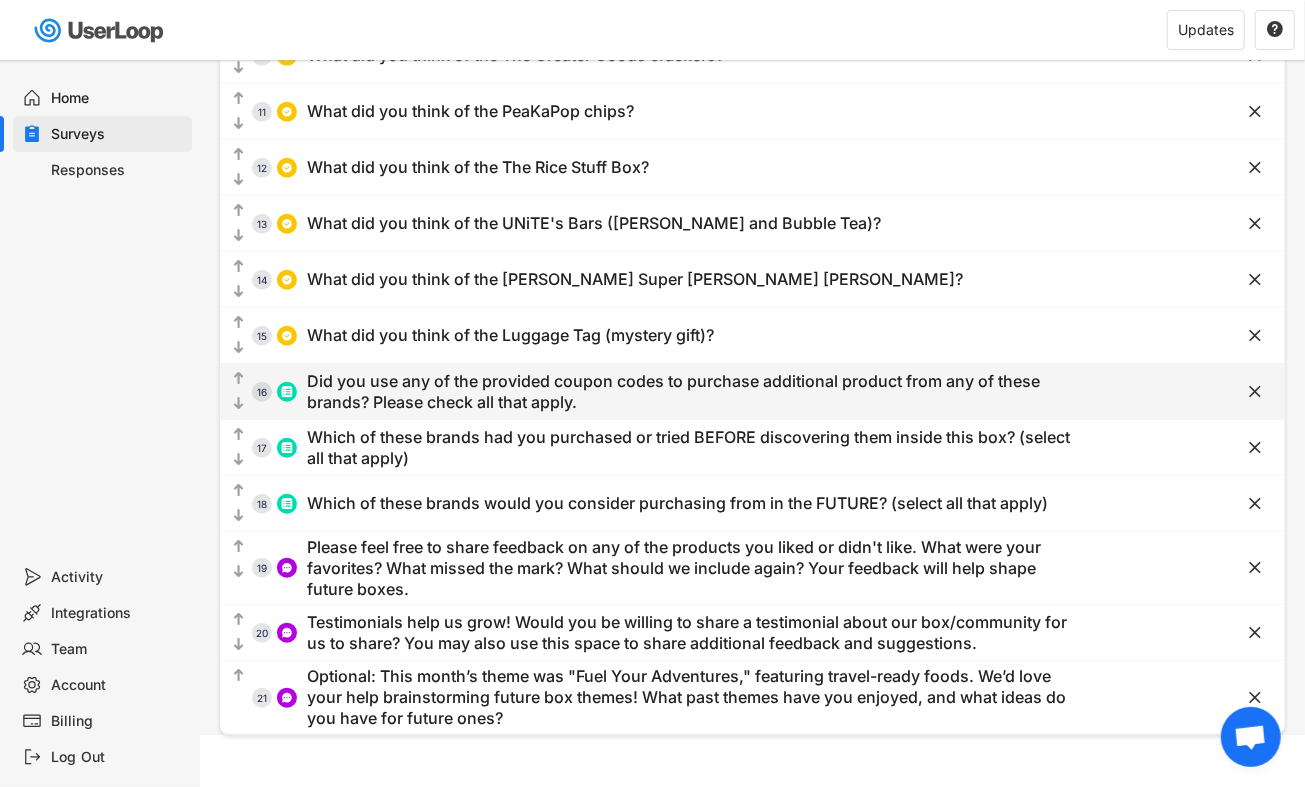 click on "Did you use any of the provided coupon codes to purchase additional product from any of these brands? Please check all that apply." at bounding box center [693, 392] 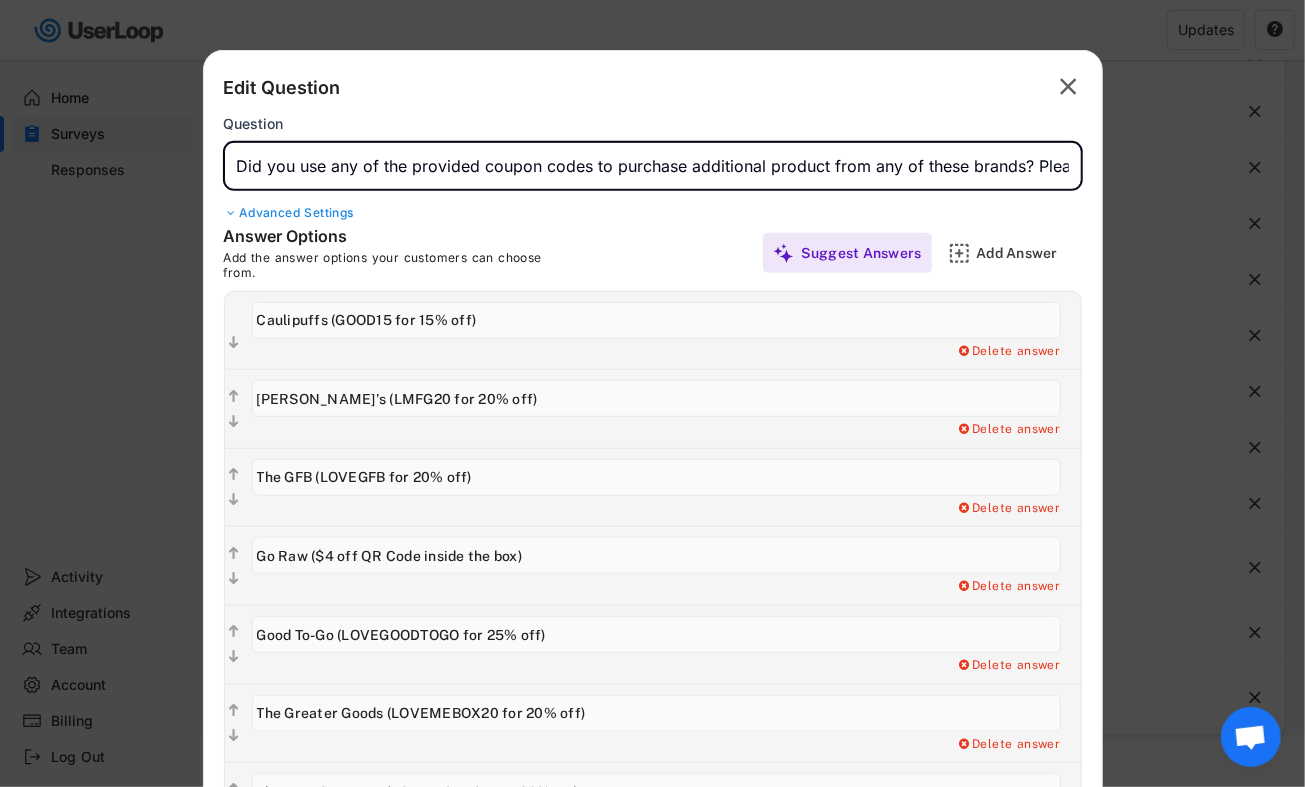 drag, startPoint x: 377, startPoint y: 166, endPoint x: 723, endPoint y: 170, distance: 346.02313 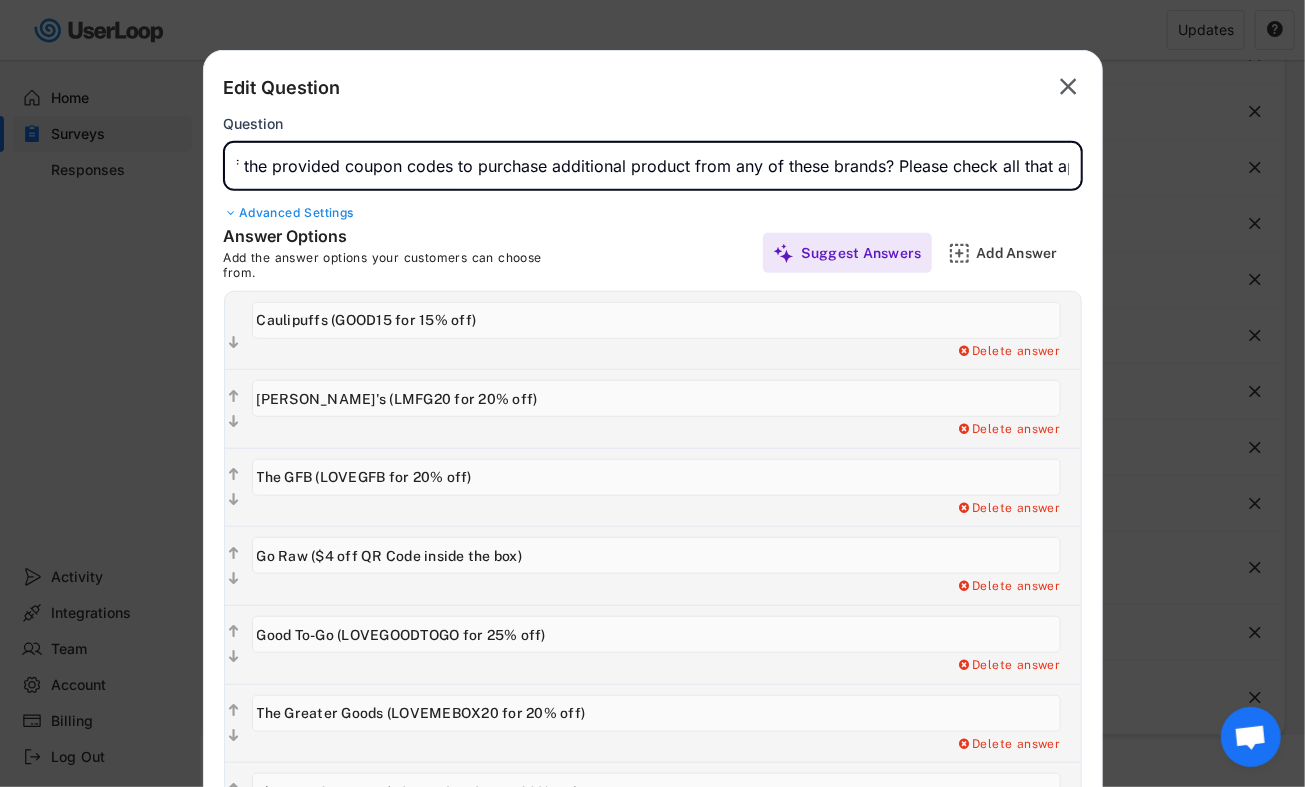 scroll, scrollTop: 0, scrollLeft: 167, axis: horizontal 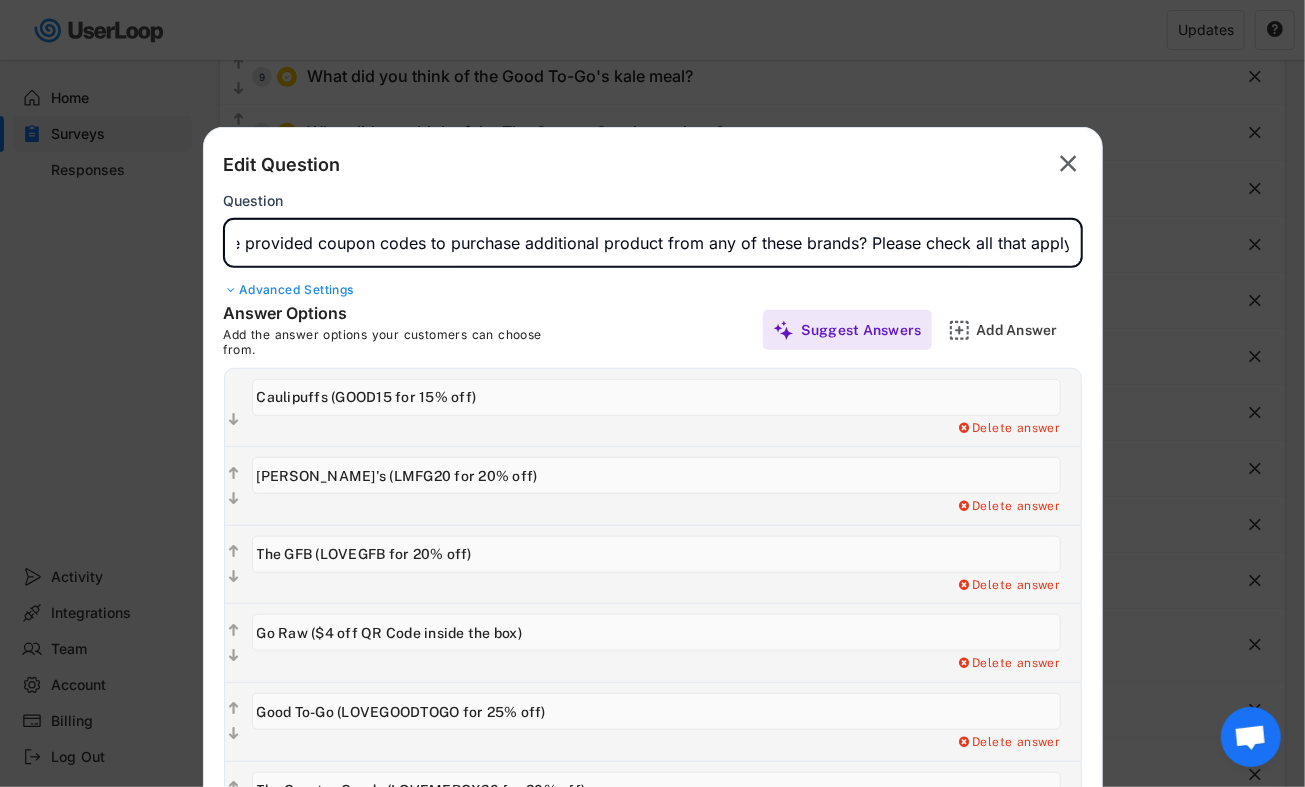 click on "" 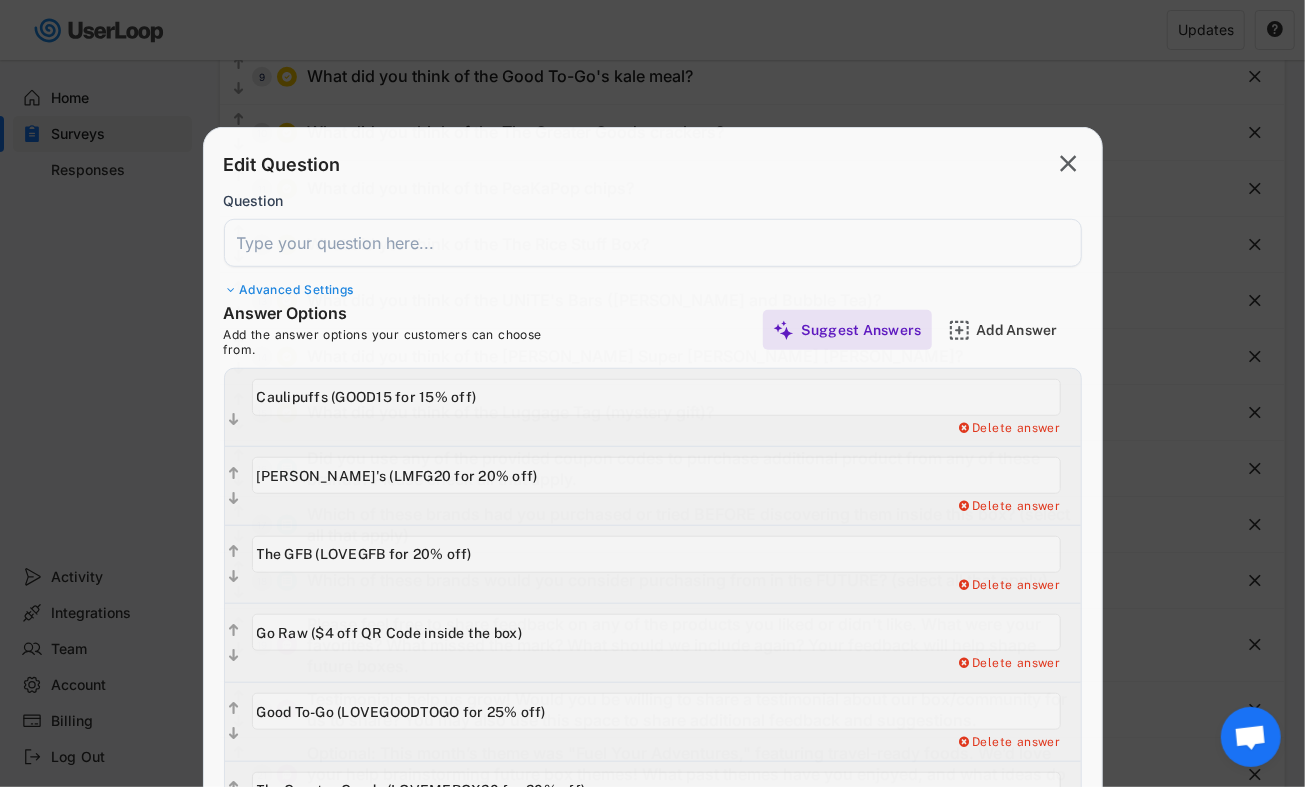 scroll, scrollTop: 0, scrollLeft: 0, axis: both 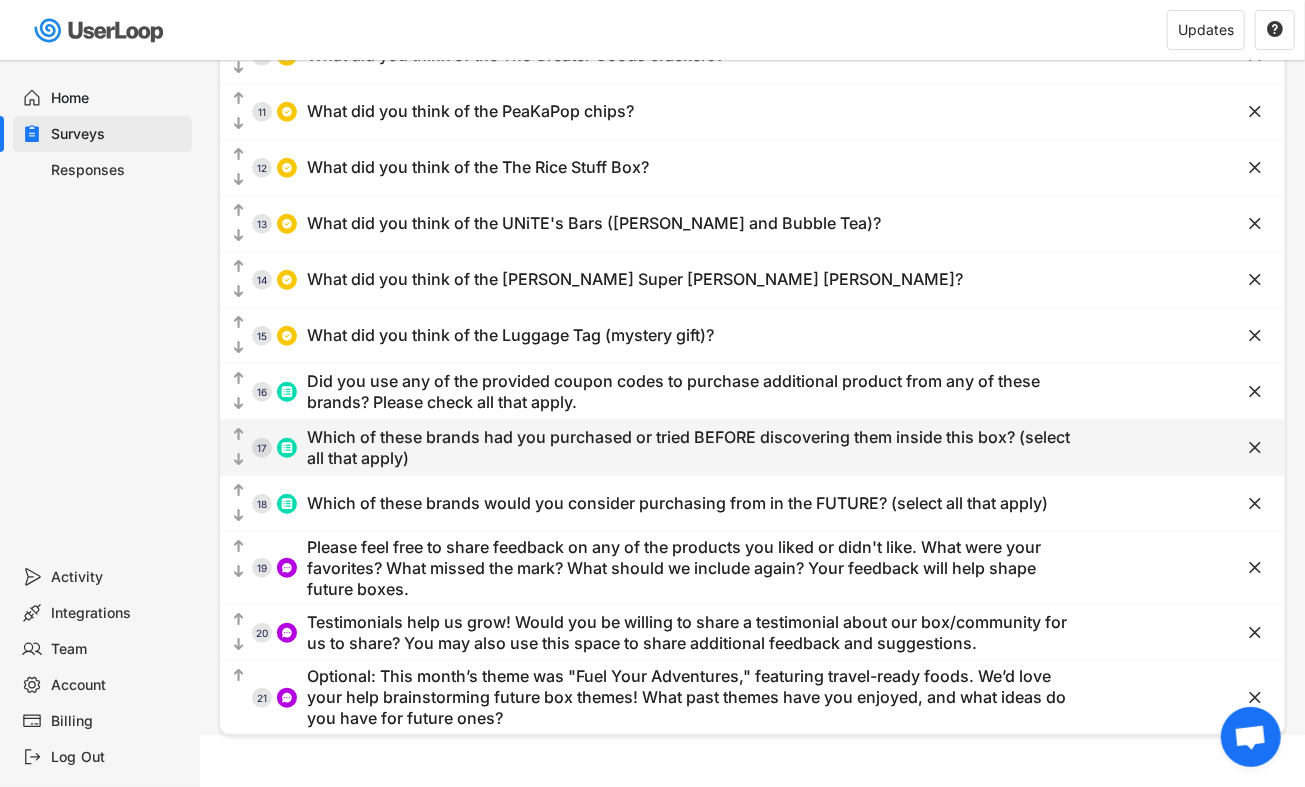 click on "Which of these brands had you purchased or tried BEFORE discovering them inside this box? (select all that apply)" at bounding box center [693, 448] 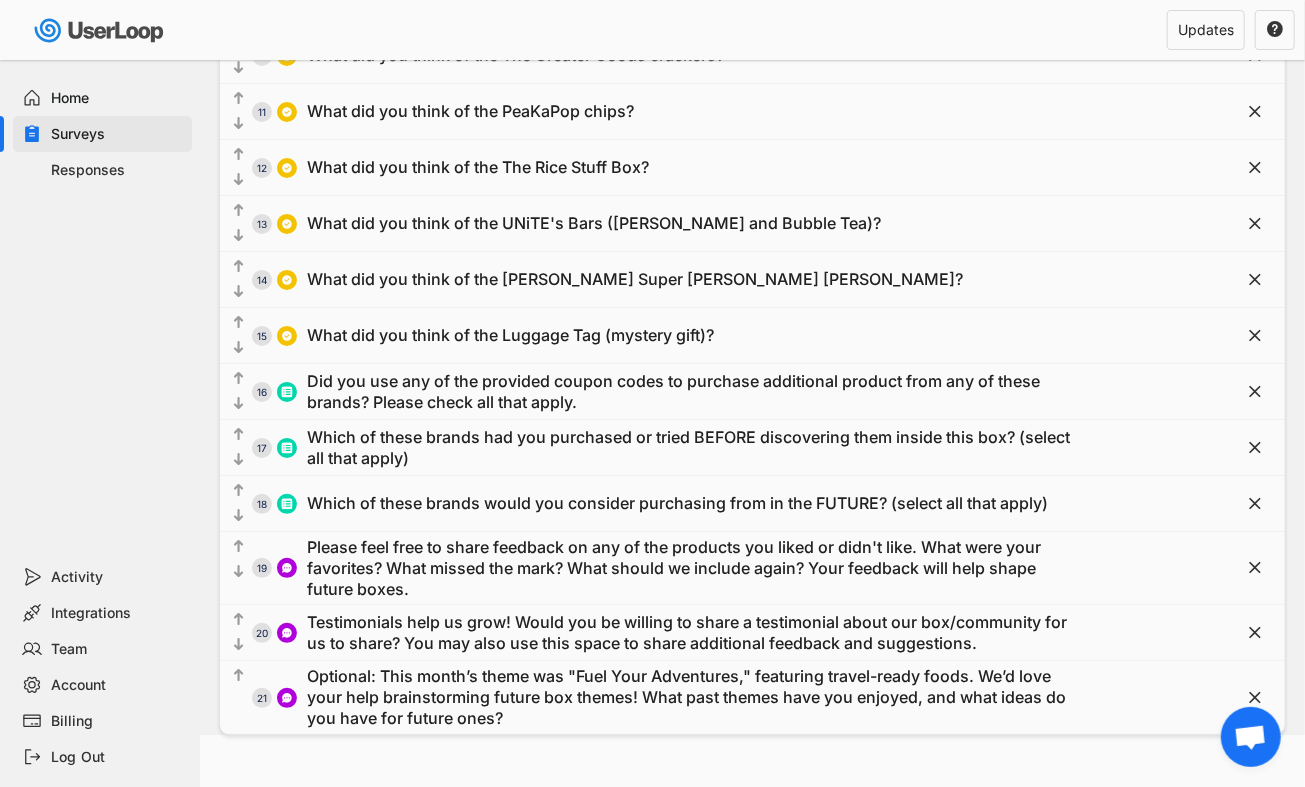 type on "BFree (bread)" 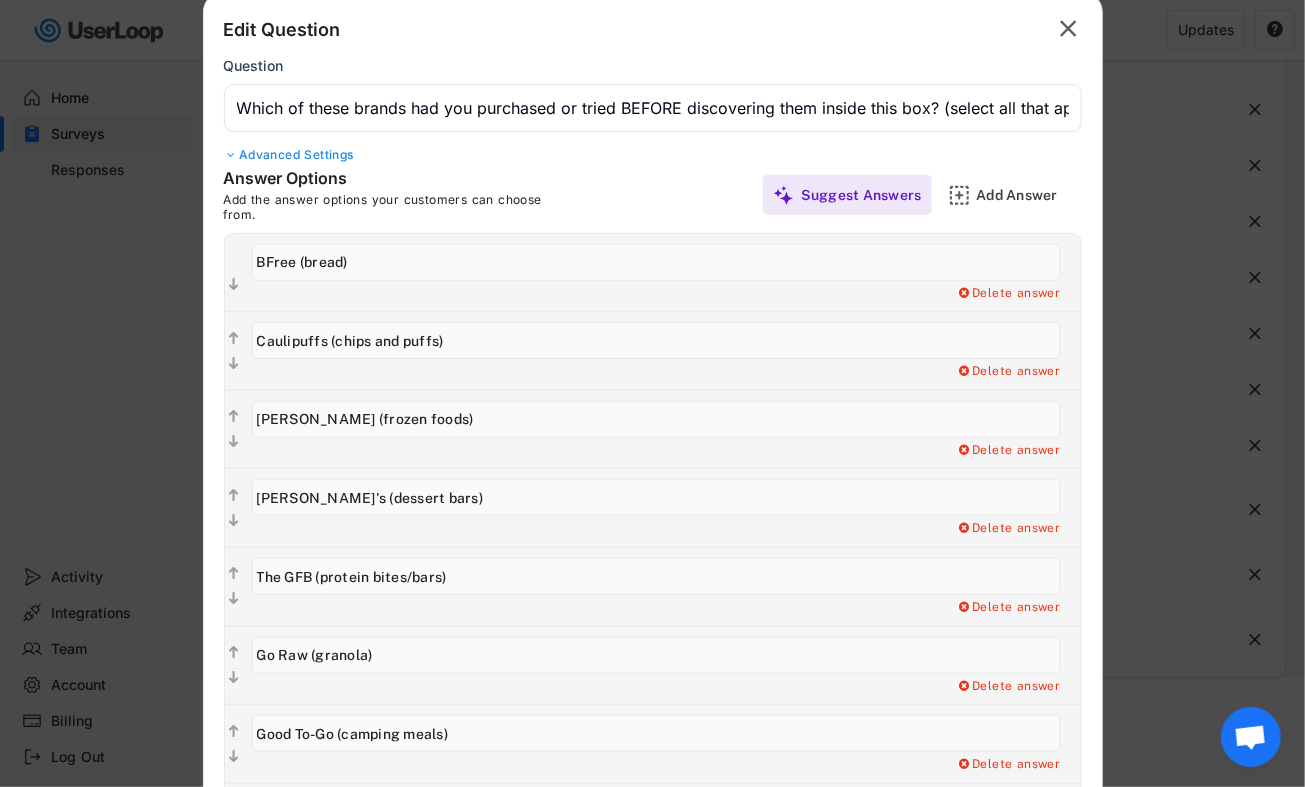 scroll, scrollTop: 734, scrollLeft: 0, axis: vertical 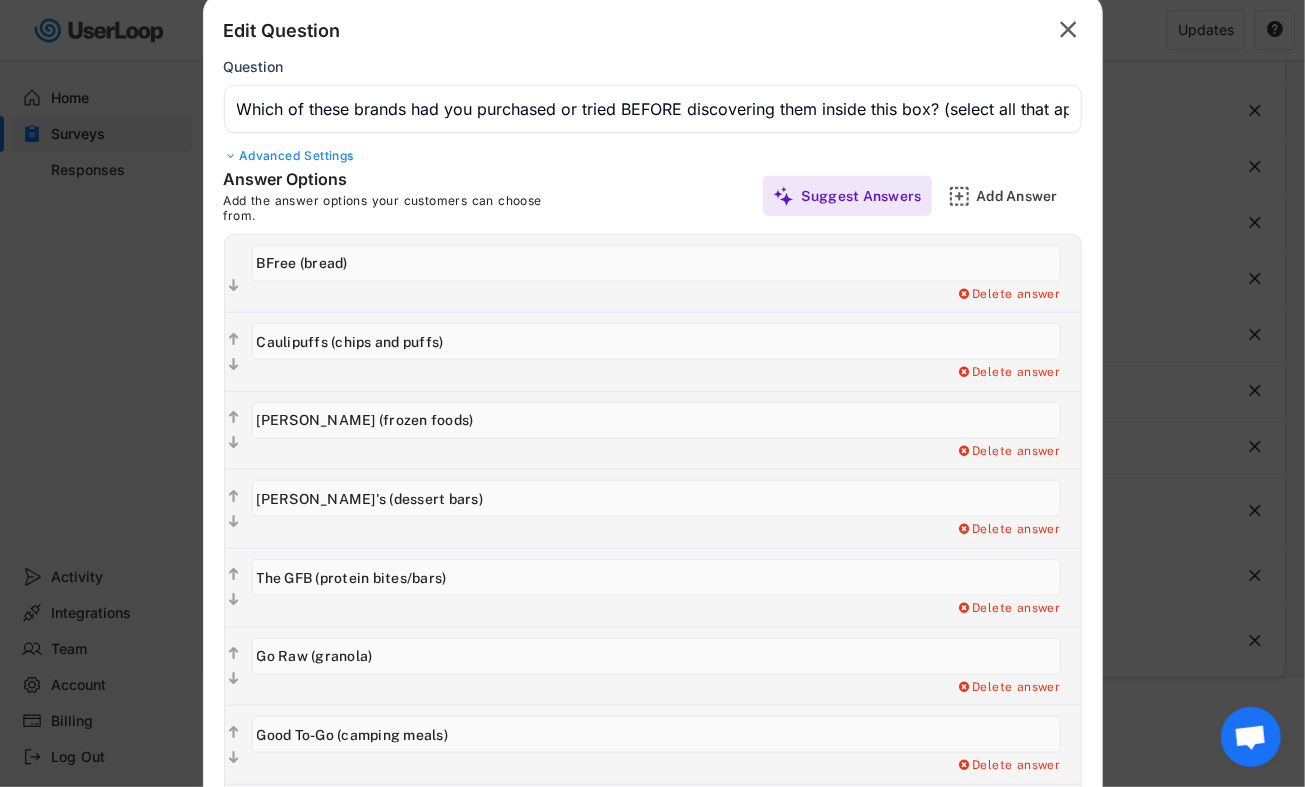click at bounding box center [653, 109] 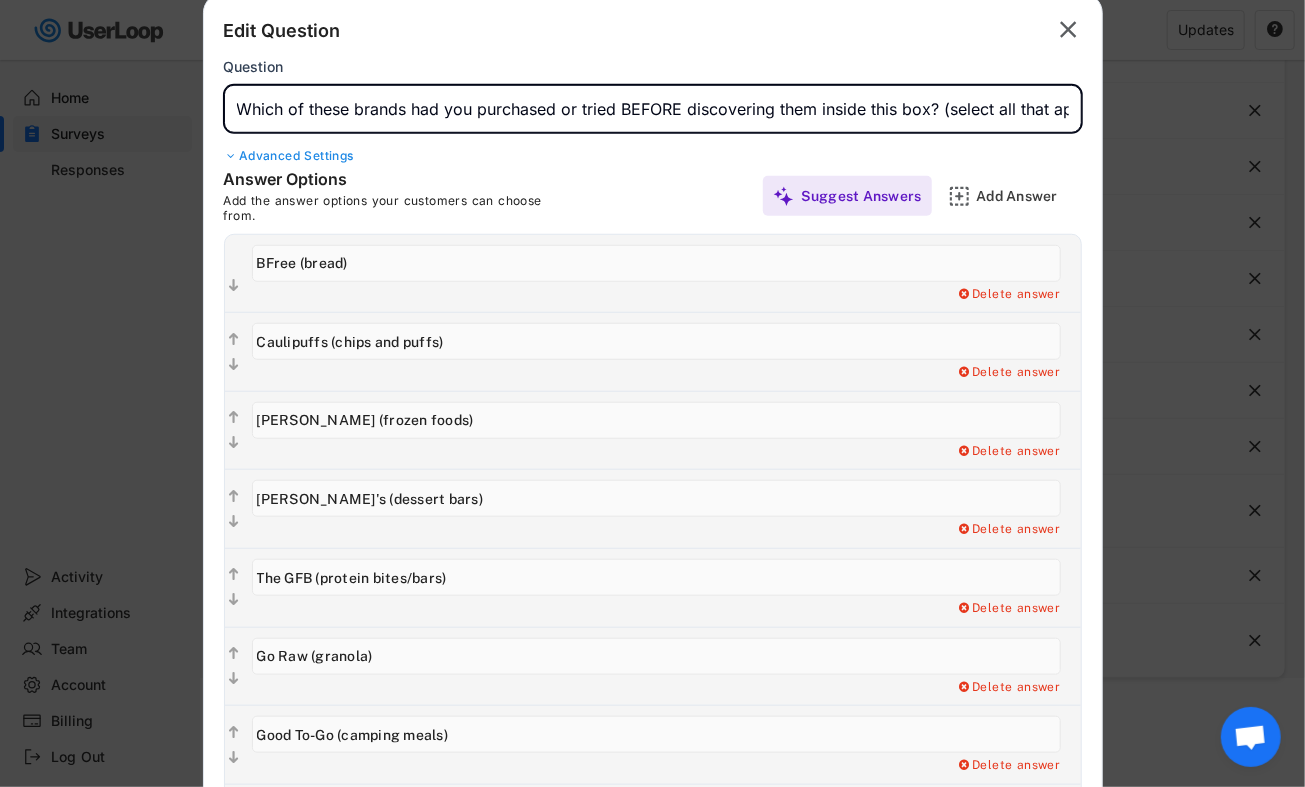 drag, startPoint x: 370, startPoint y: 109, endPoint x: 404, endPoint y: 109, distance: 34 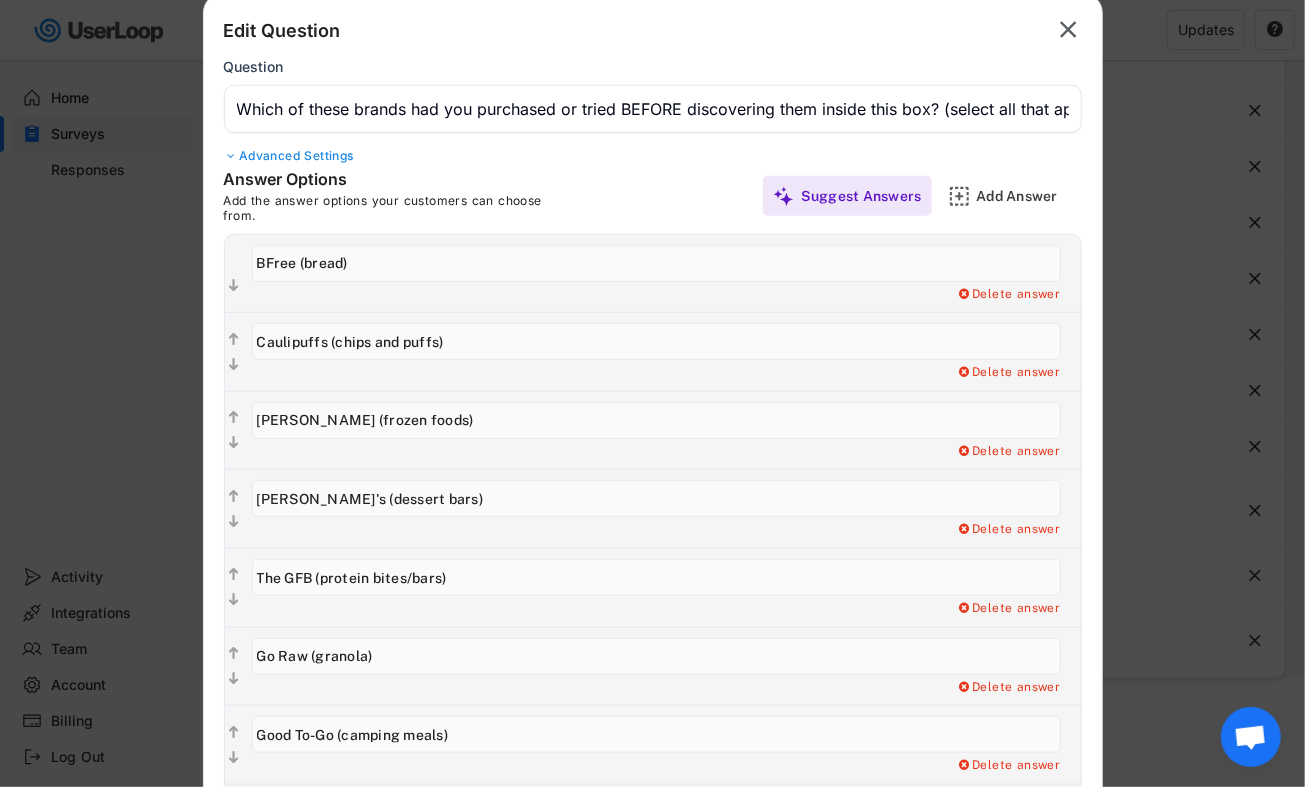click at bounding box center [652, 393] 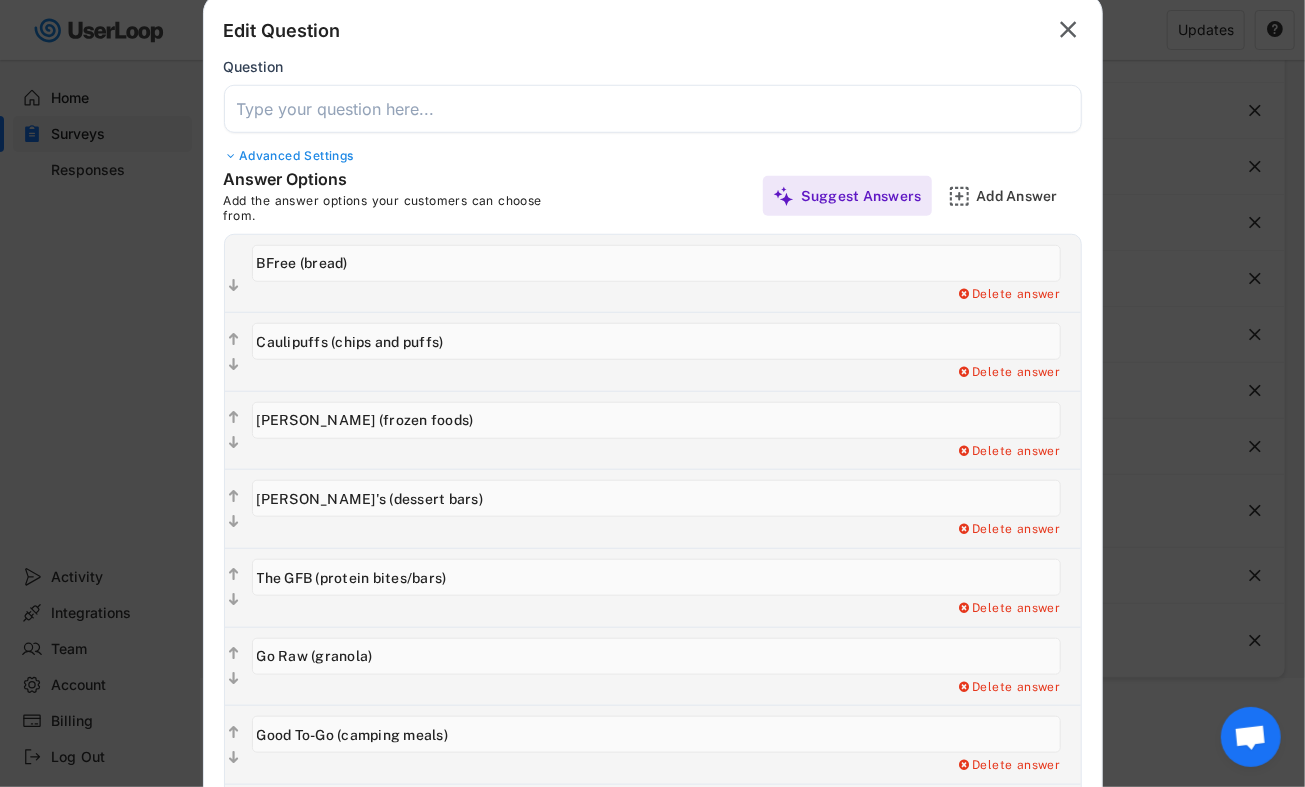 scroll, scrollTop: 677, scrollLeft: 0, axis: vertical 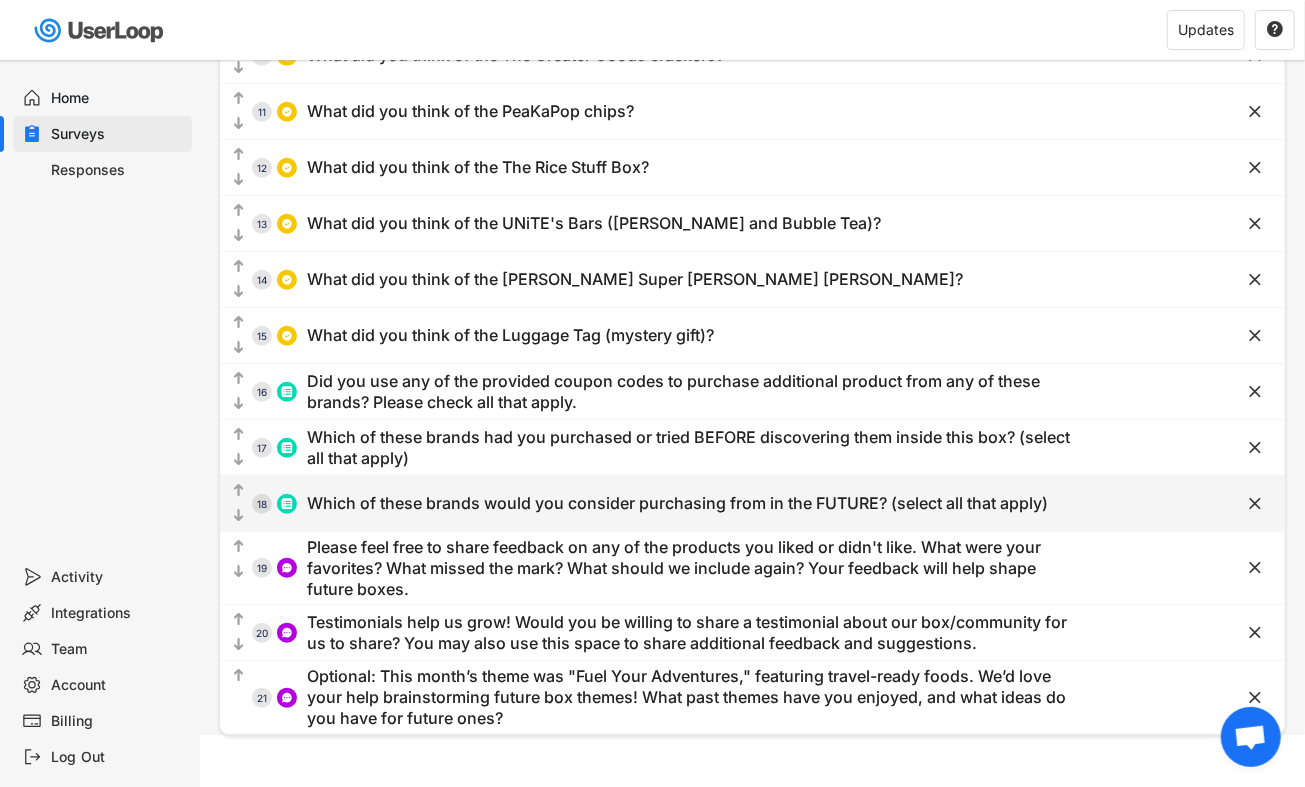 click on "

18 Which of these brands would you consider purchasing from in the FUTURE? (select all that apply)" at bounding box center [702, 503] 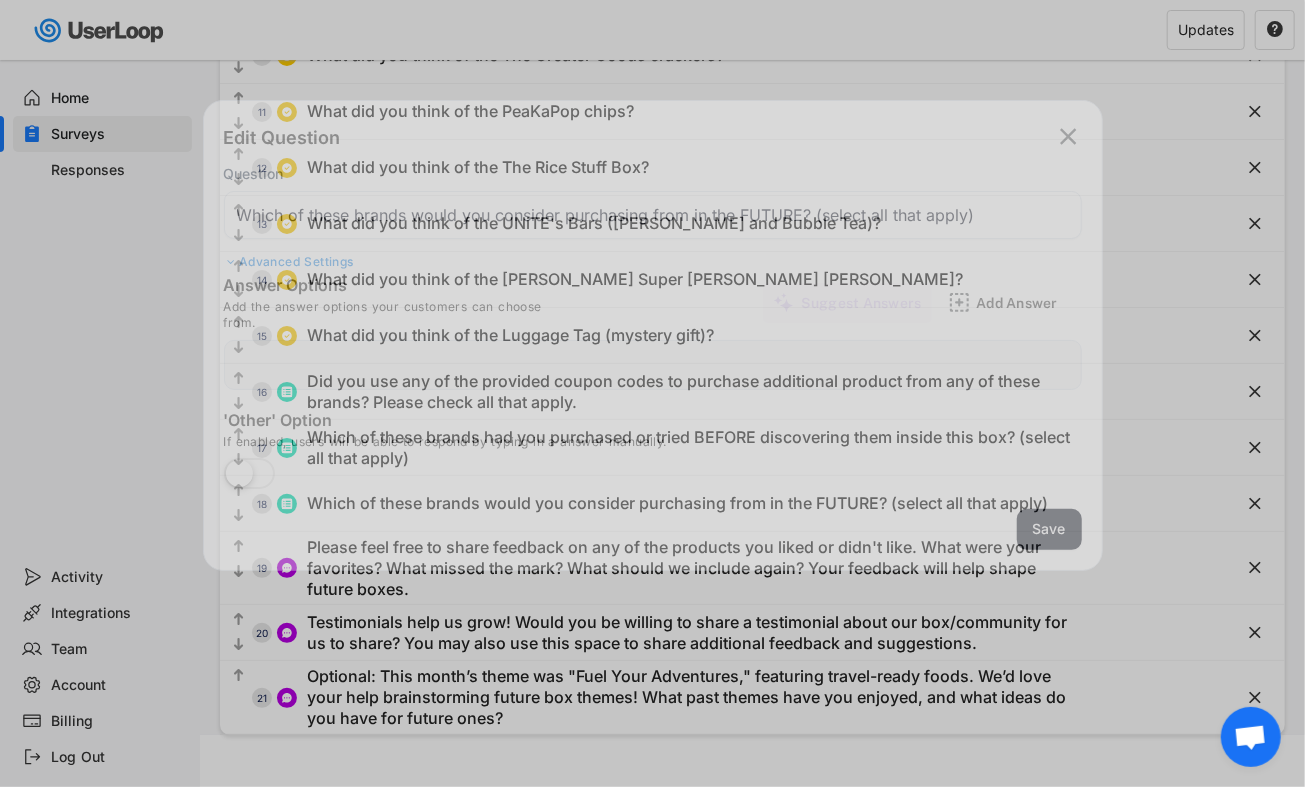 type on "[PERSON_NAME] (frozen finger foods)" 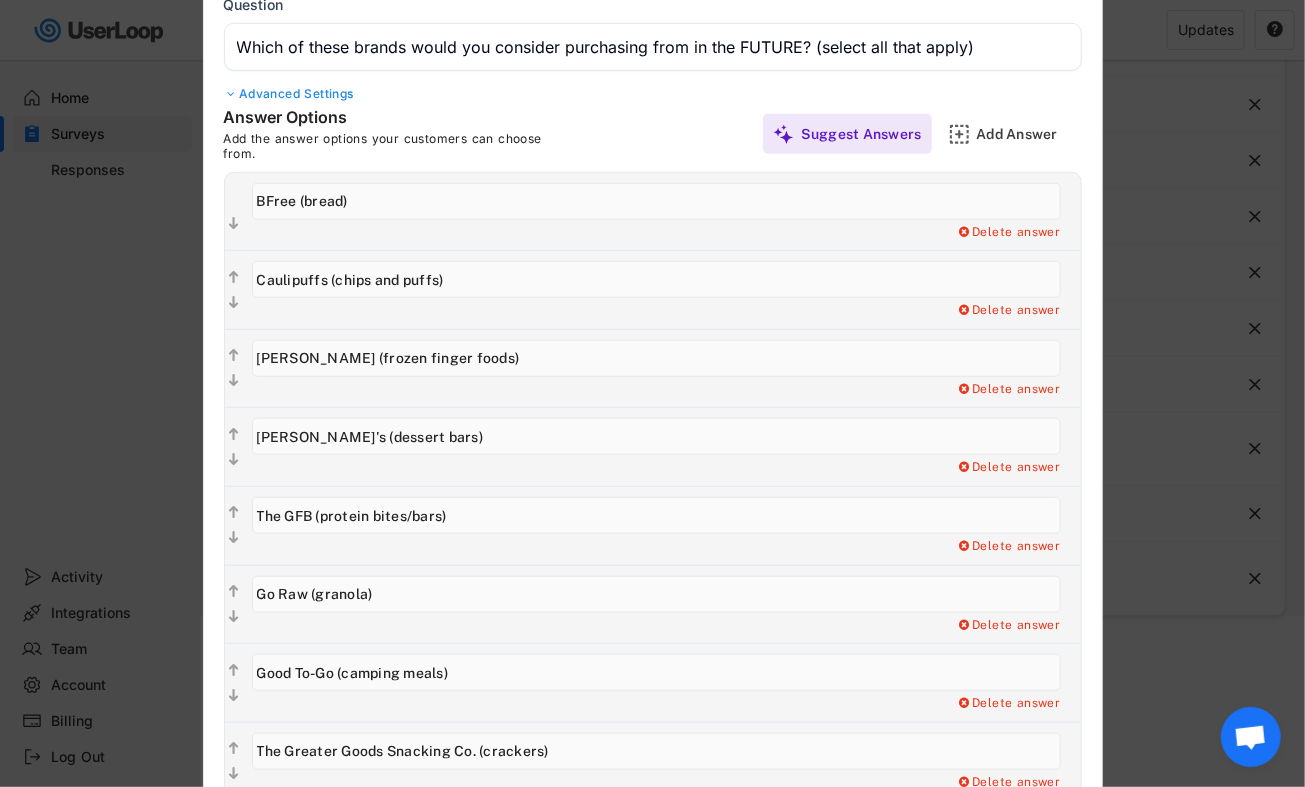scroll, scrollTop: 325, scrollLeft: 0, axis: vertical 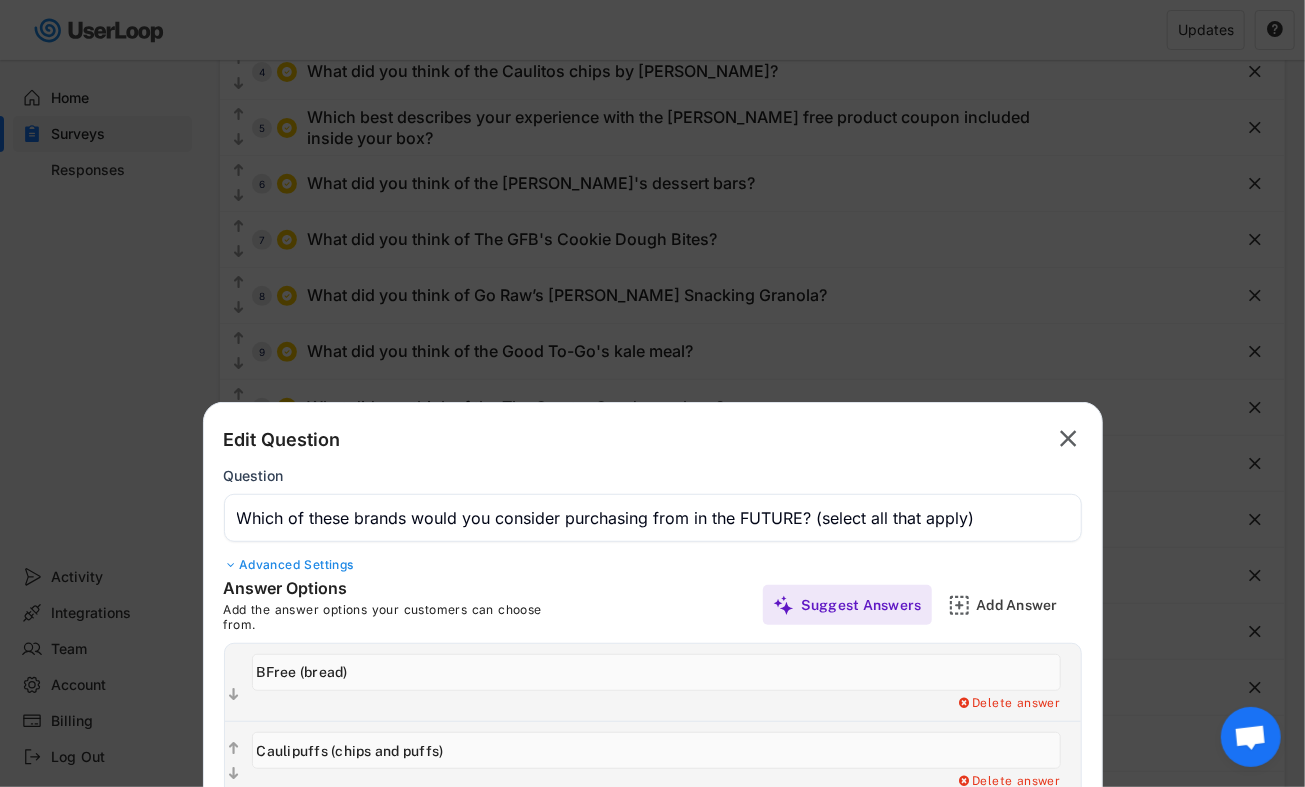 click at bounding box center [652, 393] 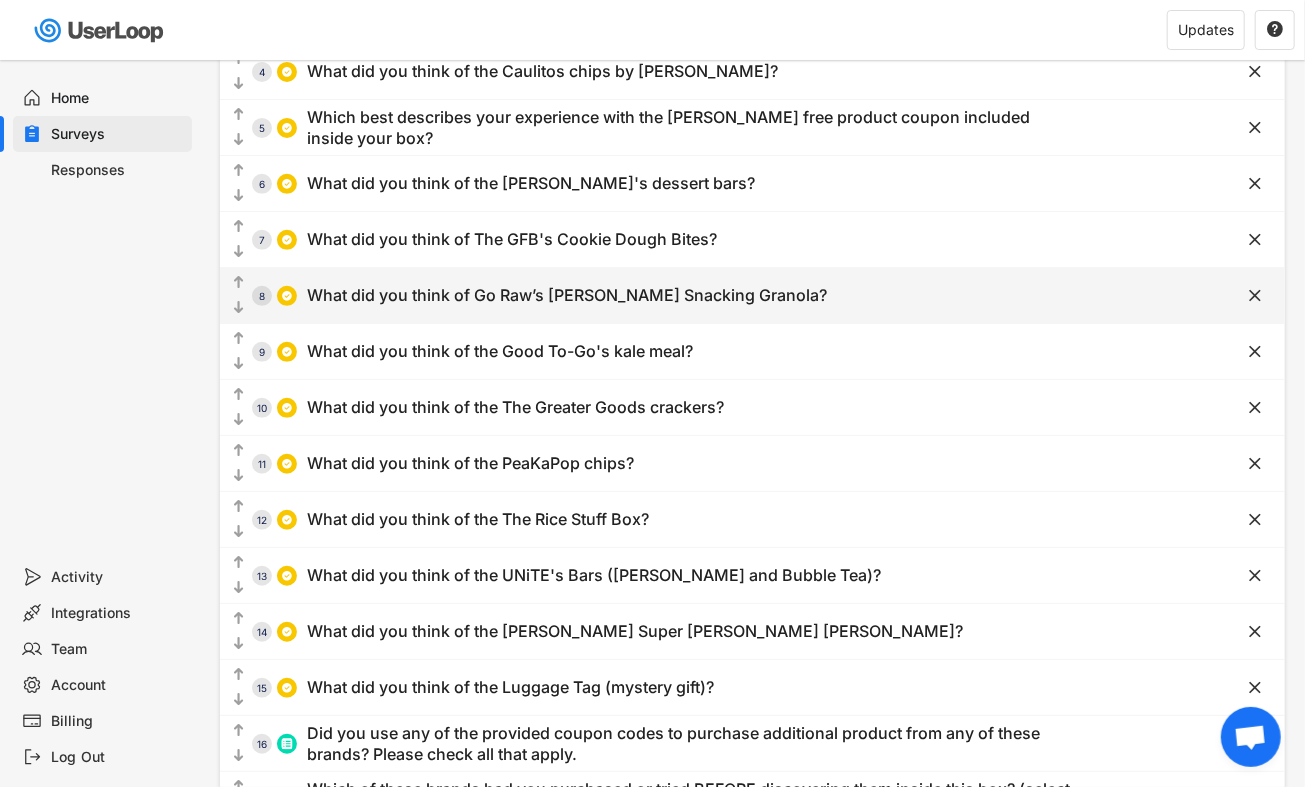 scroll, scrollTop: 0, scrollLeft: 0, axis: both 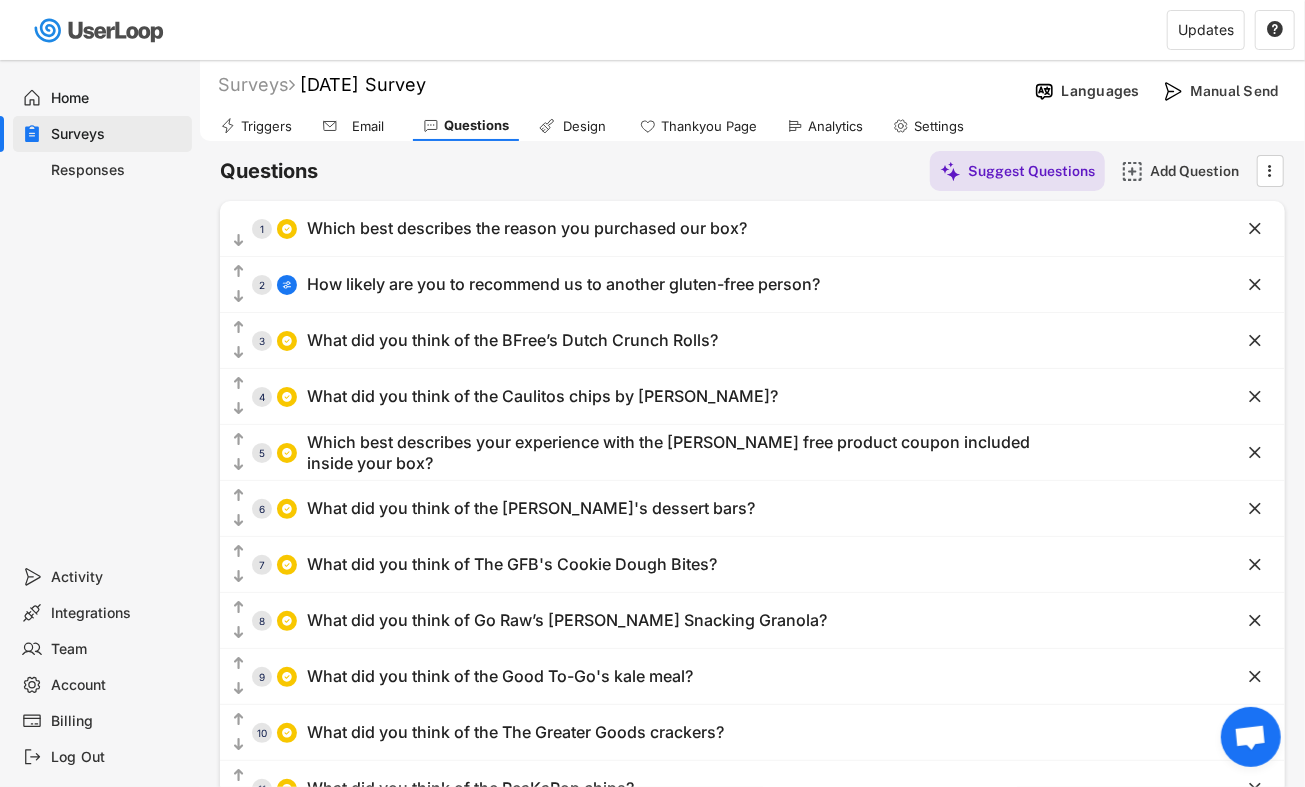 click on "Email" at bounding box center (368, 126) 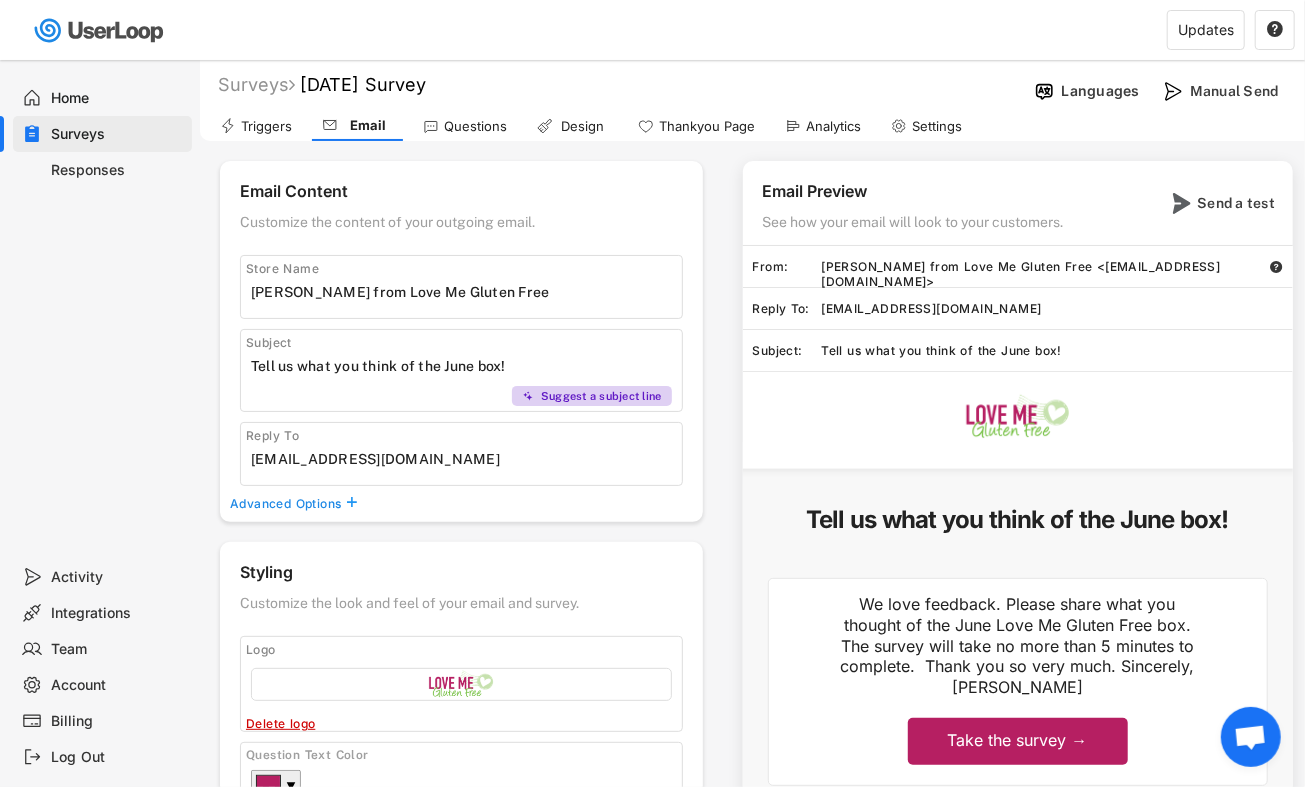 click on "Take the survey →" at bounding box center (1018, 740) 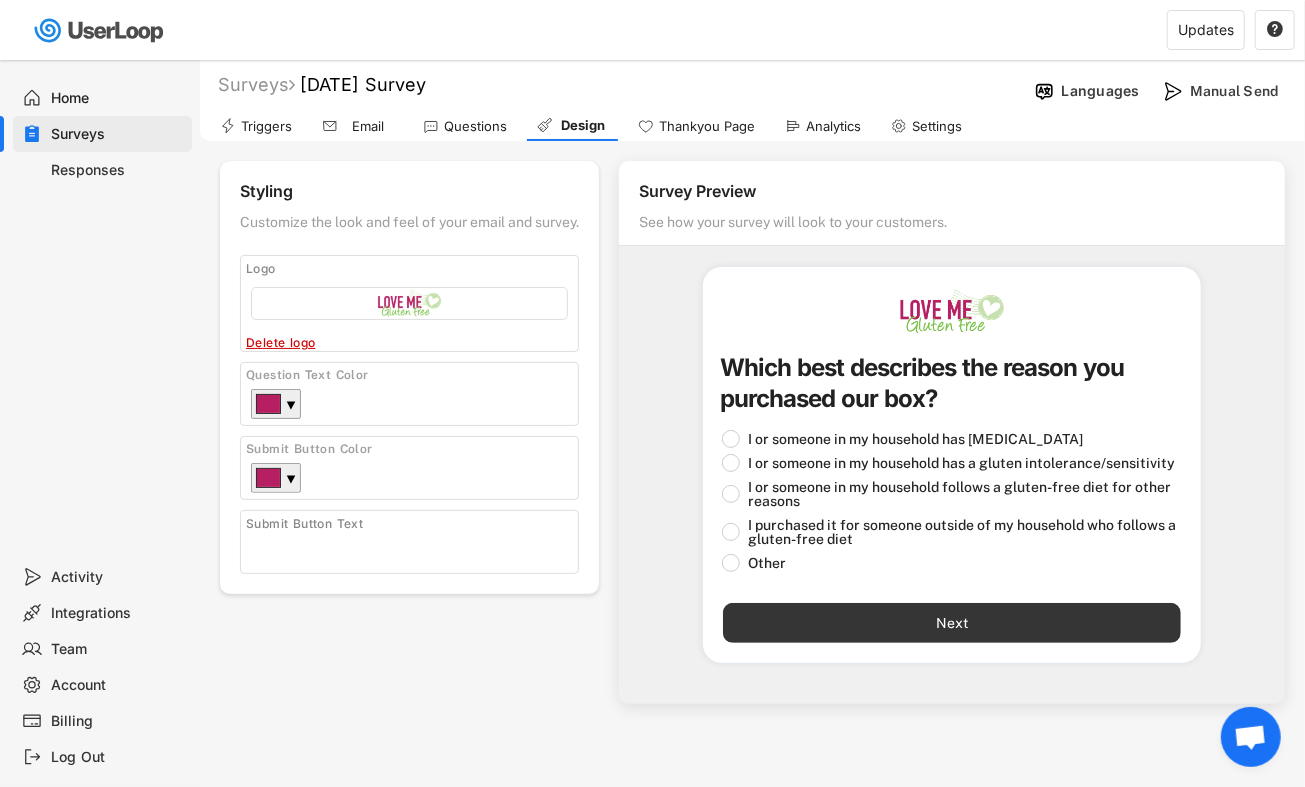 click on "Next" at bounding box center [952, 623] 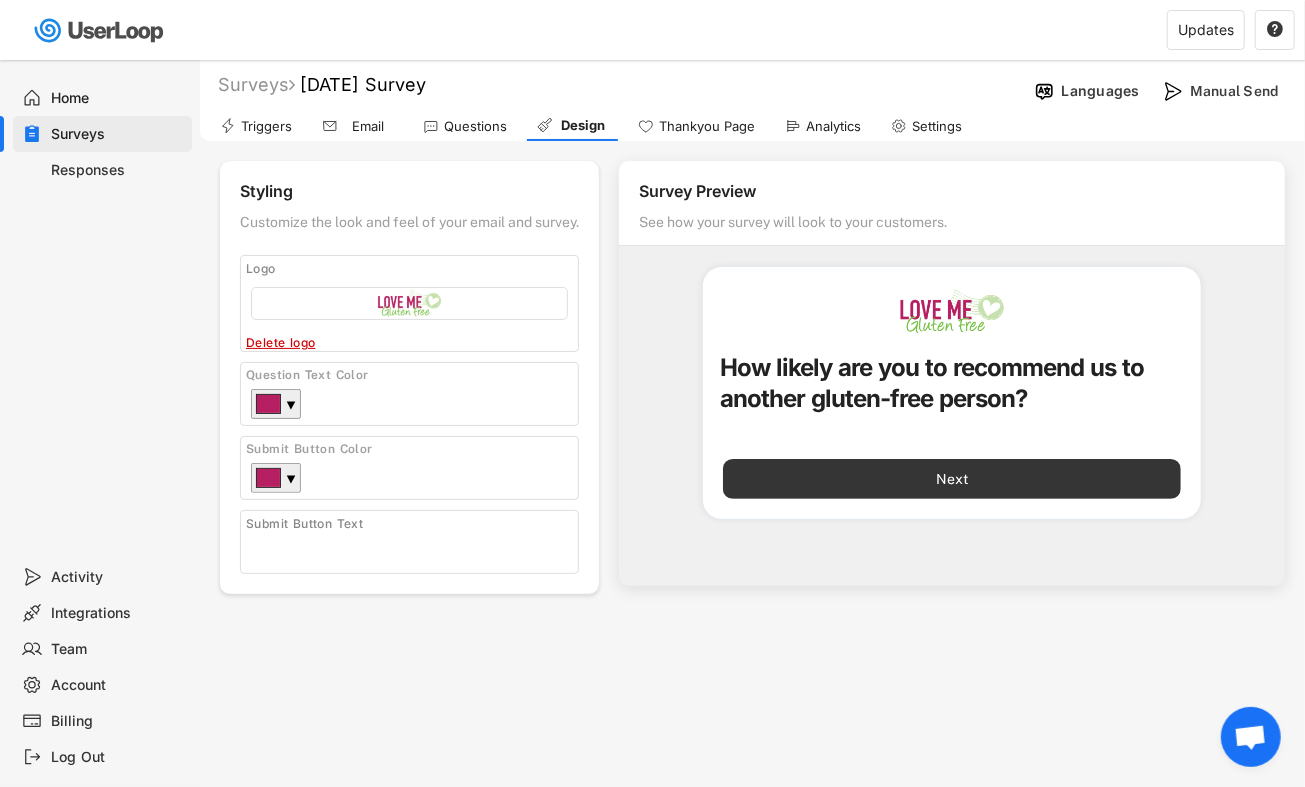 click on "Next" at bounding box center (952, 479) 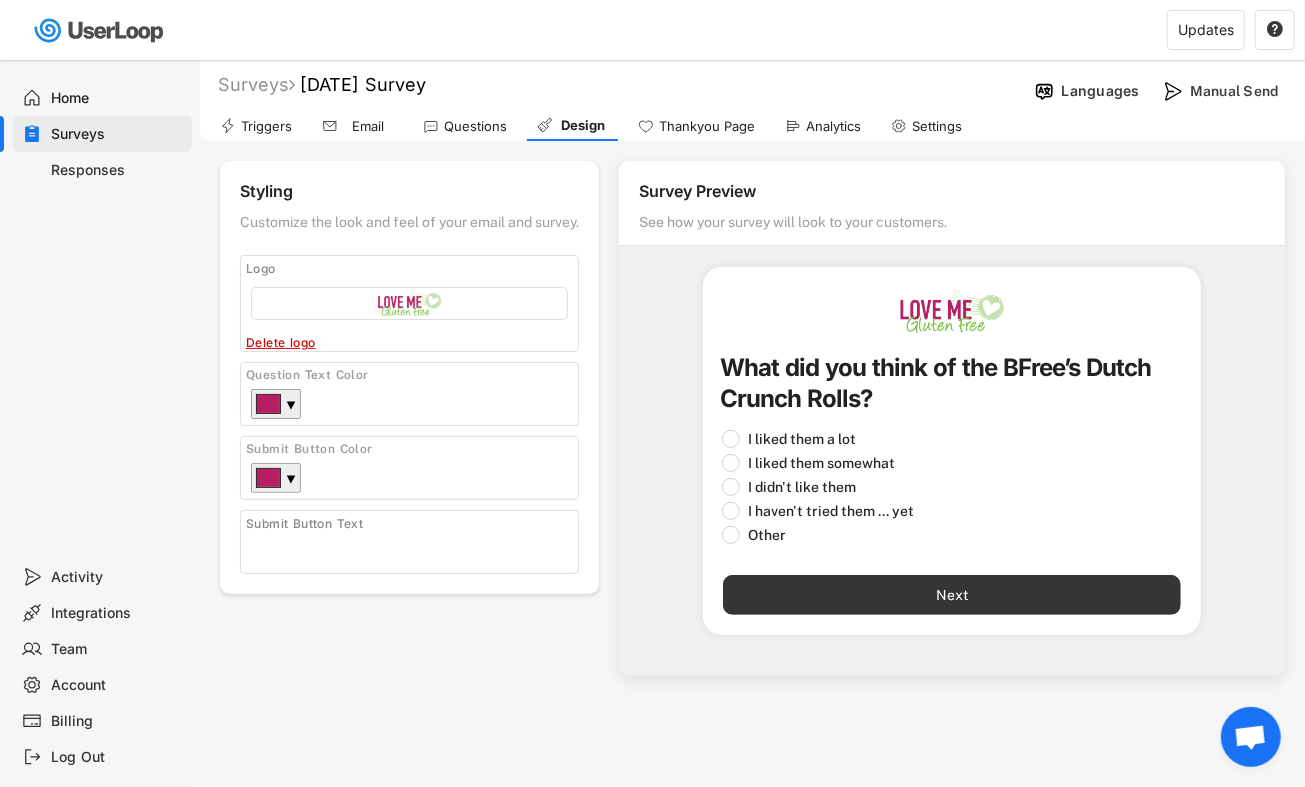 click on "Next" at bounding box center (952, 595) 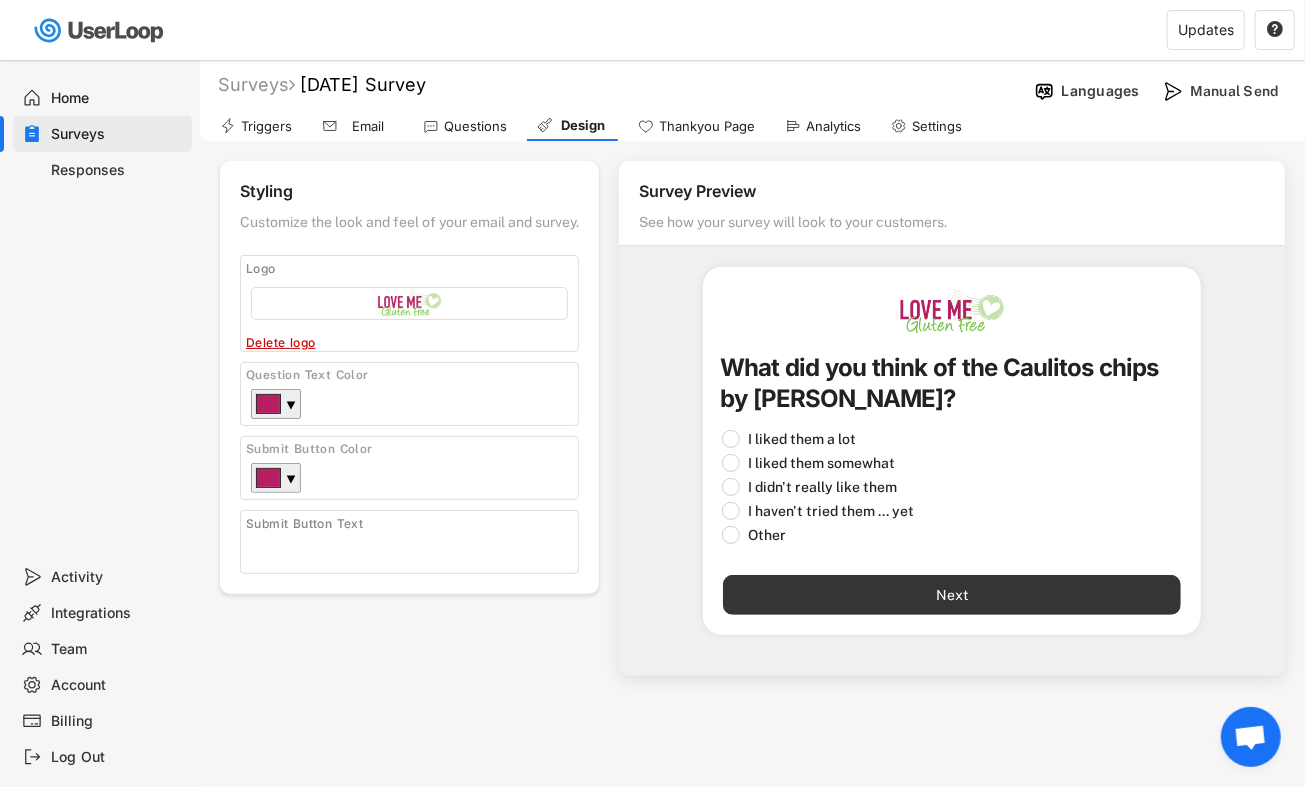 click on "Next" at bounding box center [952, 595] 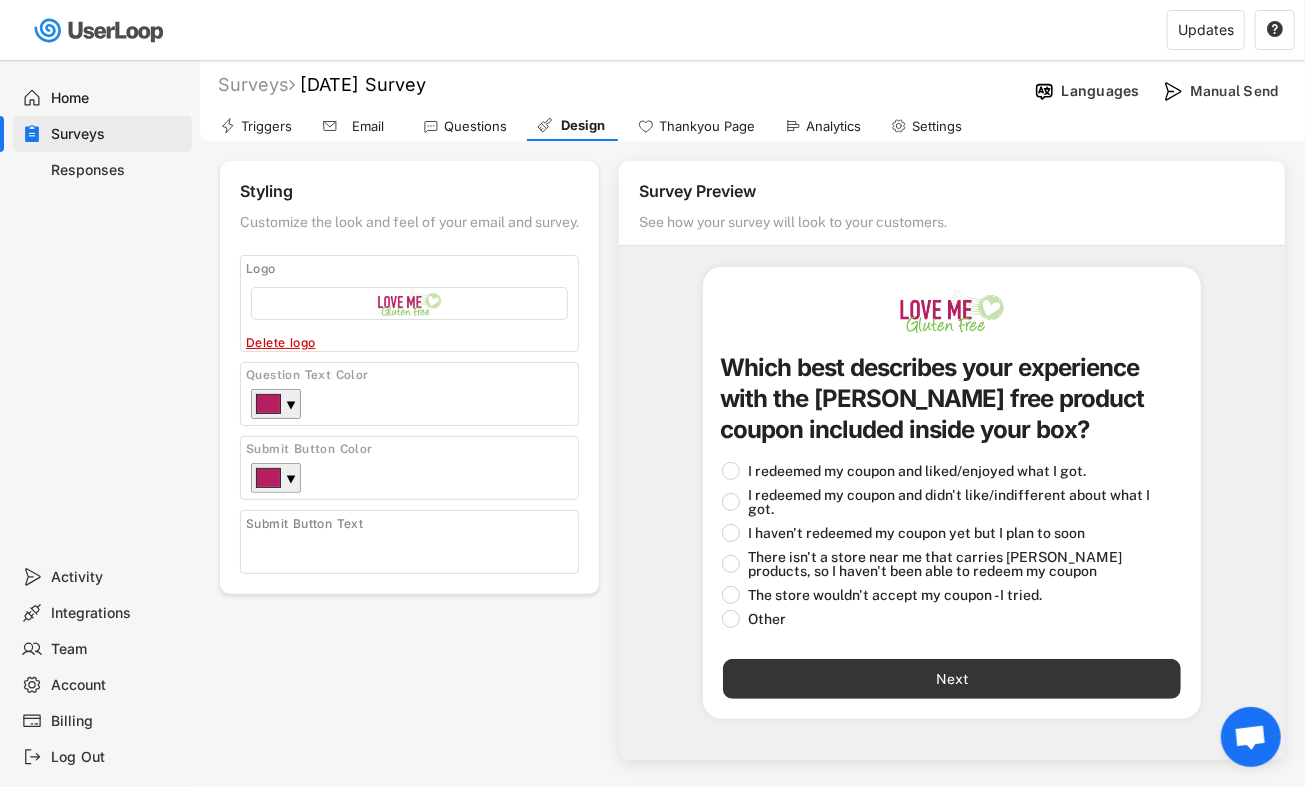 click on "Next" at bounding box center (952, 679) 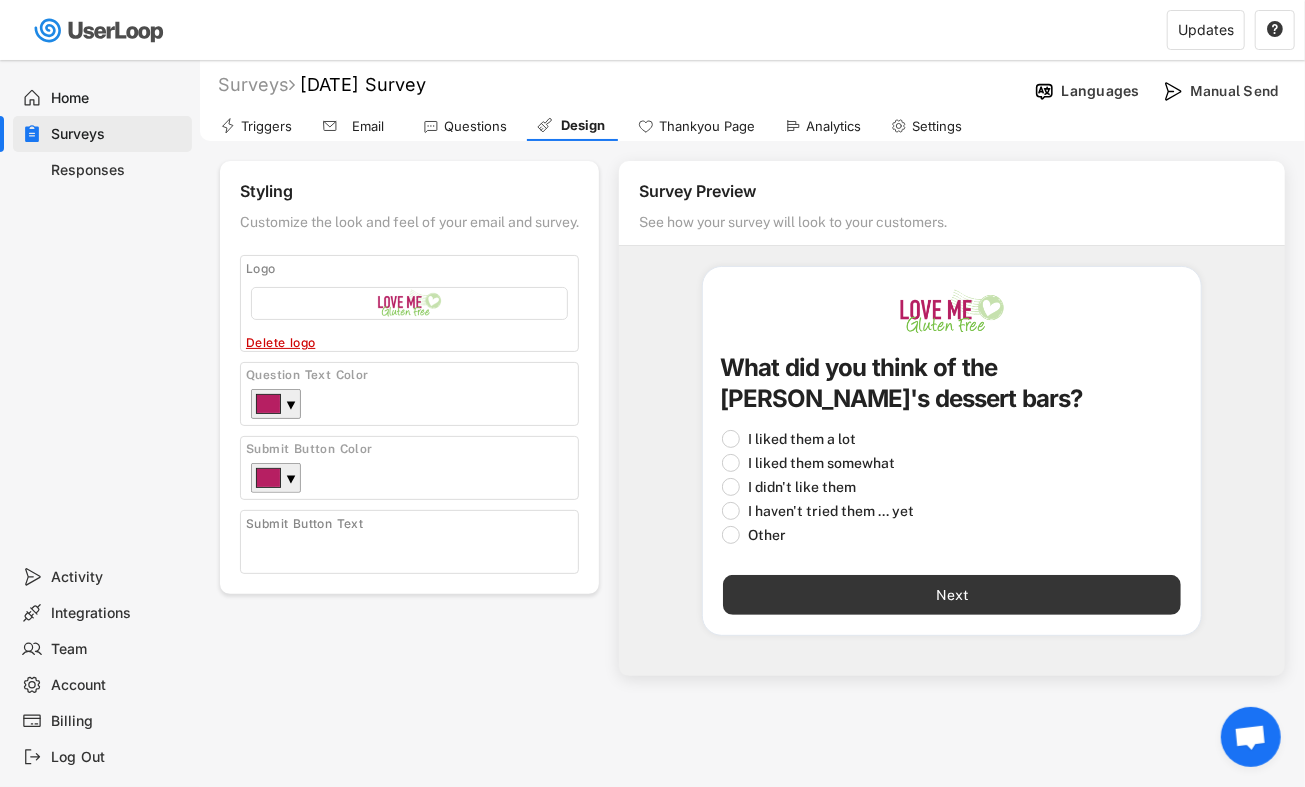 click on "Next" at bounding box center [952, 595] 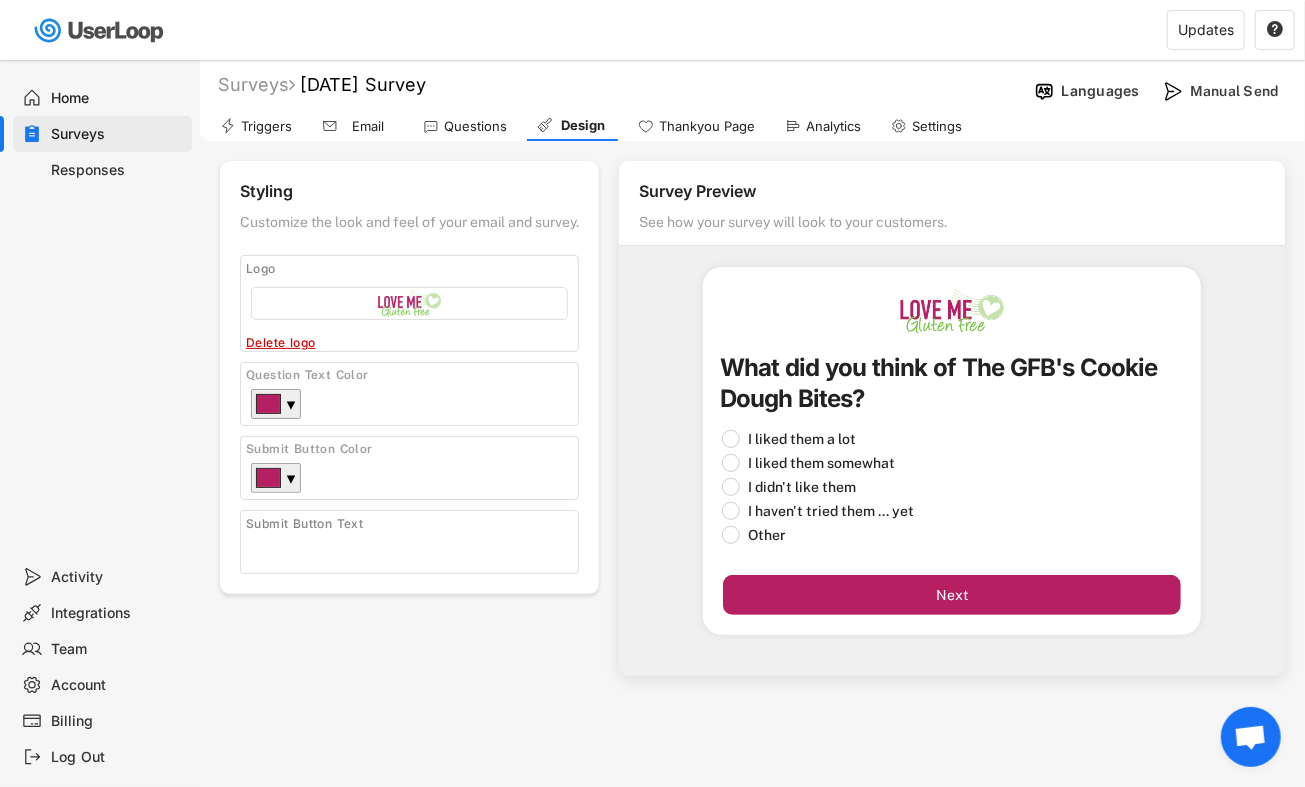click on "What did you think of The GFB's Cookie Dough Bites? I liked them a lot I liked them somewhat I didn't like them I haven't tried them ... yet Other Next" at bounding box center [952, 451] 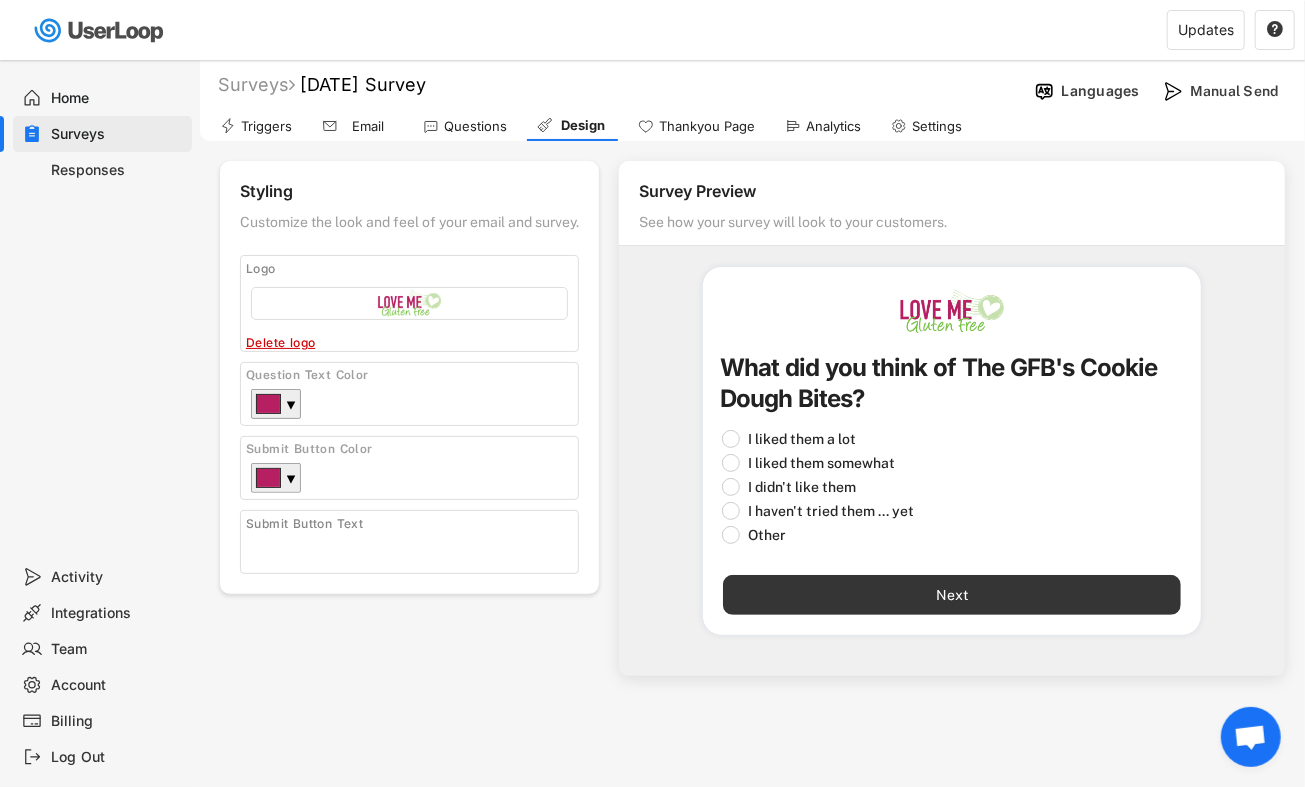 click on "Next" at bounding box center [952, 595] 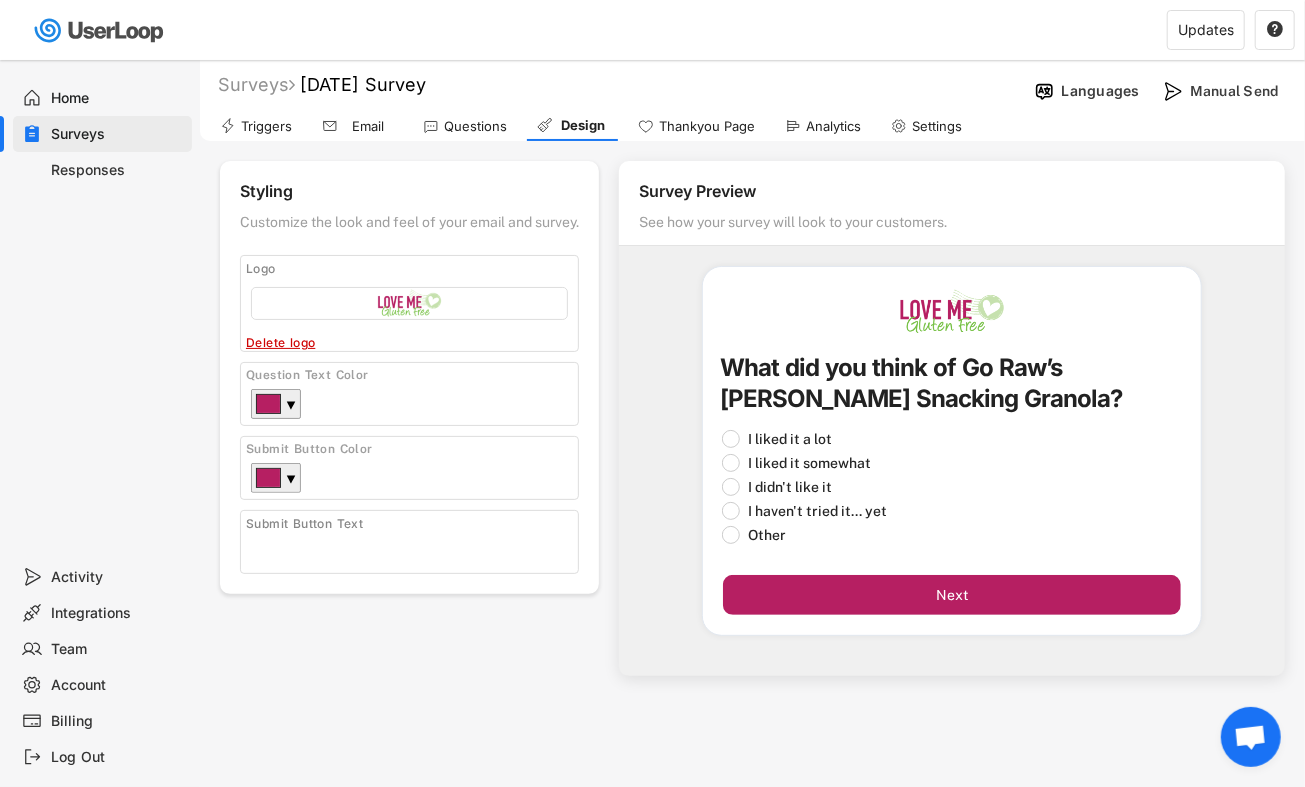 click on "What did you think of Go Raw’s [PERSON_NAME] Snacking Granola? I liked it a lot I liked it somewhat I didn't like it I haven't tried it... yet  Other Next" at bounding box center (952, 451) 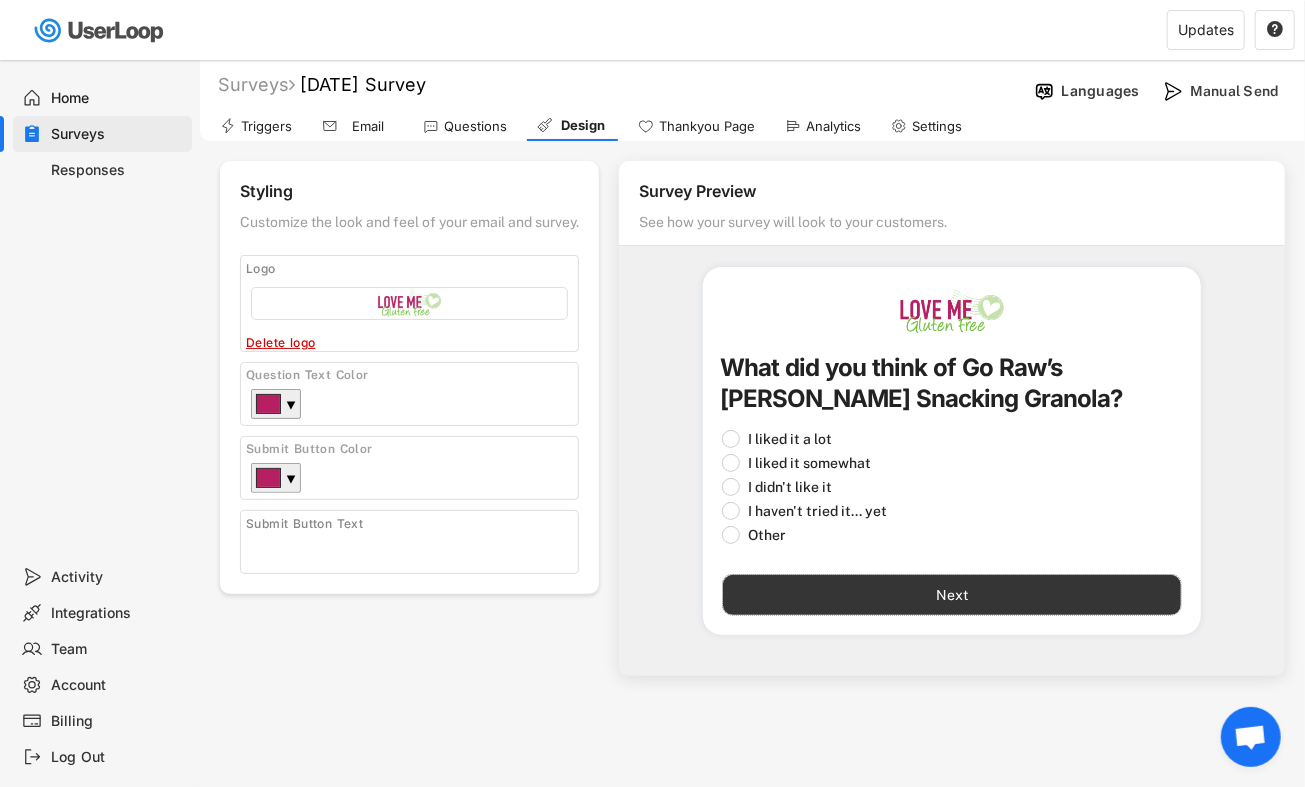 click on "Next" at bounding box center [952, 595] 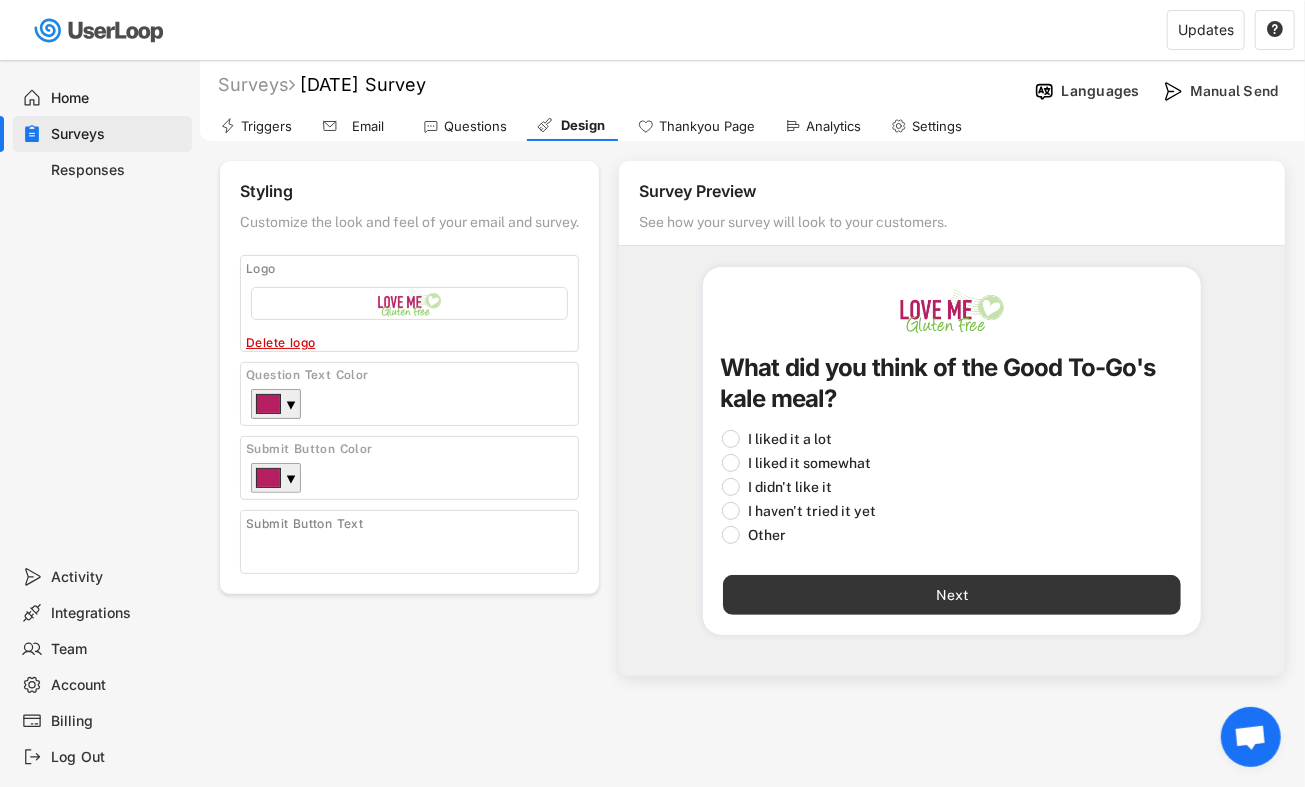 click on "Next" at bounding box center (952, 595) 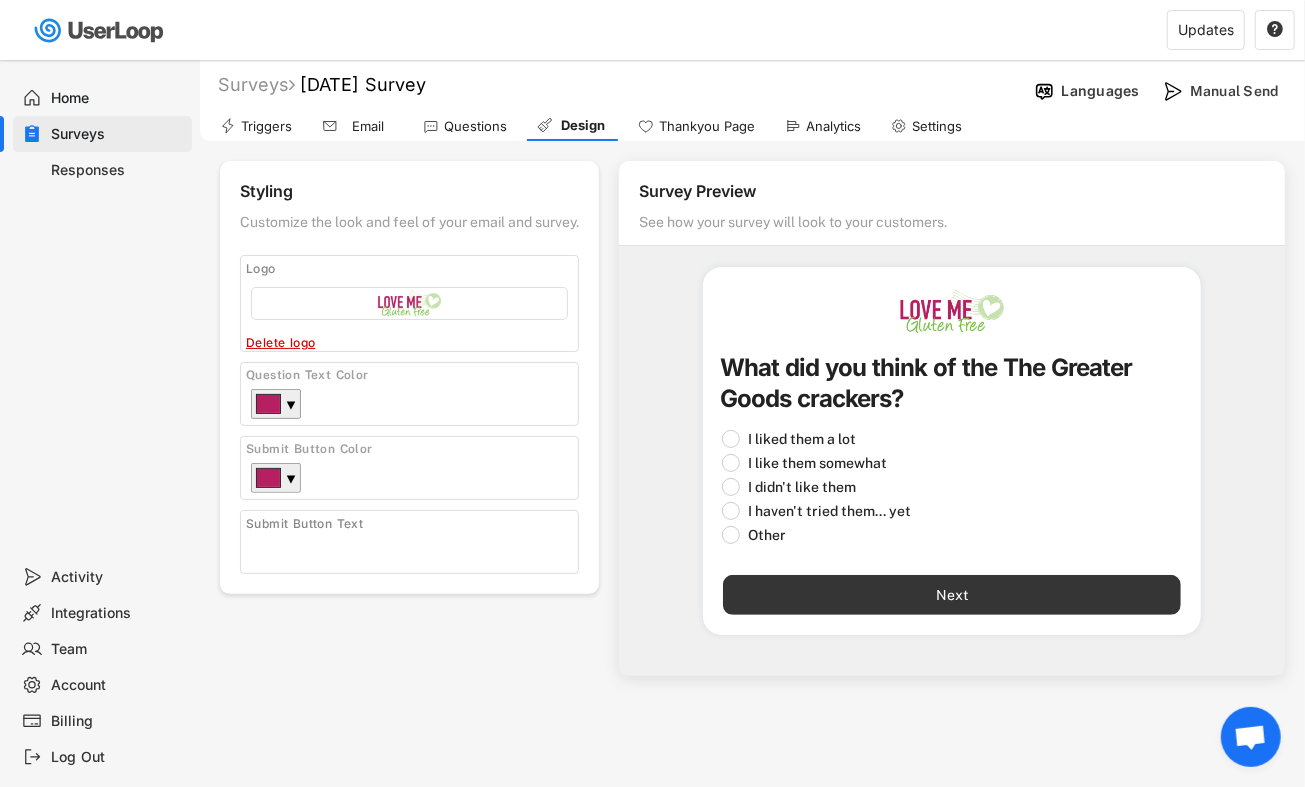 click on "Next" at bounding box center (952, 595) 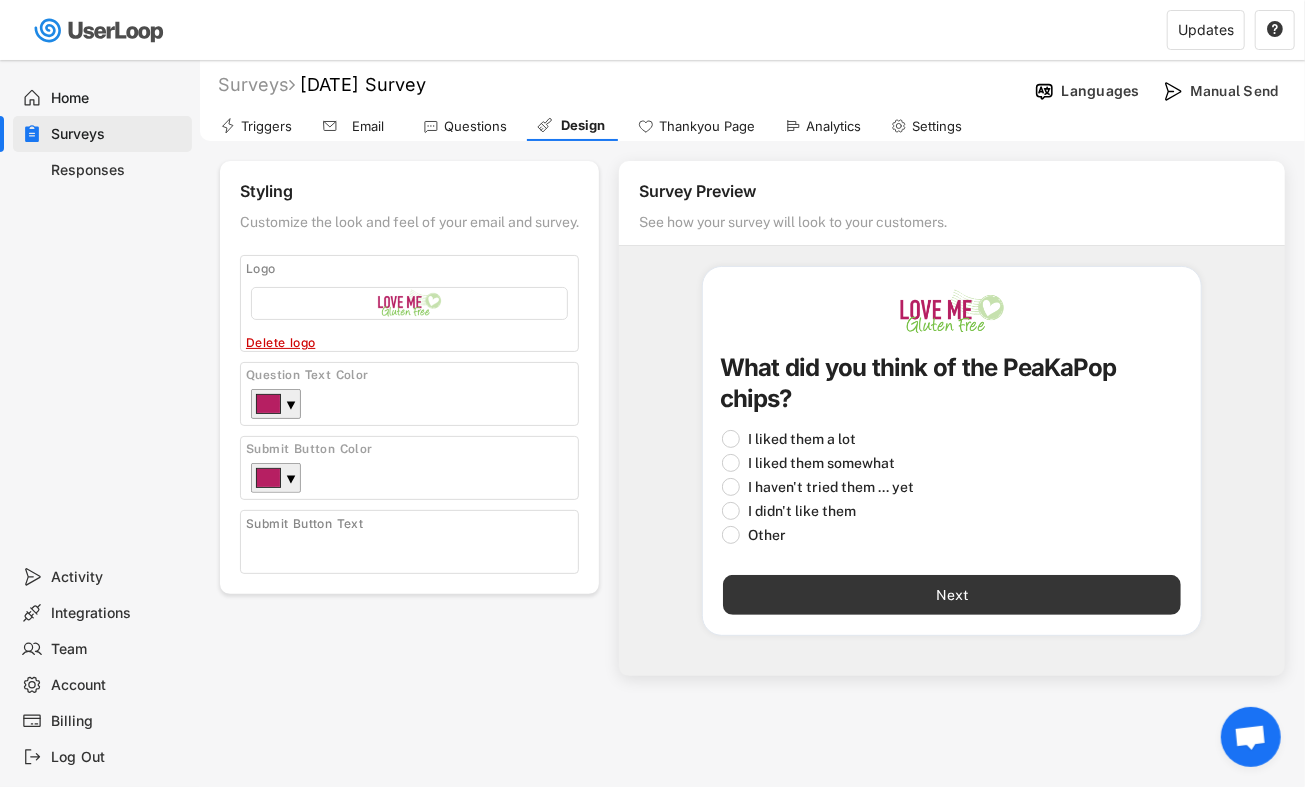 click on "Next" at bounding box center [952, 595] 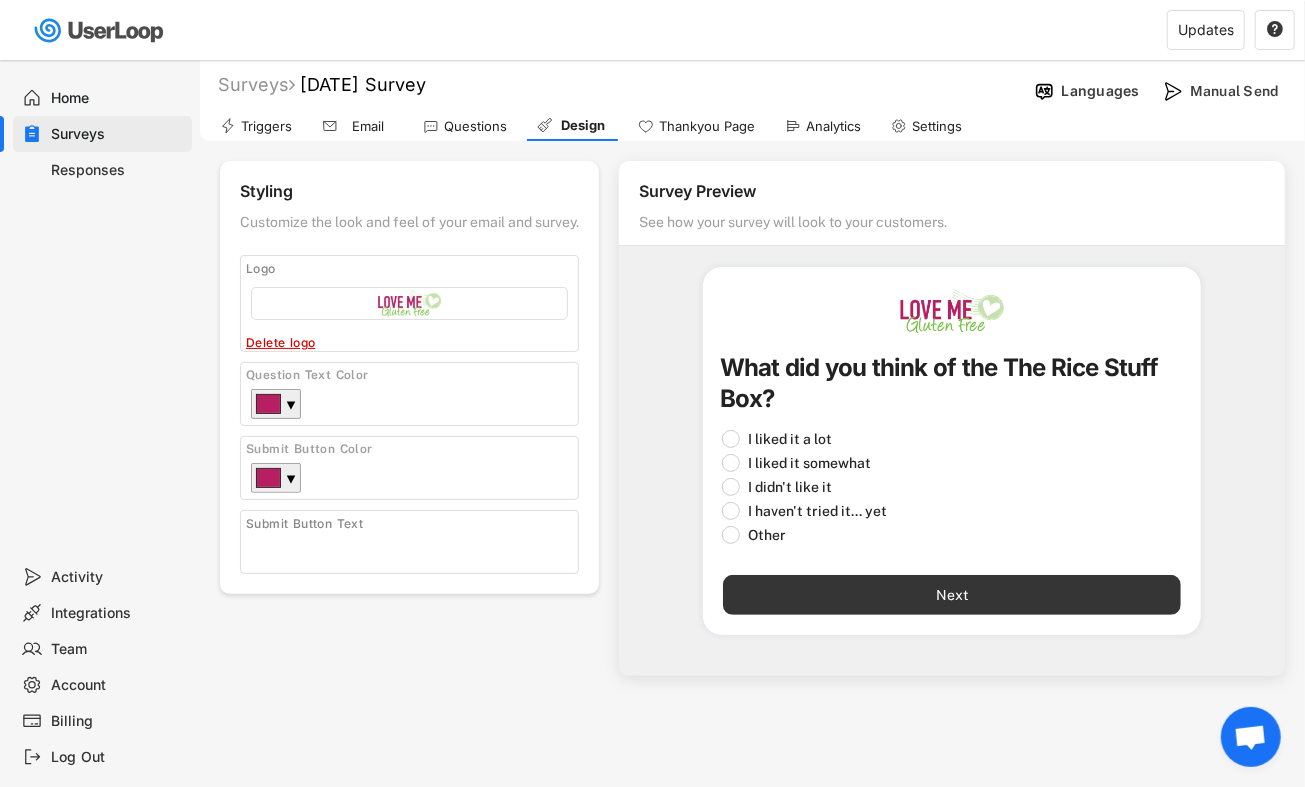 click on "Next" at bounding box center (952, 595) 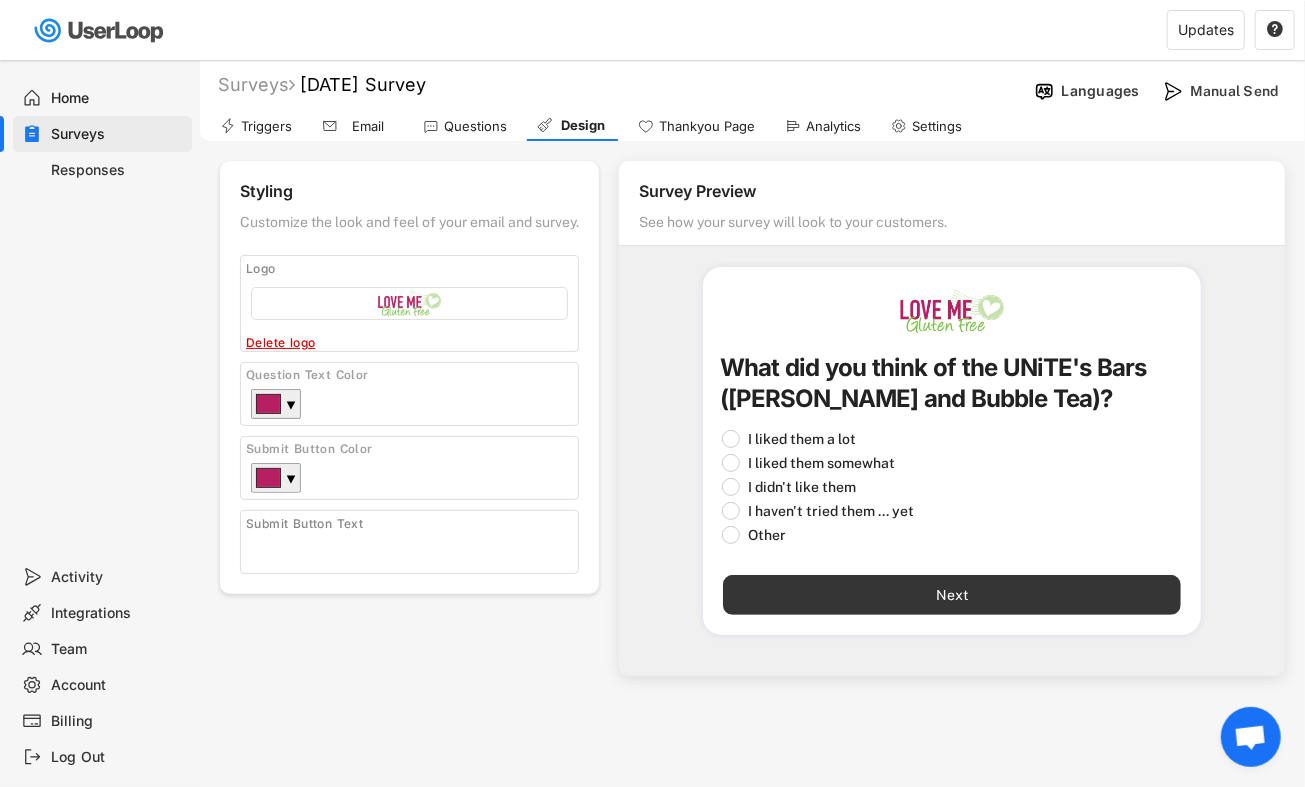 click on "Next" at bounding box center [952, 595] 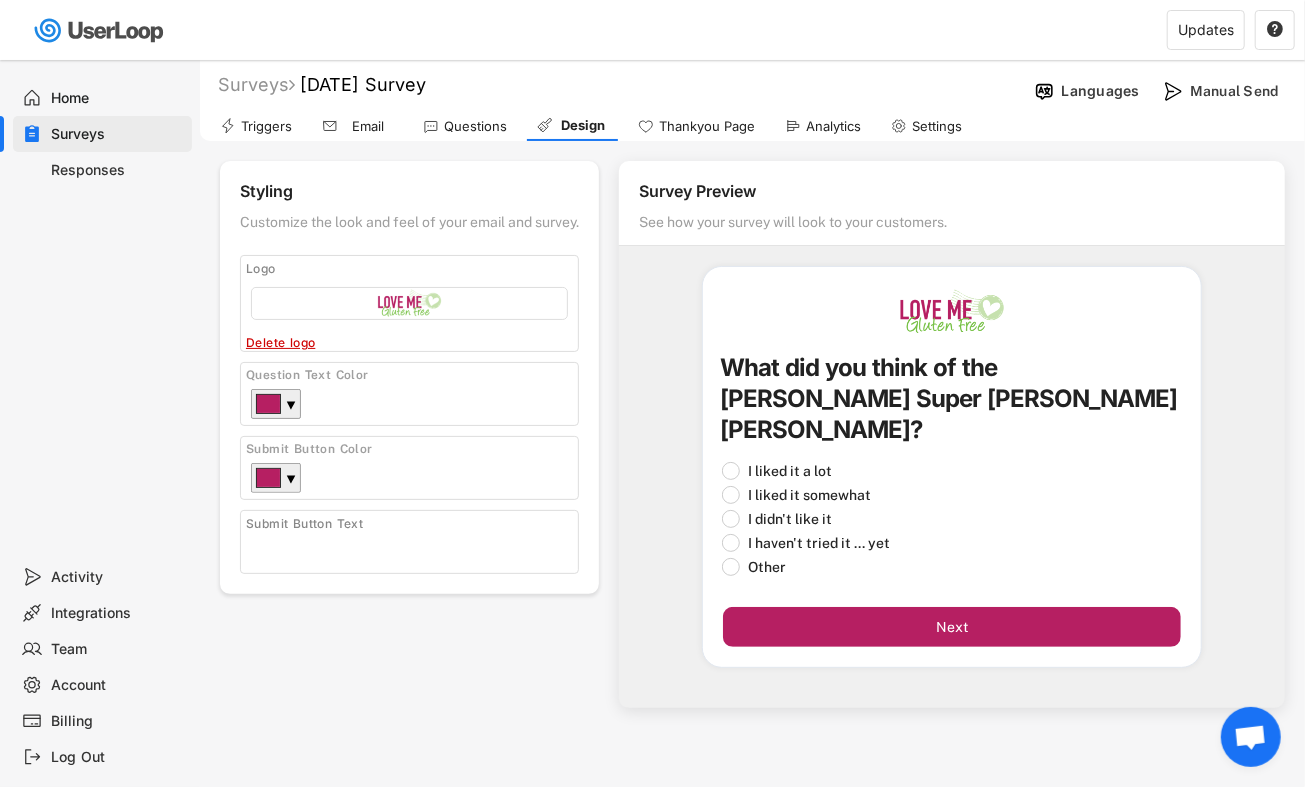 click on "What did you think of the [PERSON_NAME] Super [PERSON_NAME] [PERSON_NAME]? I liked it a lot I liked it somewhat I didn't like it I haven't tried it ... yet Other Next" at bounding box center (952, 467) 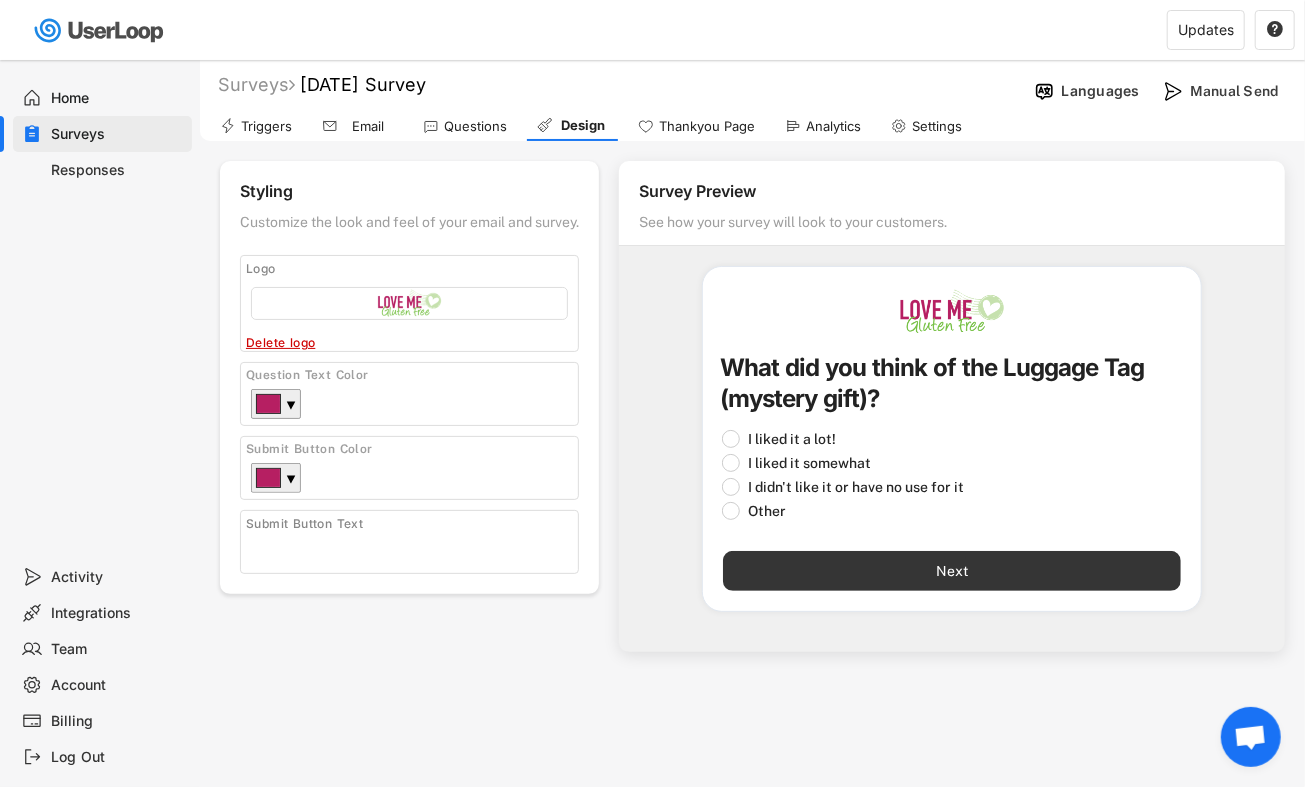 click on "Next" at bounding box center (952, 571) 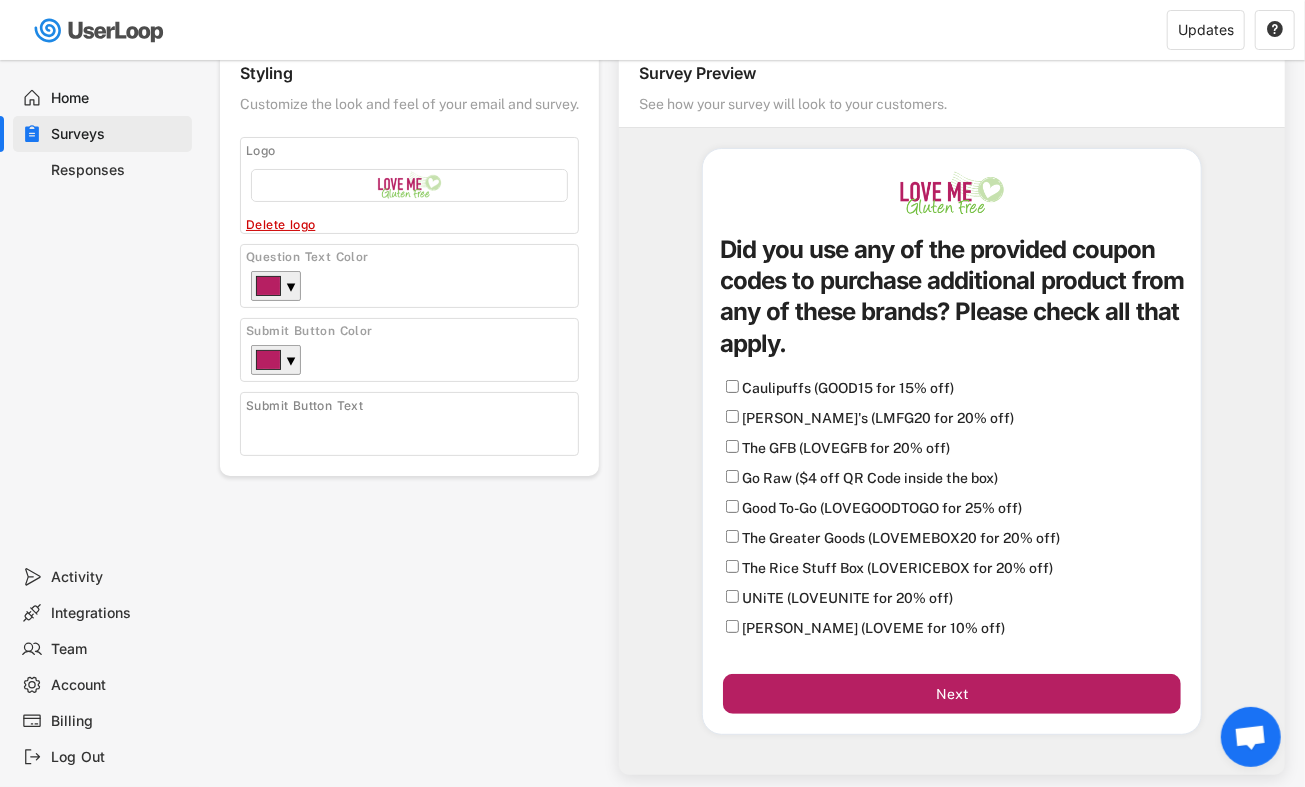 scroll, scrollTop: 121, scrollLeft: 0, axis: vertical 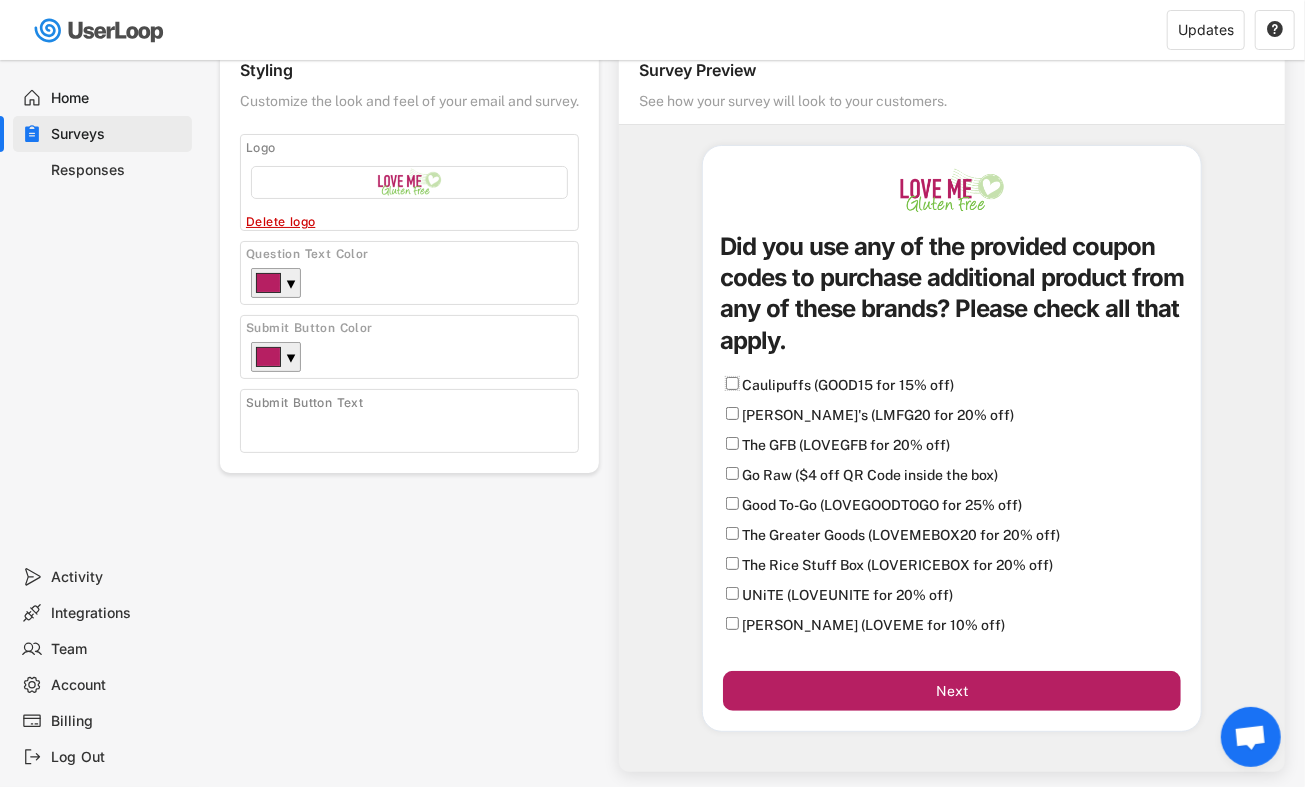 click on "Caulipuffs (GOOD15 for 15% off)" at bounding box center [732, 383] 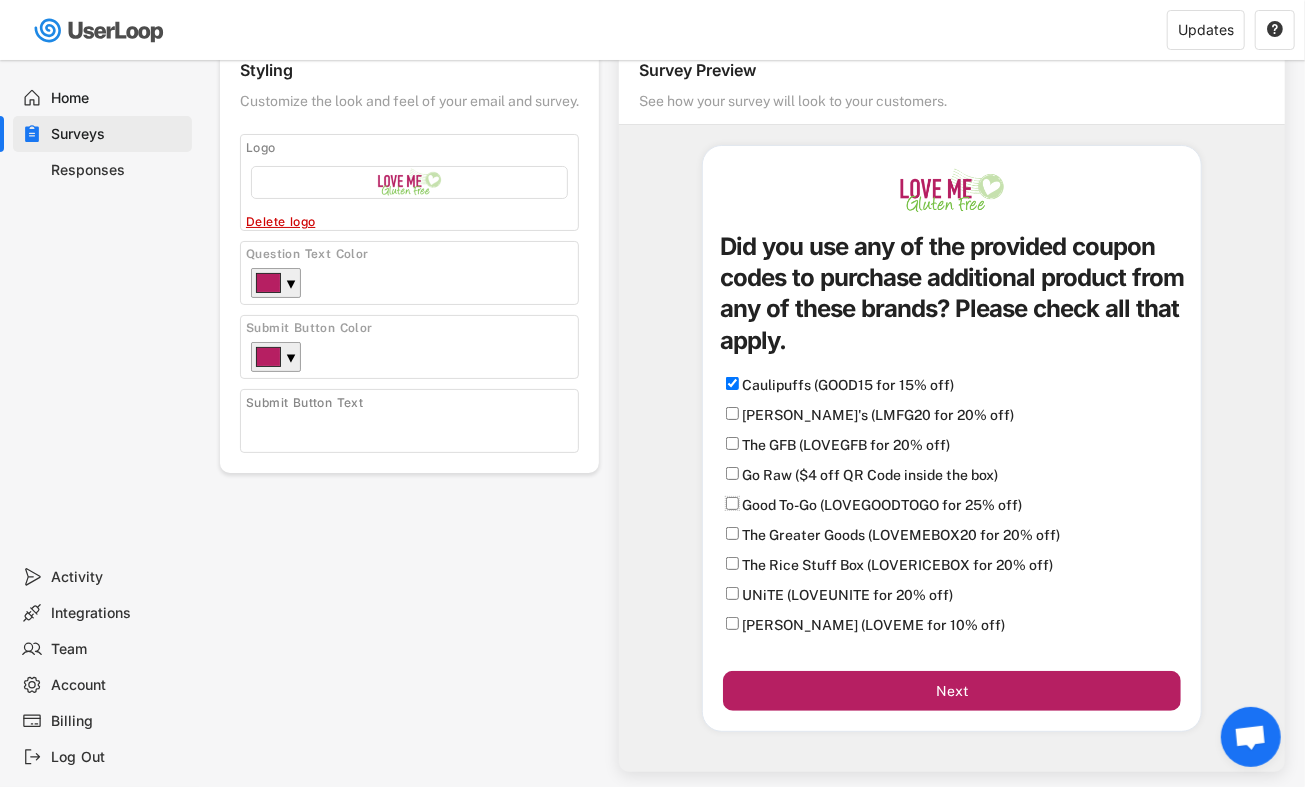 click on "Good To-Go (LOVEGOODTOGO for 25% off)" at bounding box center (732, 503) 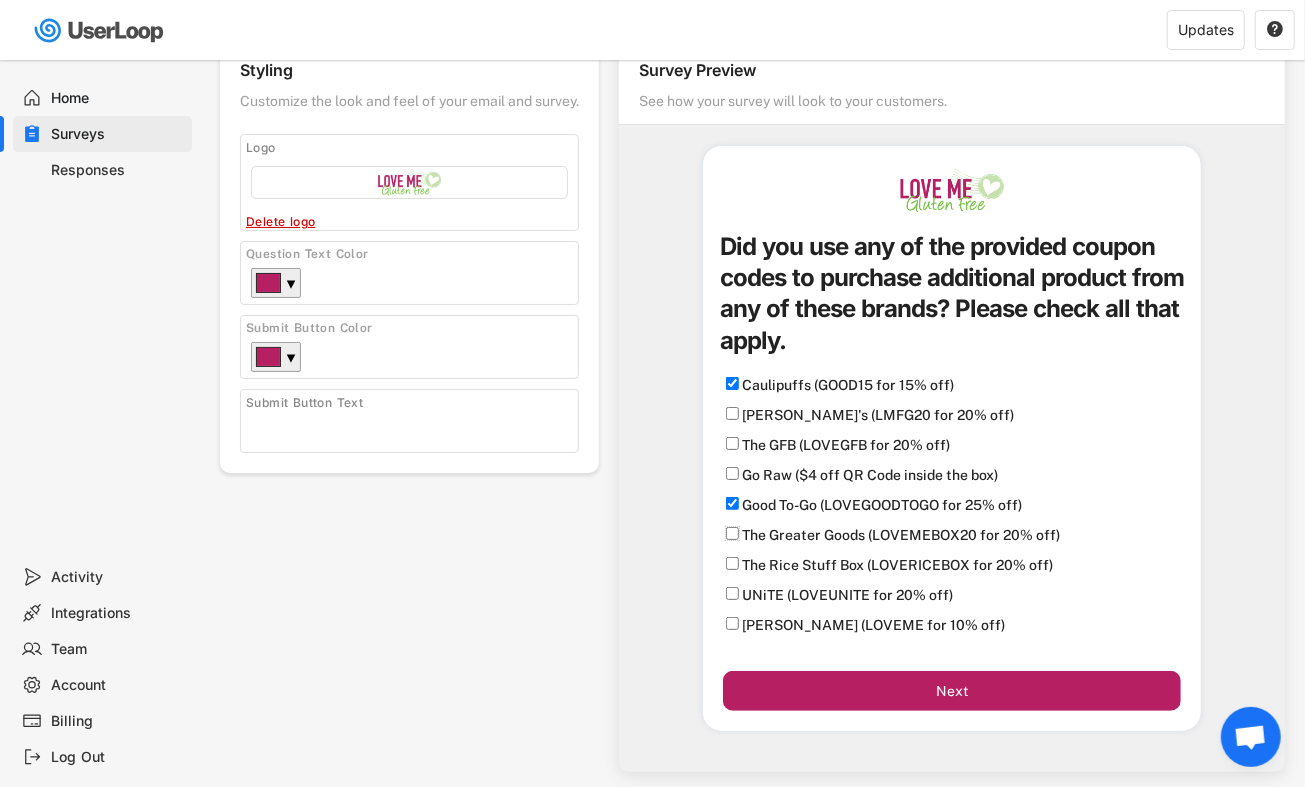 click on "The Greater Goods (LOVEMEBOX20 for 20% off)" at bounding box center [732, 533] 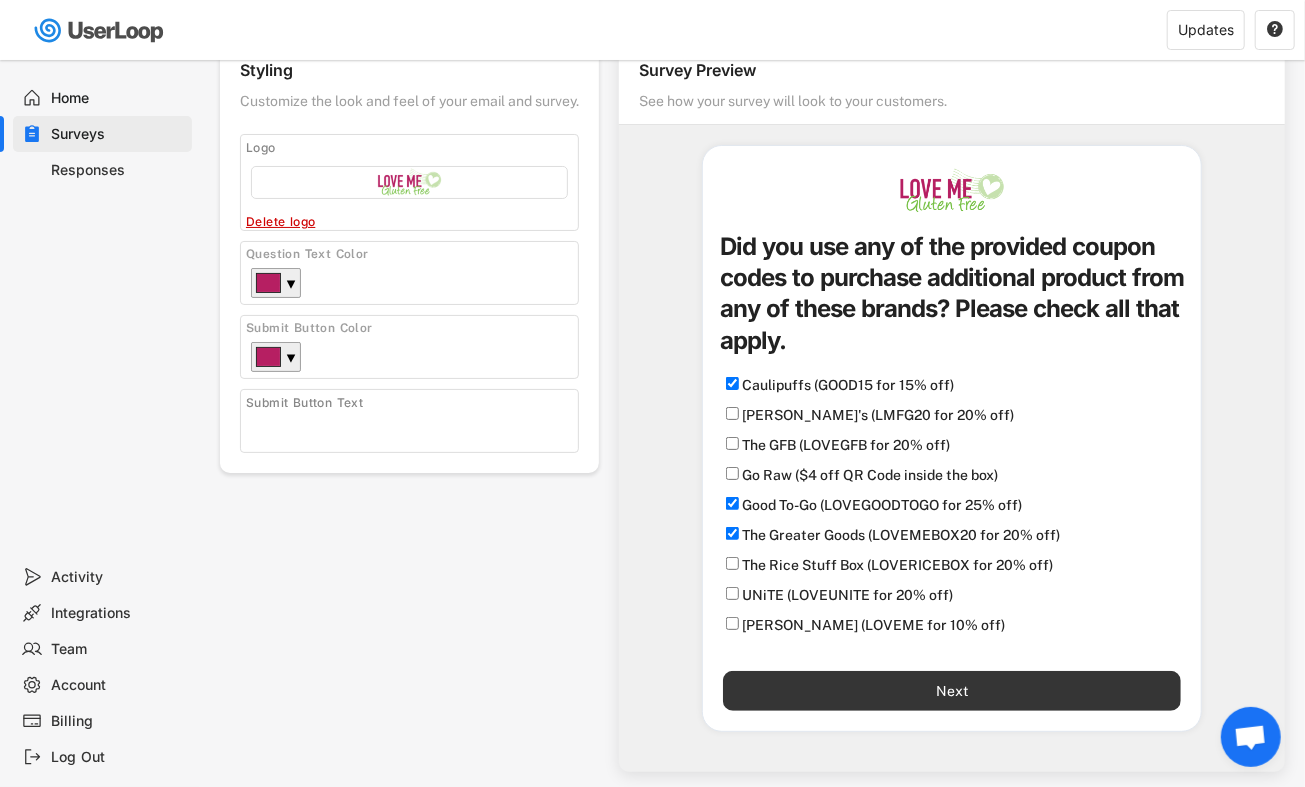 click on "Next" at bounding box center [952, 691] 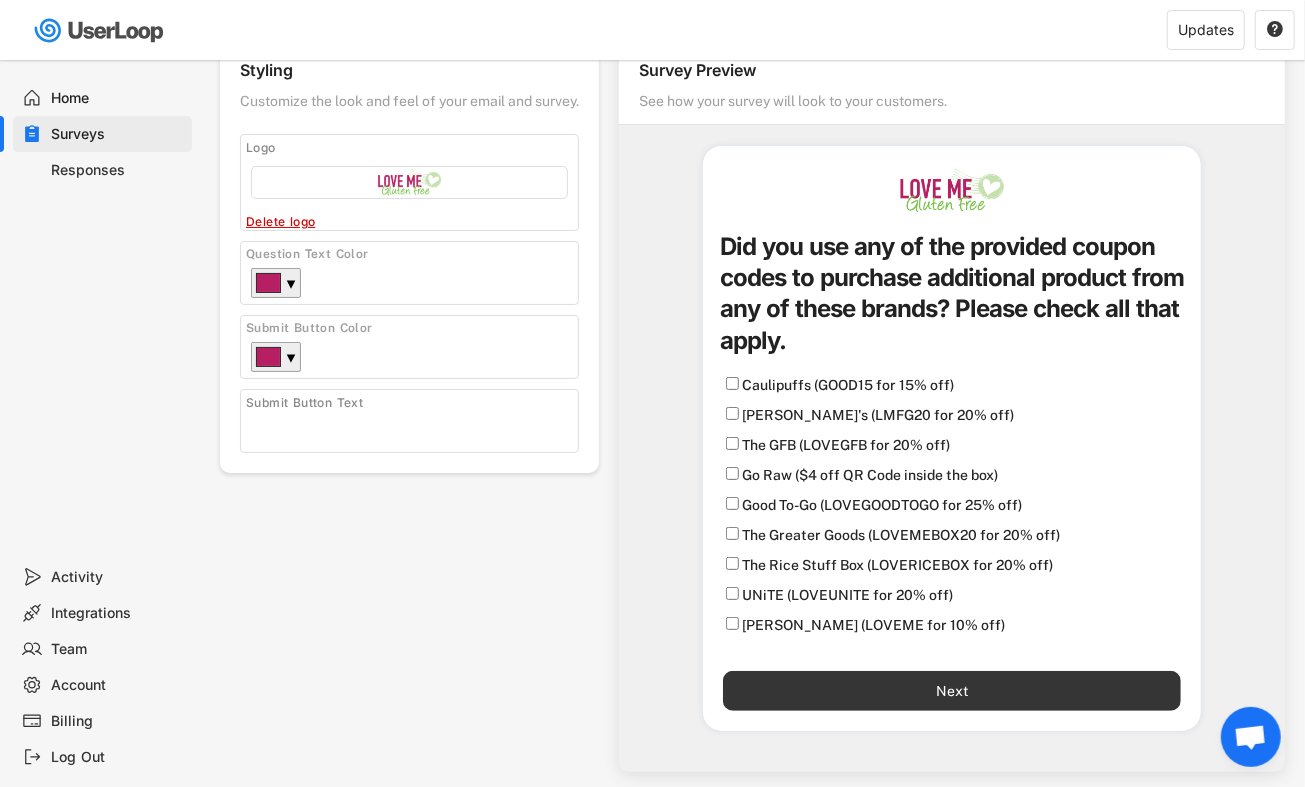 checkbox on "false" 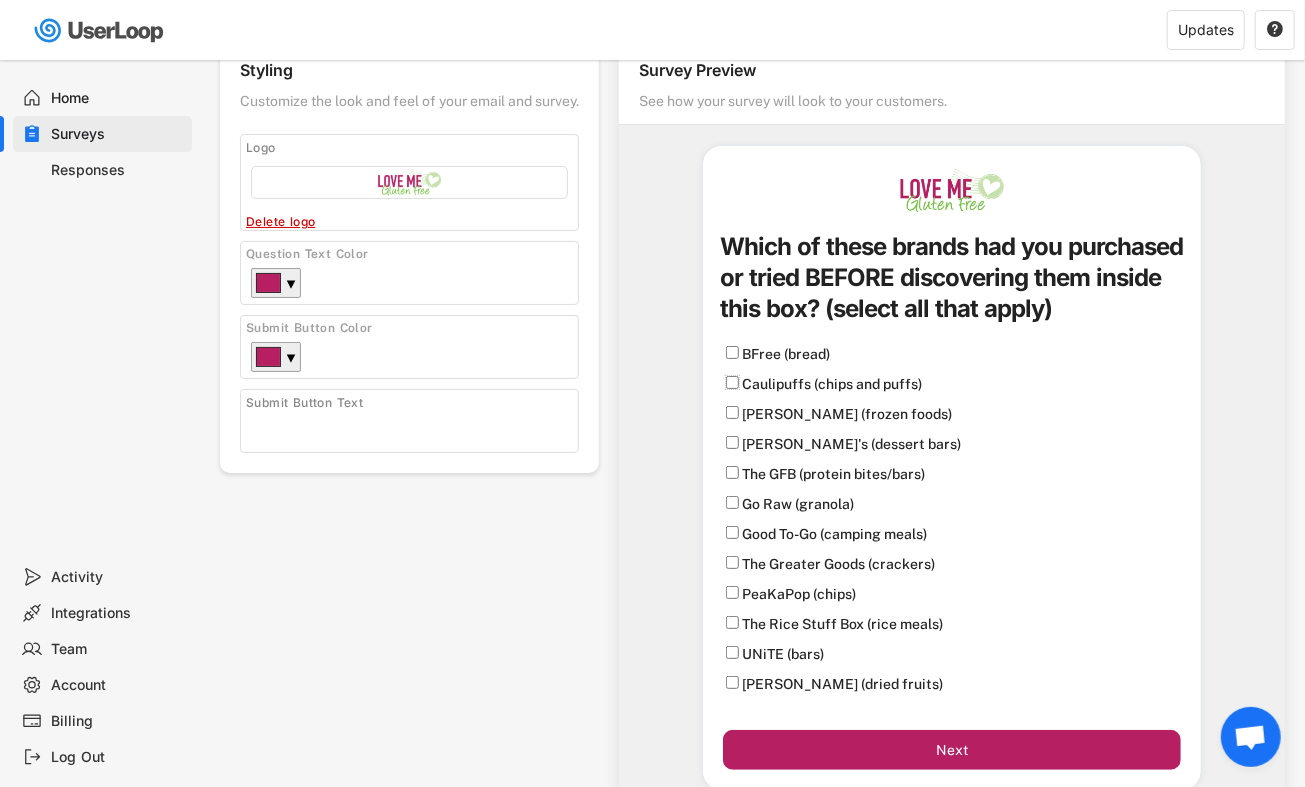 click on "Caulipuffs (chips and puffs)" at bounding box center (732, 382) 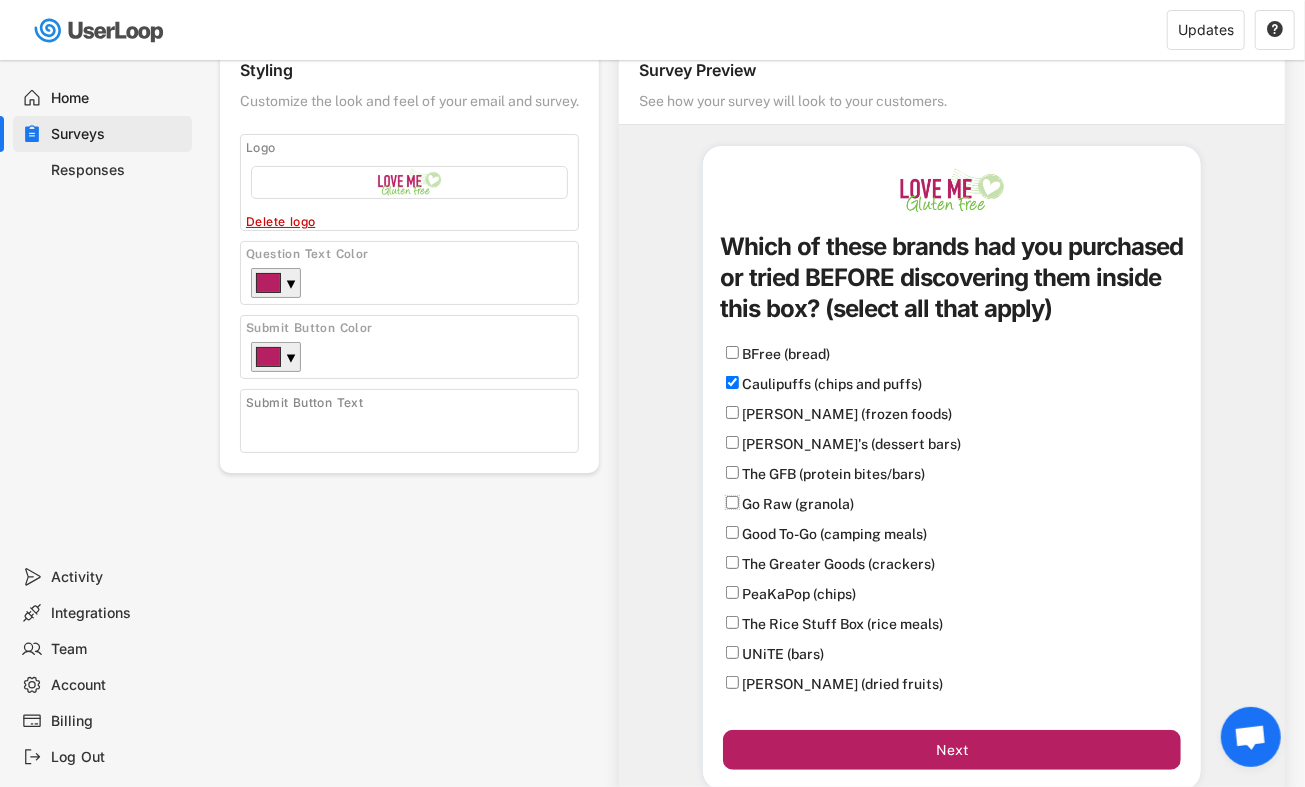 click on "Go Raw (granola)" at bounding box center (732, 502) 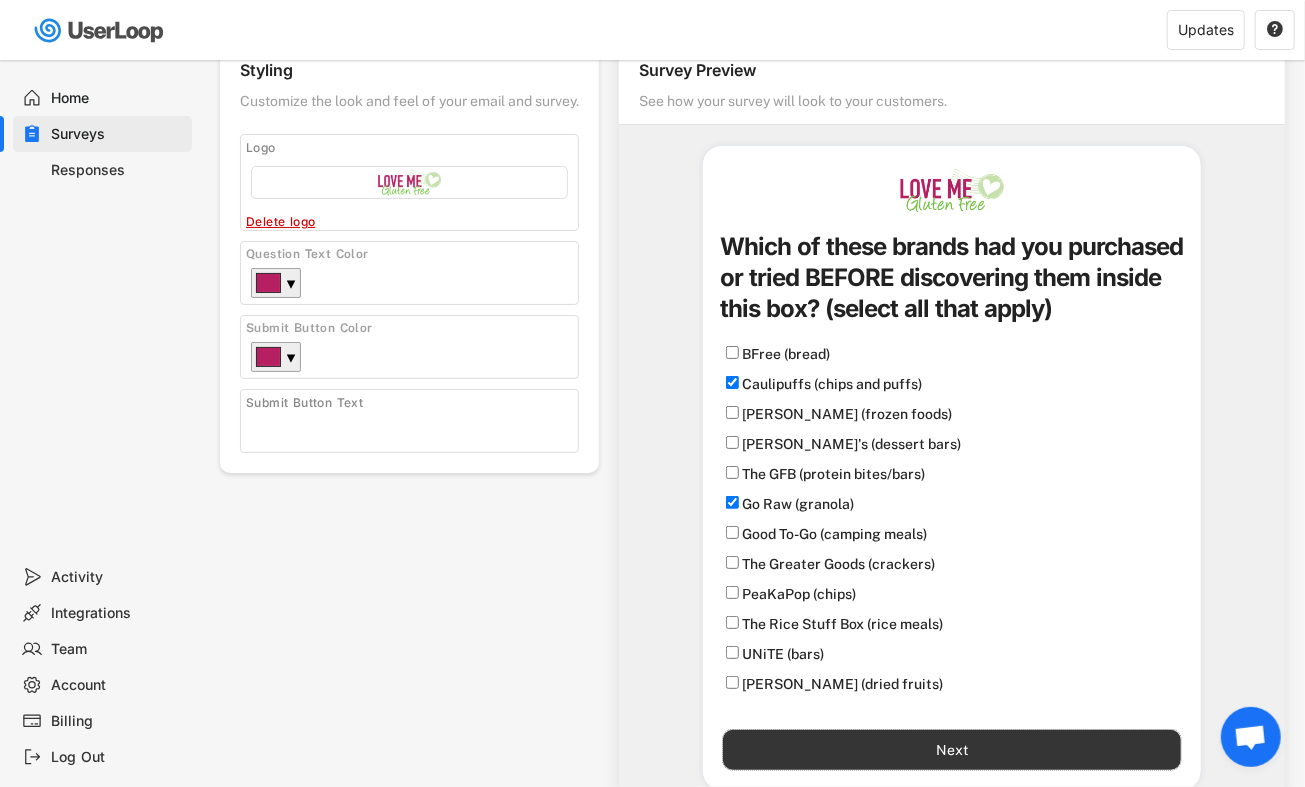 click on "Next" at bounding box center (952, 750) 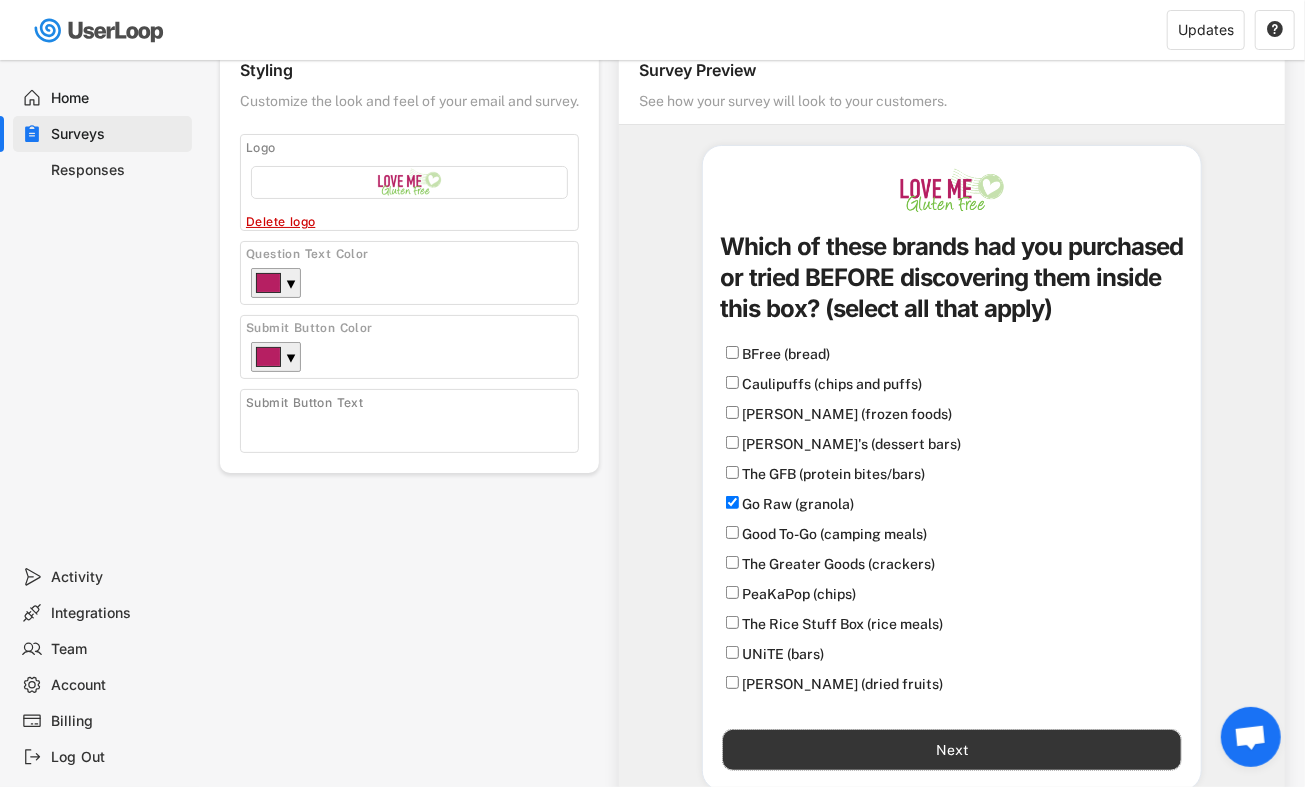 checkbox on "false" 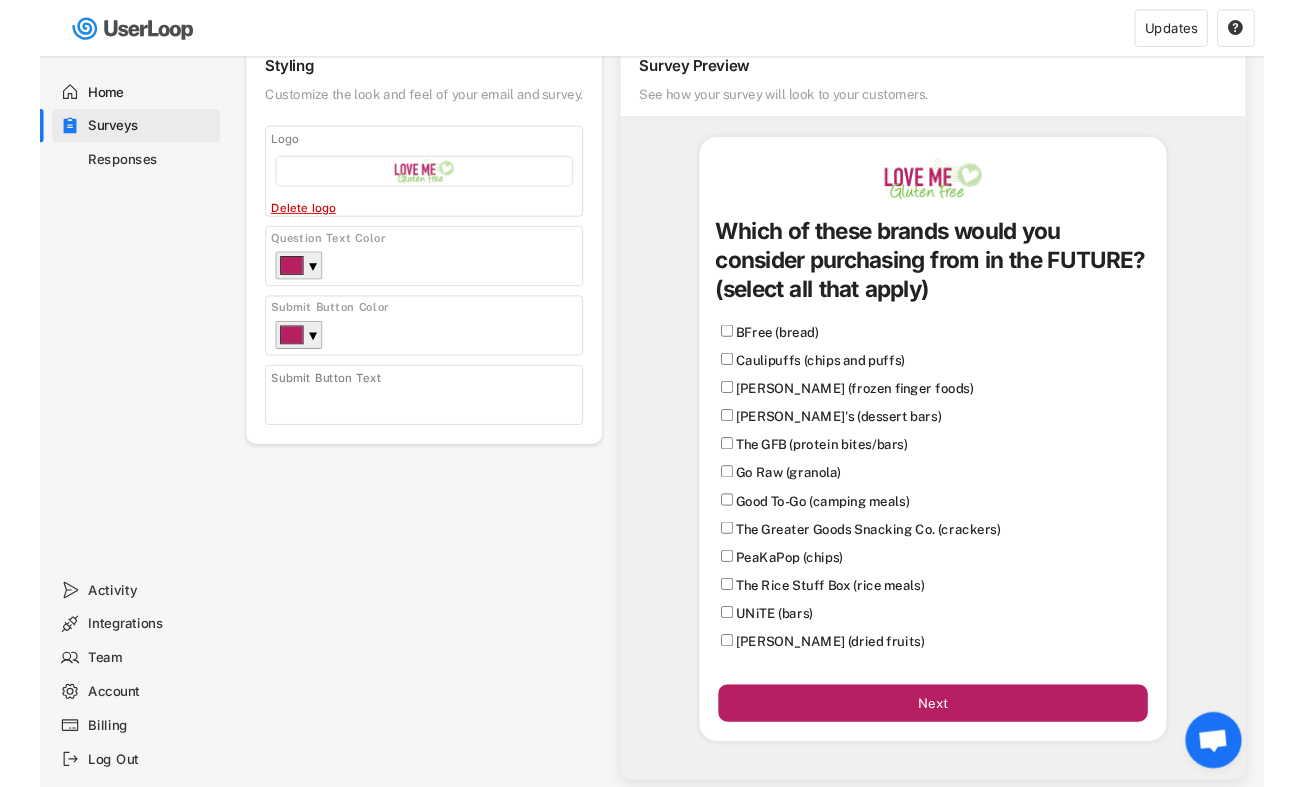 scroll, scrollTop: 121, scrollLeft: 0, axis: vertical 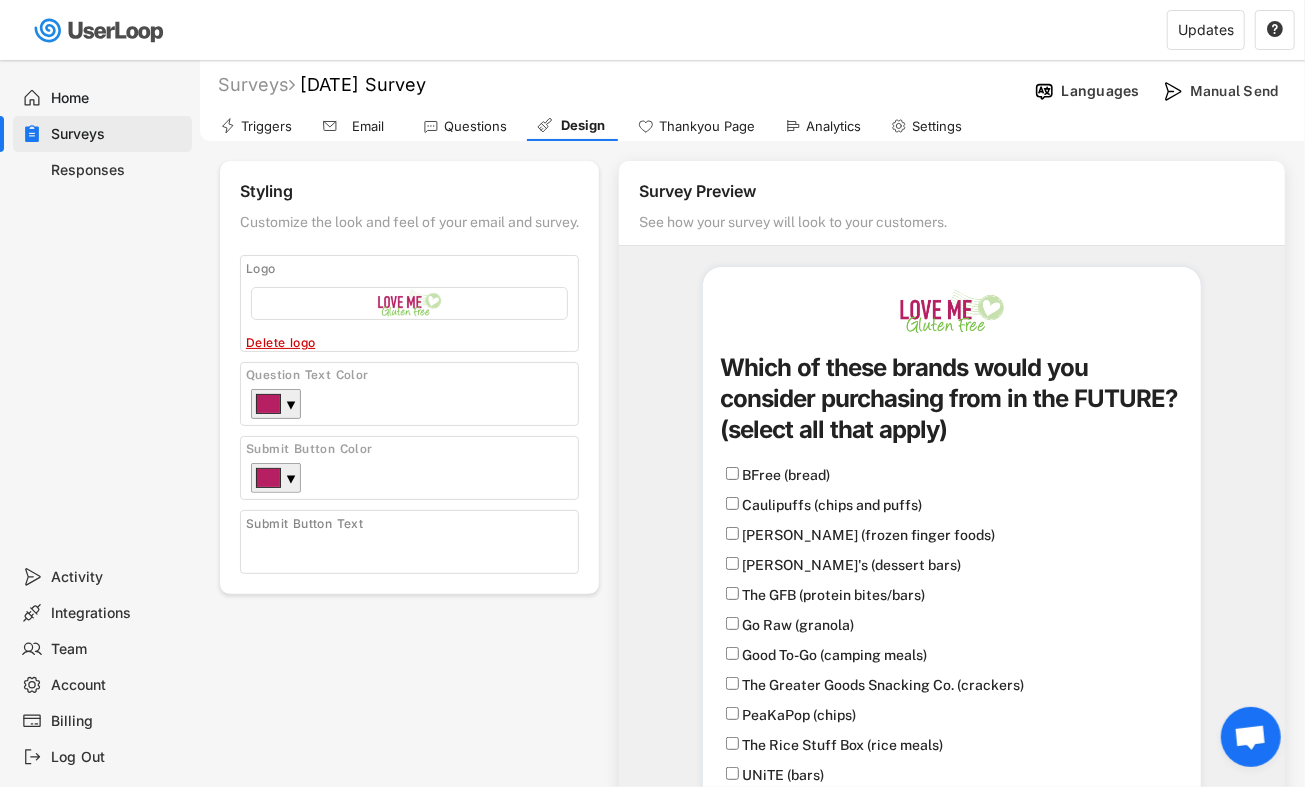 click on "Home" at bounding box center (102, 98) 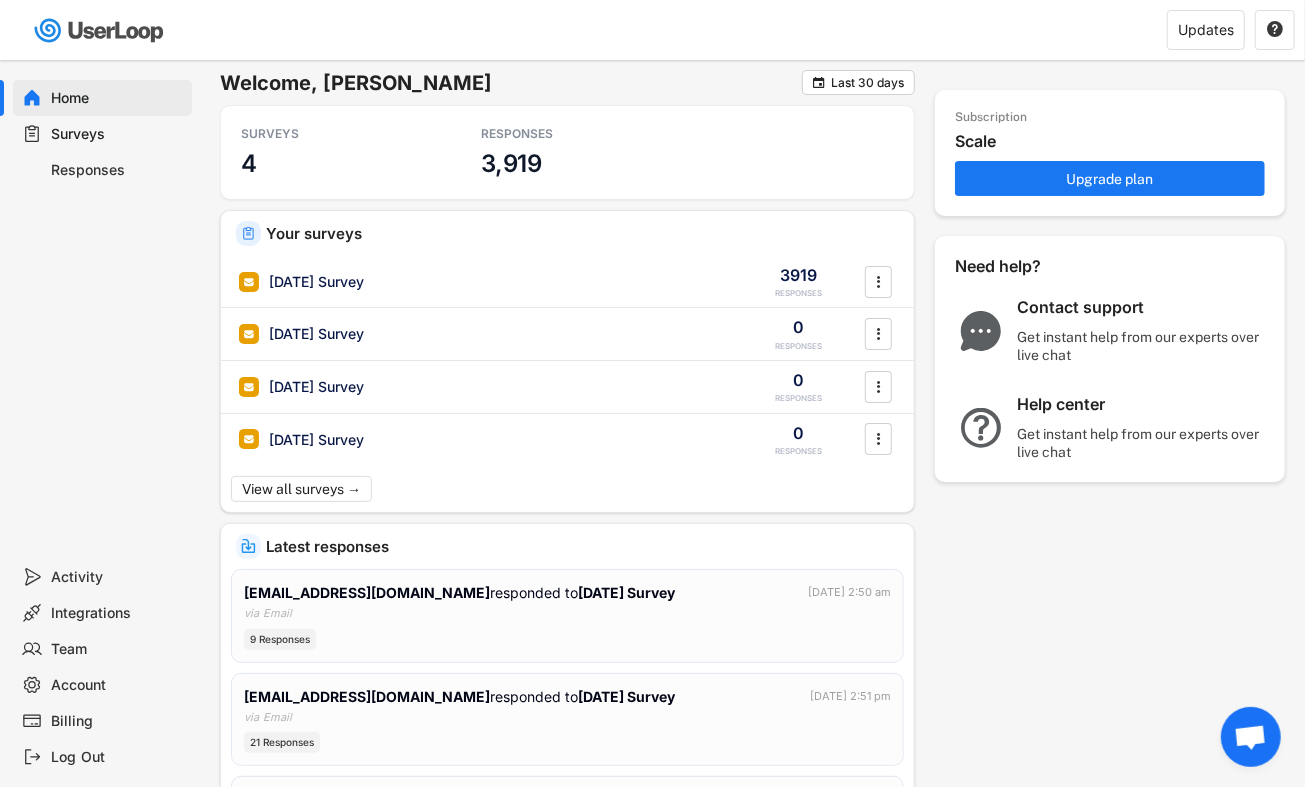 click on "Responses" at bounding box center (118, 170) 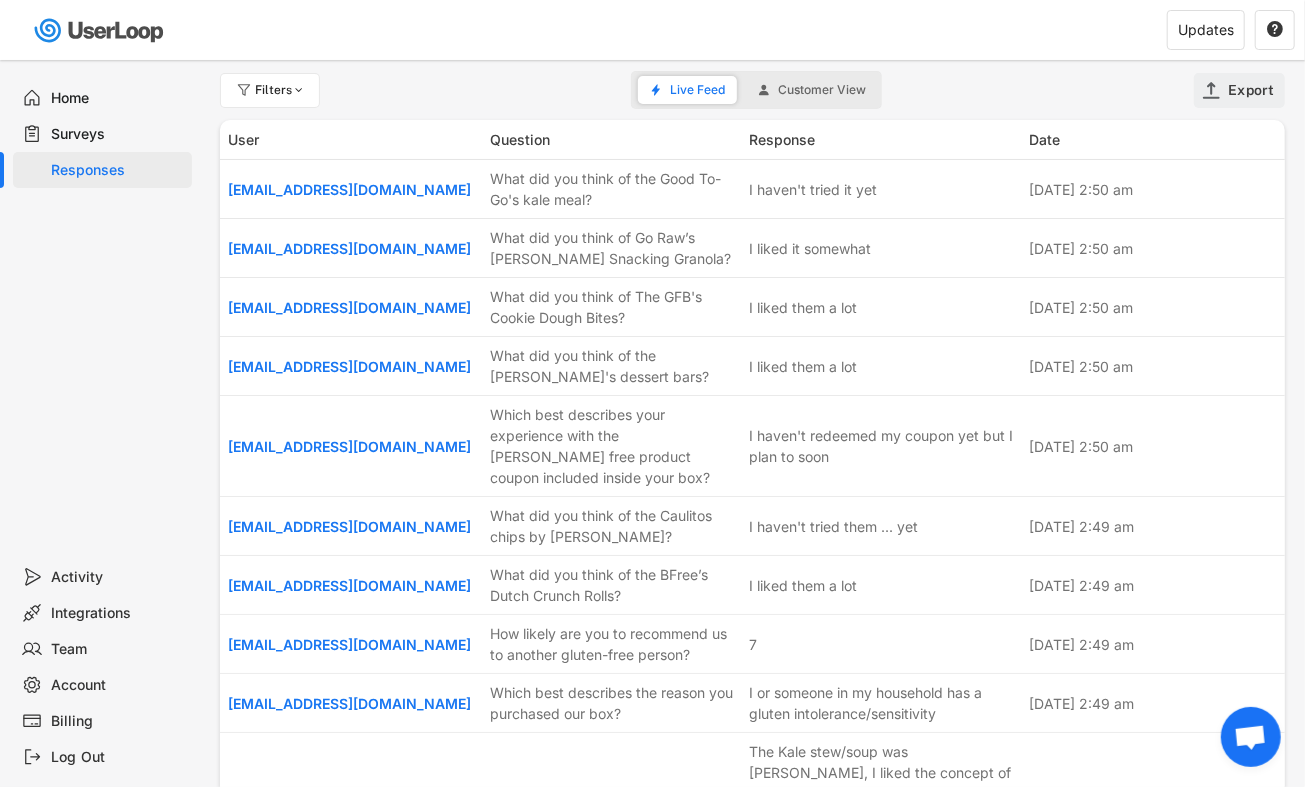 click on "Export" at bounding box center [1240, 90] 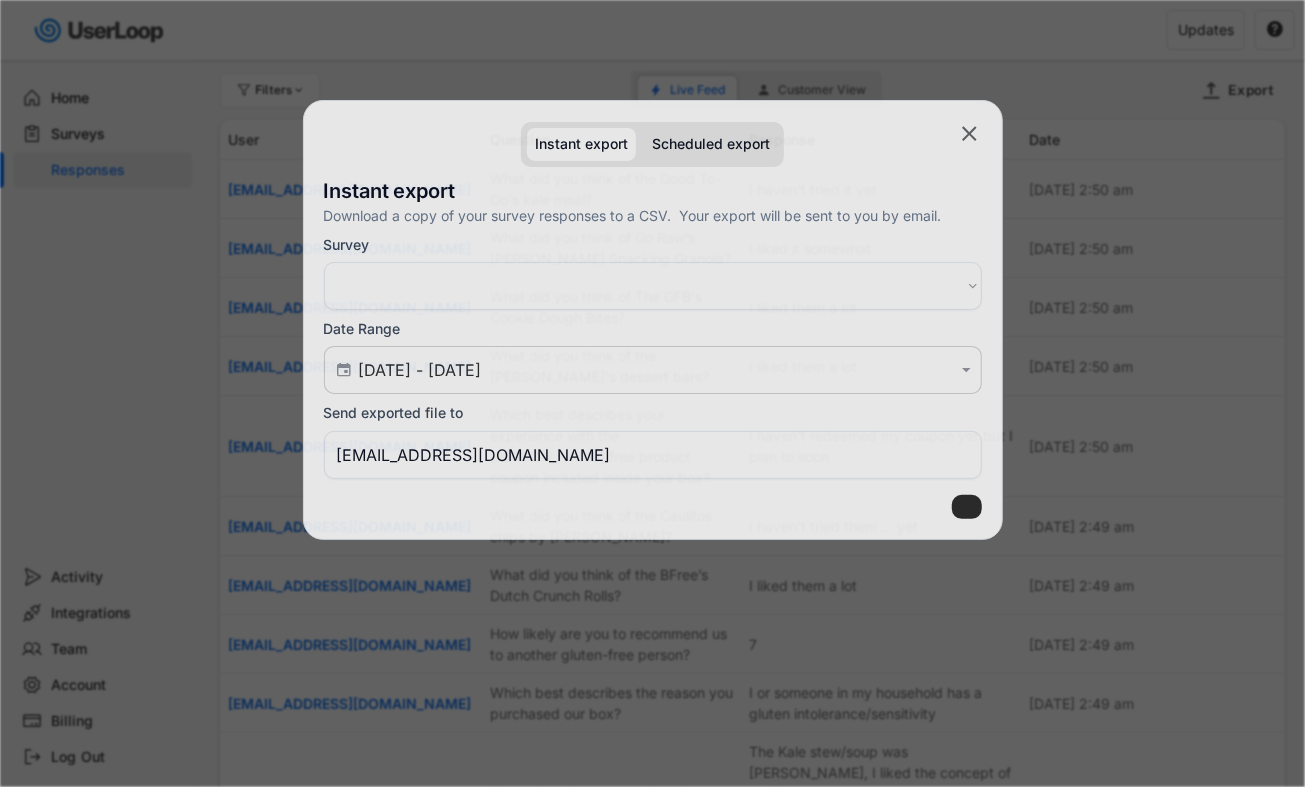select on ""PLACEHOLDER_1427118222253"" 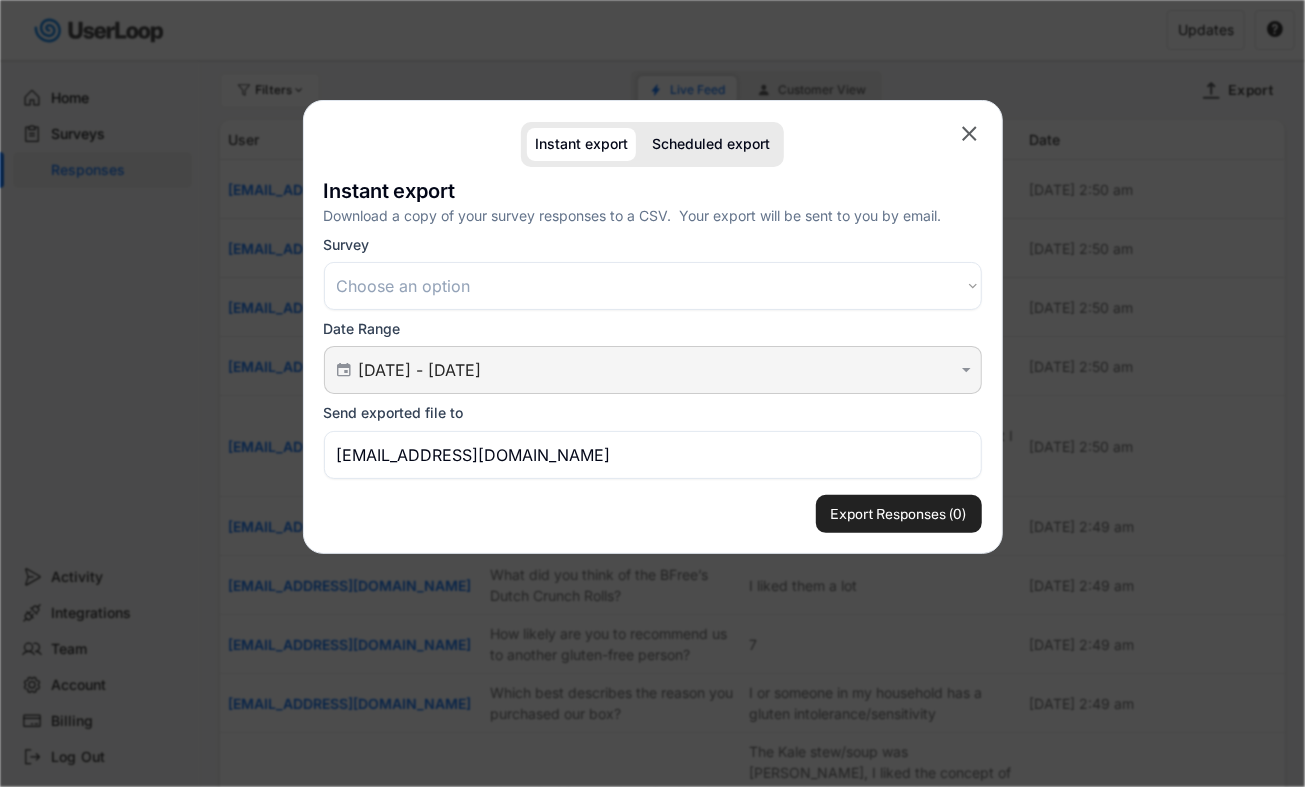 click on "[DATE] - [DATE]" at bounding box center (656, 370) 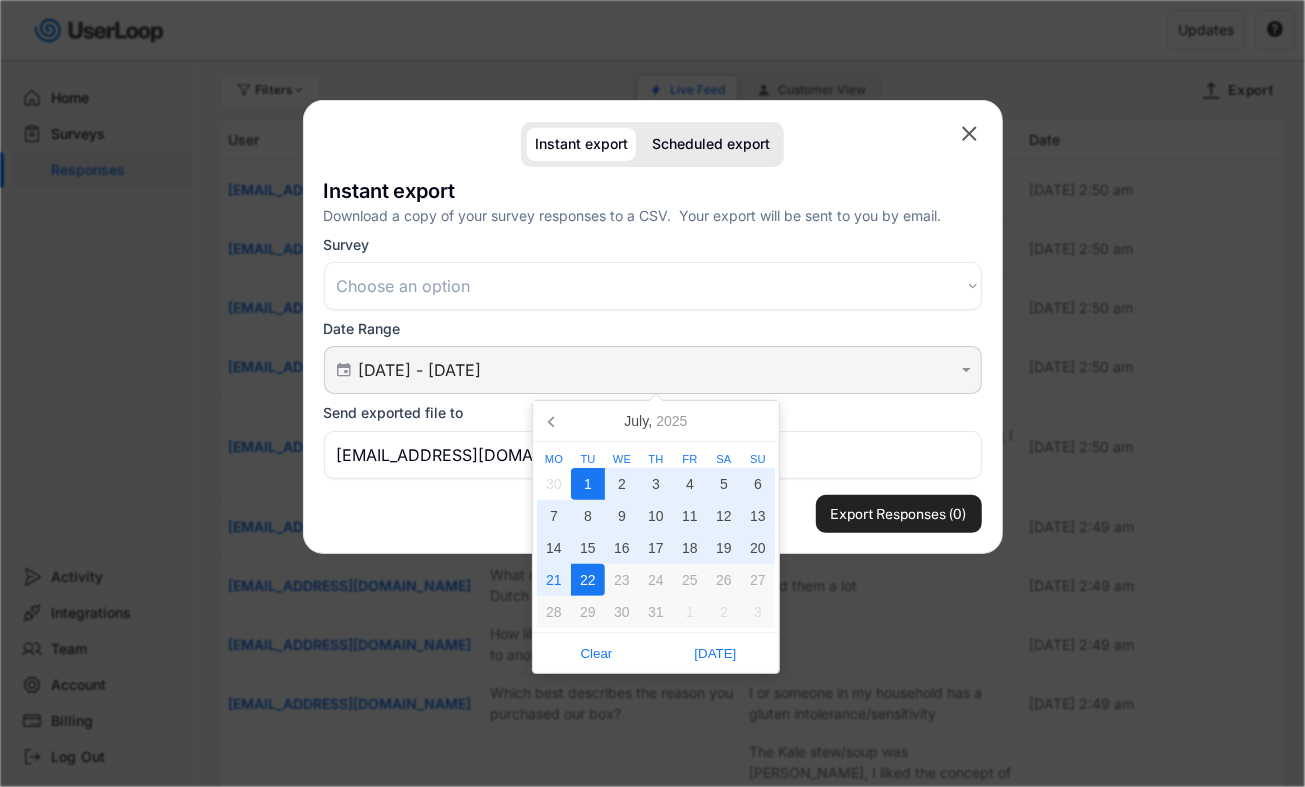 click on "[DATE] - [DATE]" at bounding box center (656, 370) 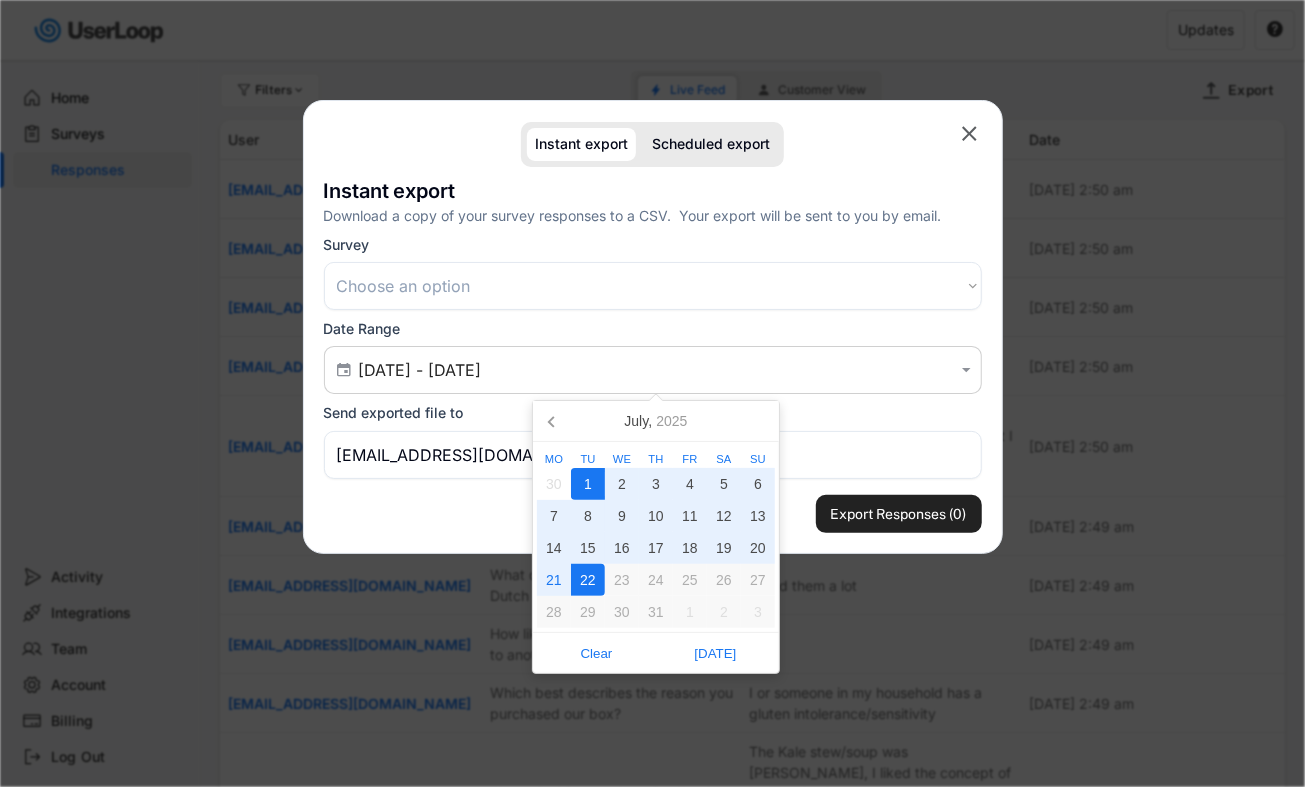 click on "" 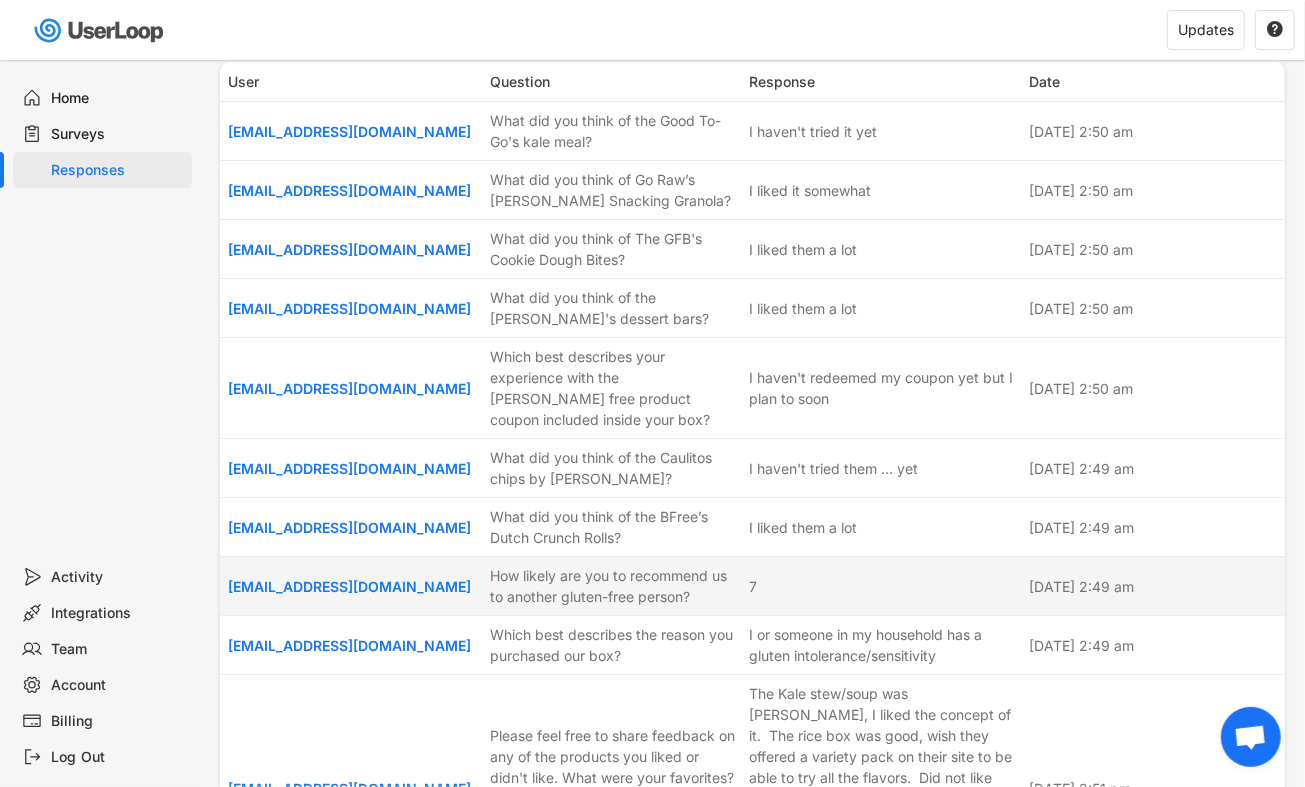 scroll, scrollTop: 0, scrollLeft: 0, axis: both 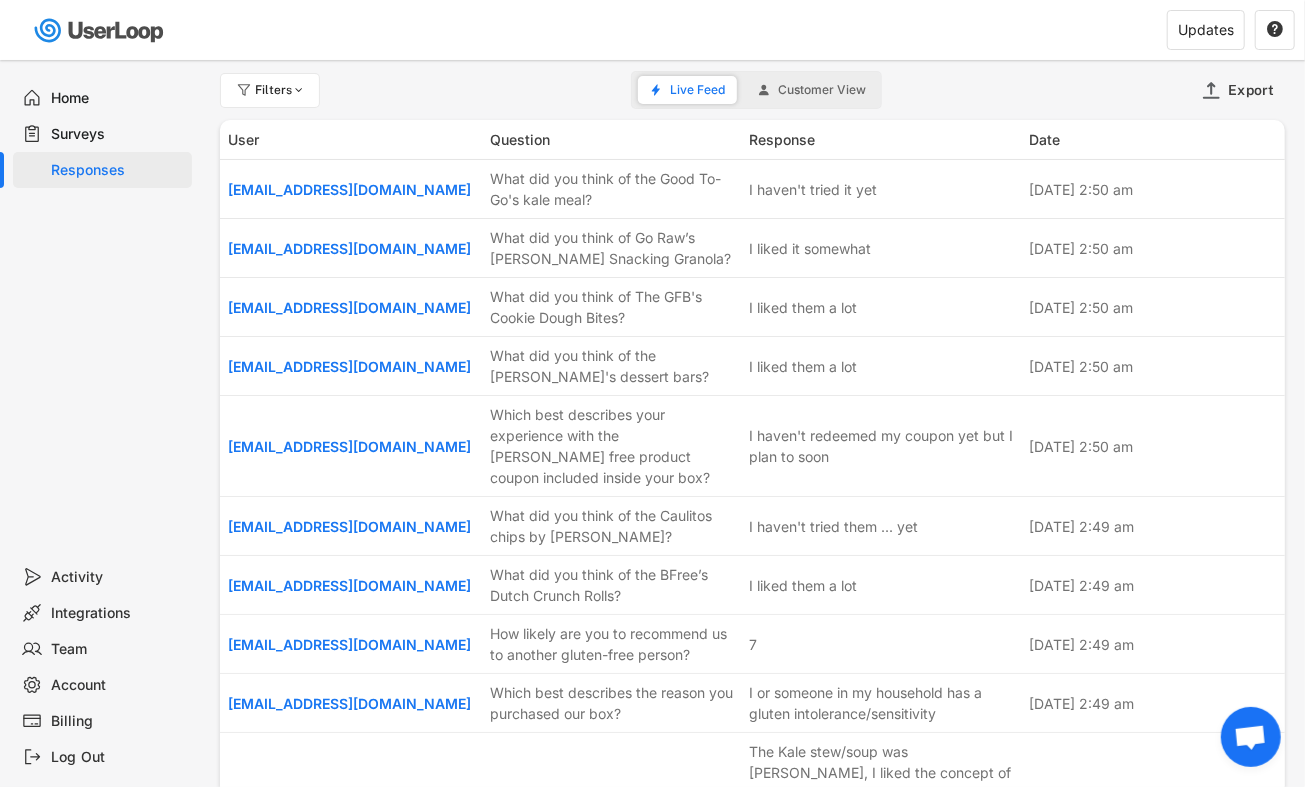 click on "Customer View" at bounding box center (822, 90) 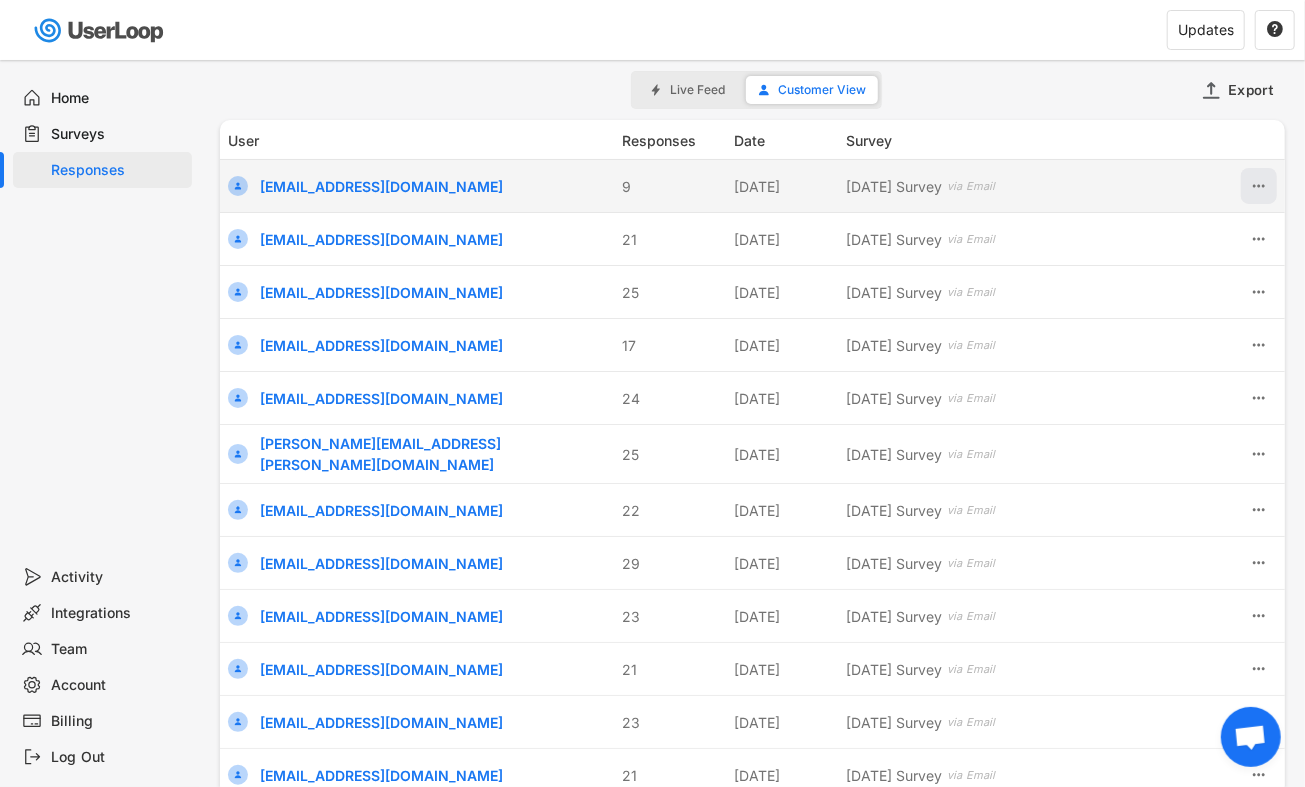click 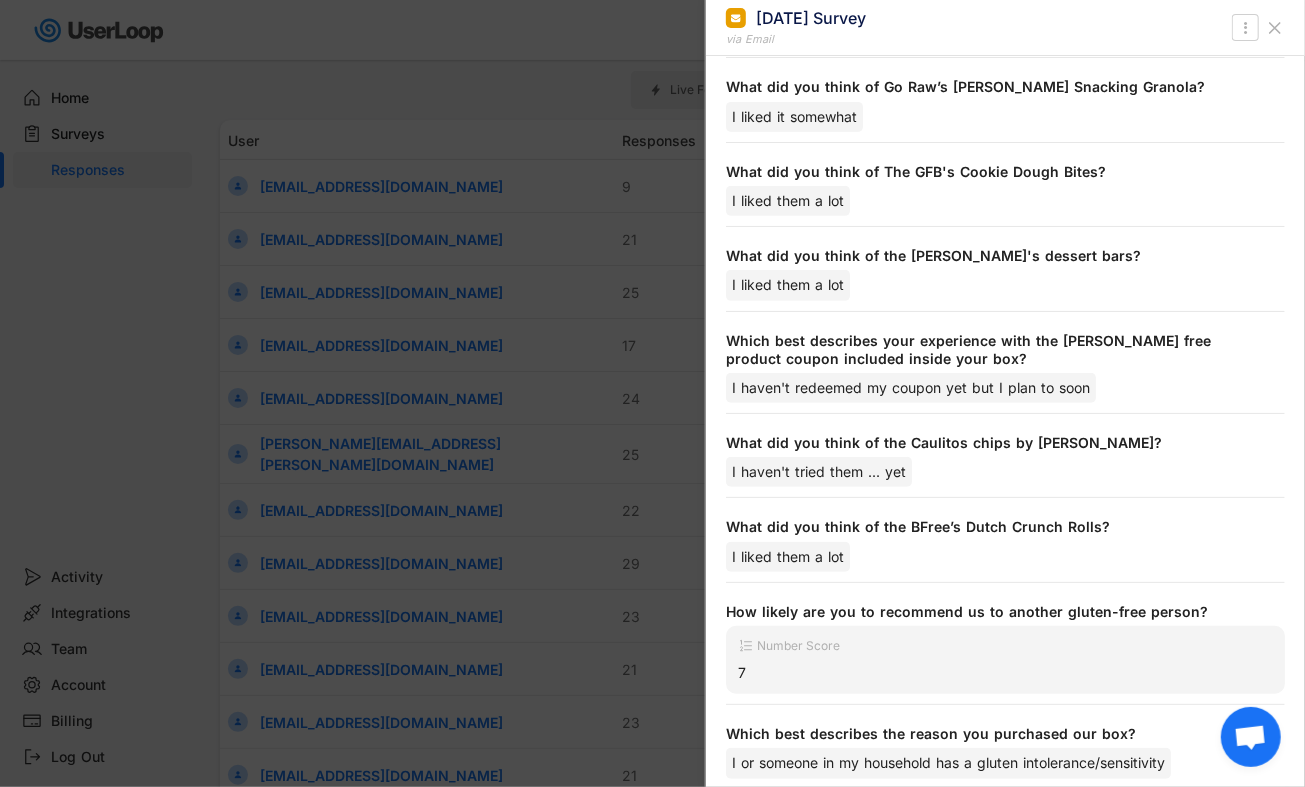 scroll, scrollTop: 399, scrollLeft: 0, axis: vertical 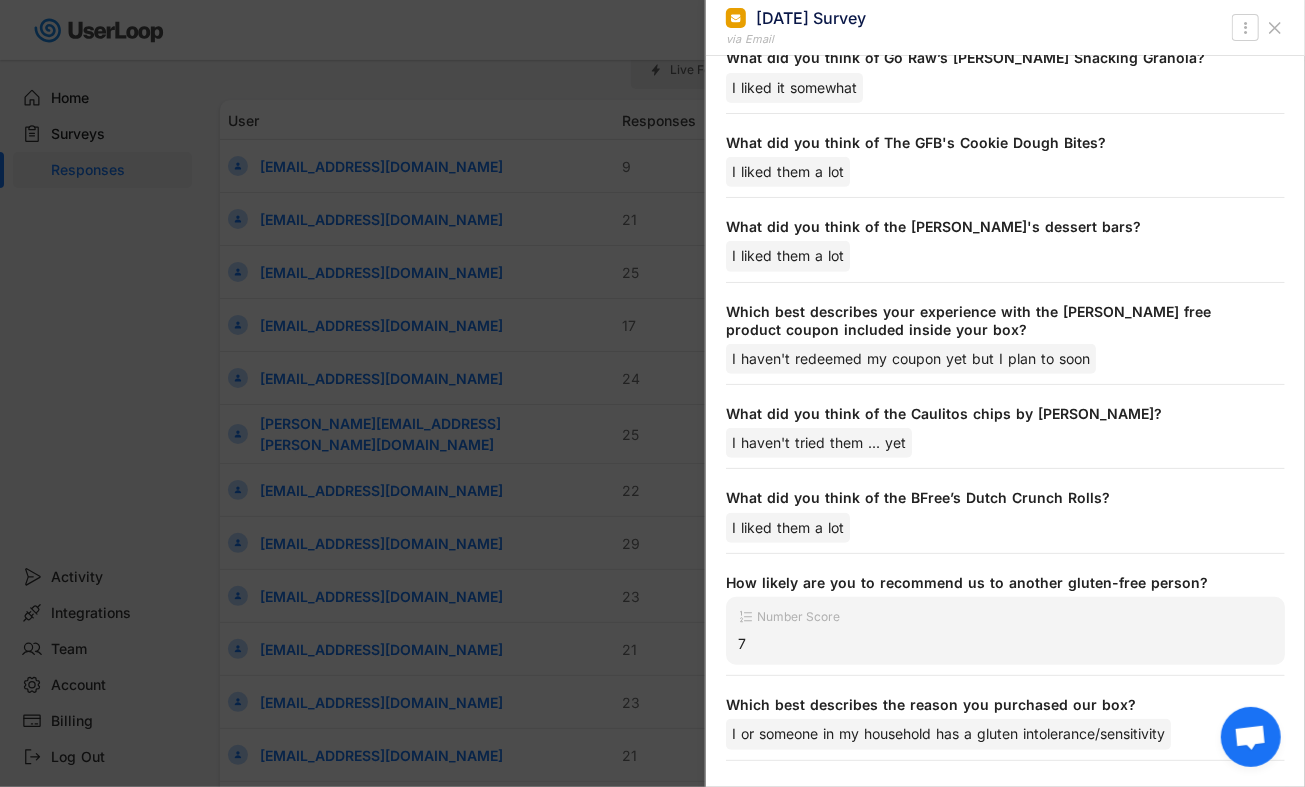 click on "I or someone in my household has a gluten intolerance/sensitivity" at bounding box center (948, 734) 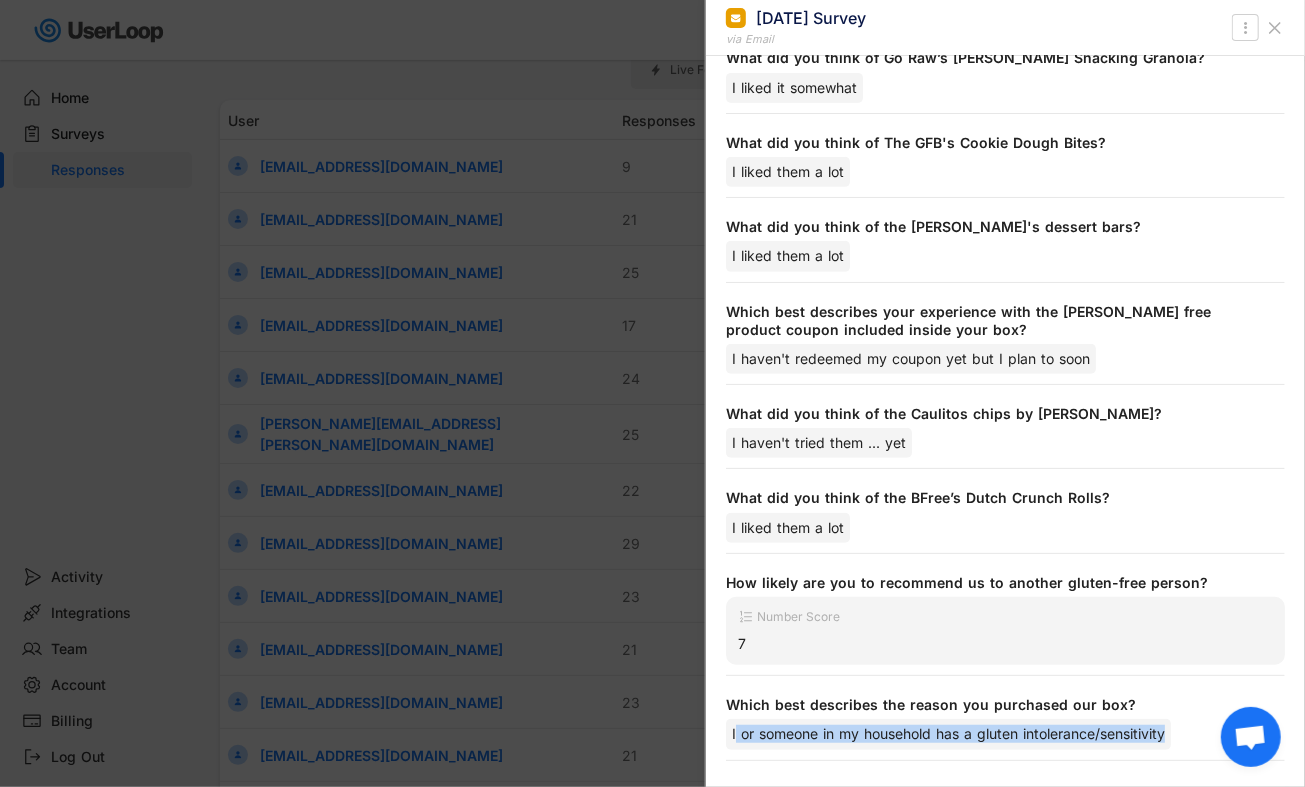 drag, startPoint x: 735, startPoint y: 730, endPoint x: 1186, endPoint y: 743, distance: 451.18732 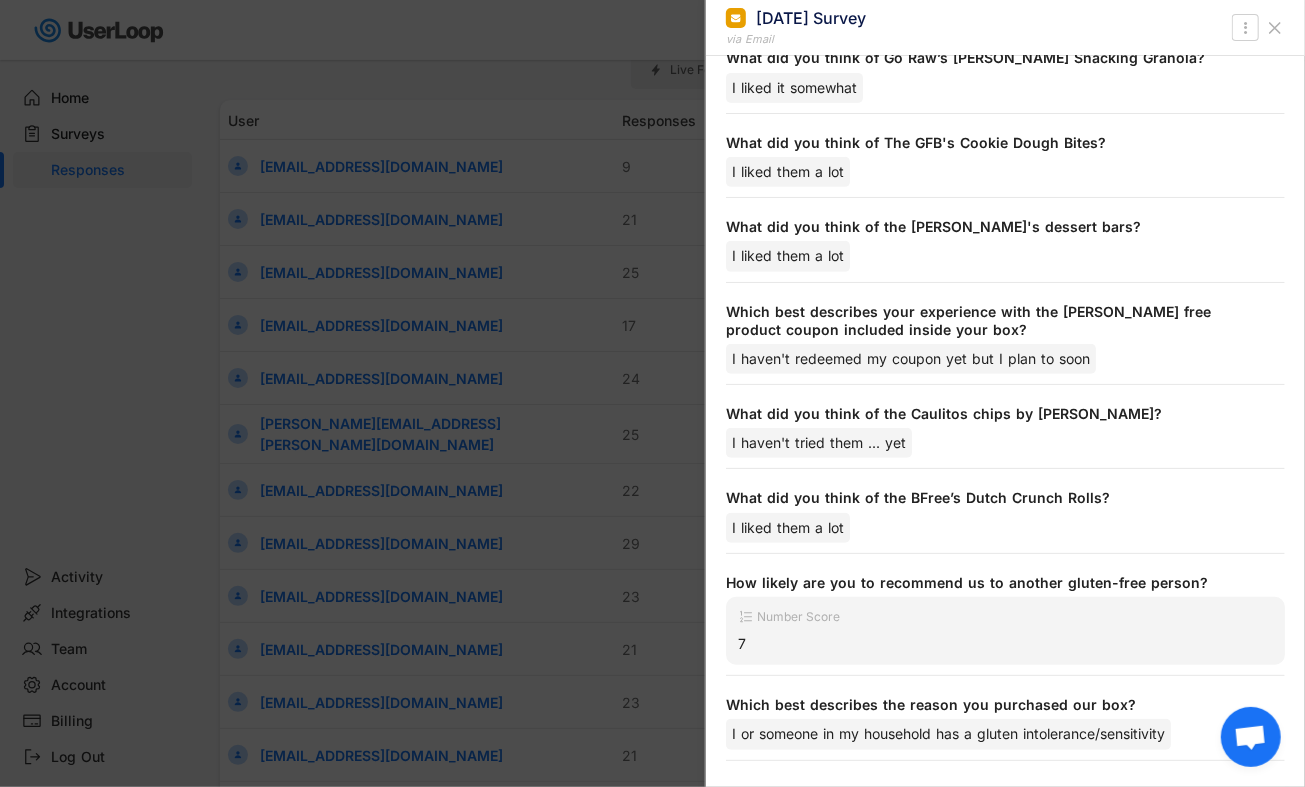click on "I or someone in my household has a gluten intolerance/sensitivity" at bounding box center (948, 734) 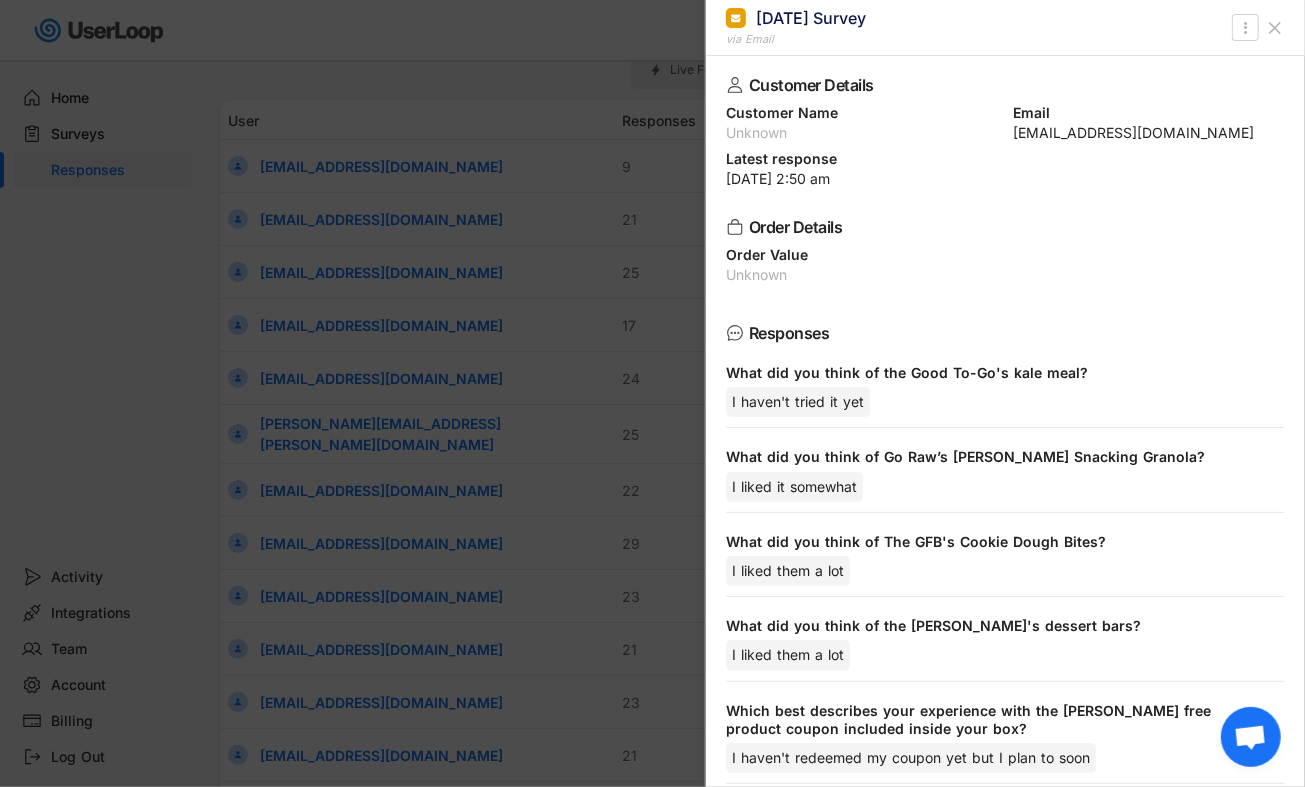 click at bounding box center (652, 393) 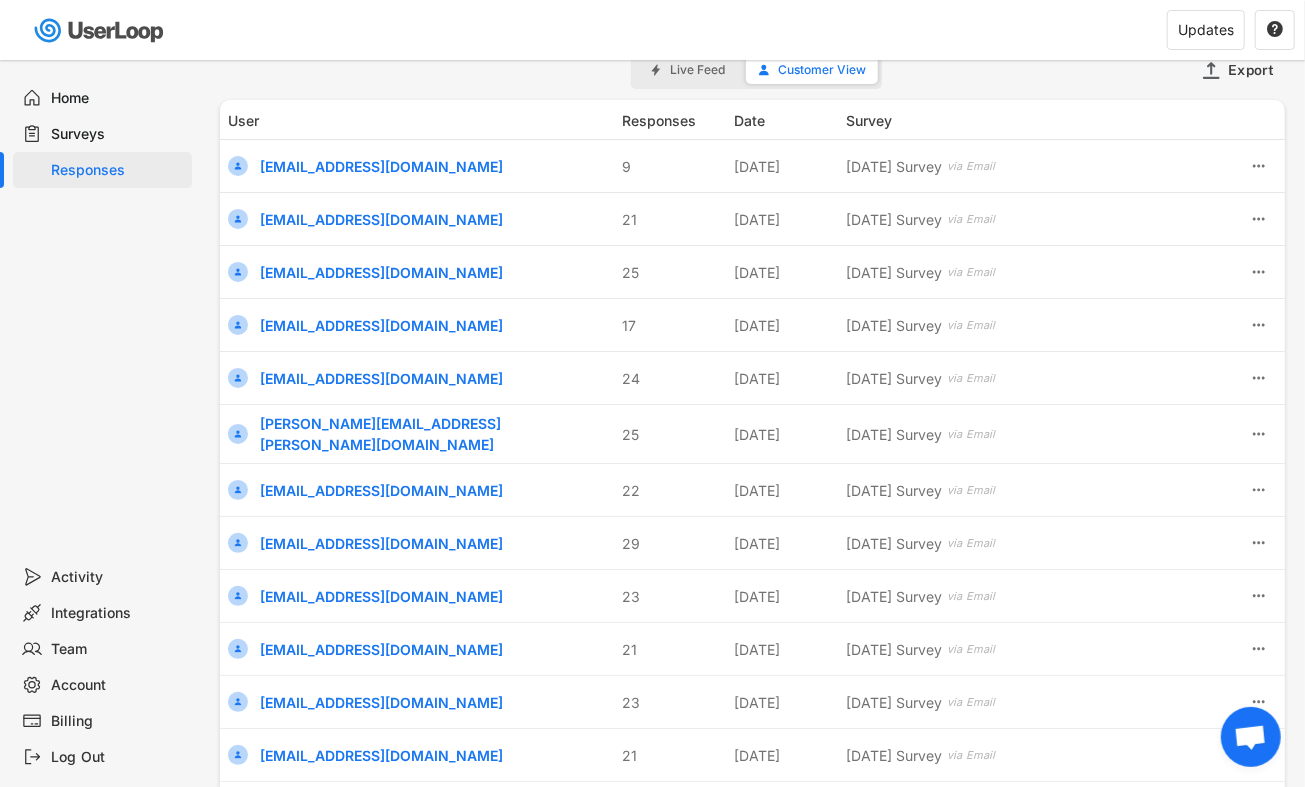 click on "Surveys" at bounding box center (118, 134) 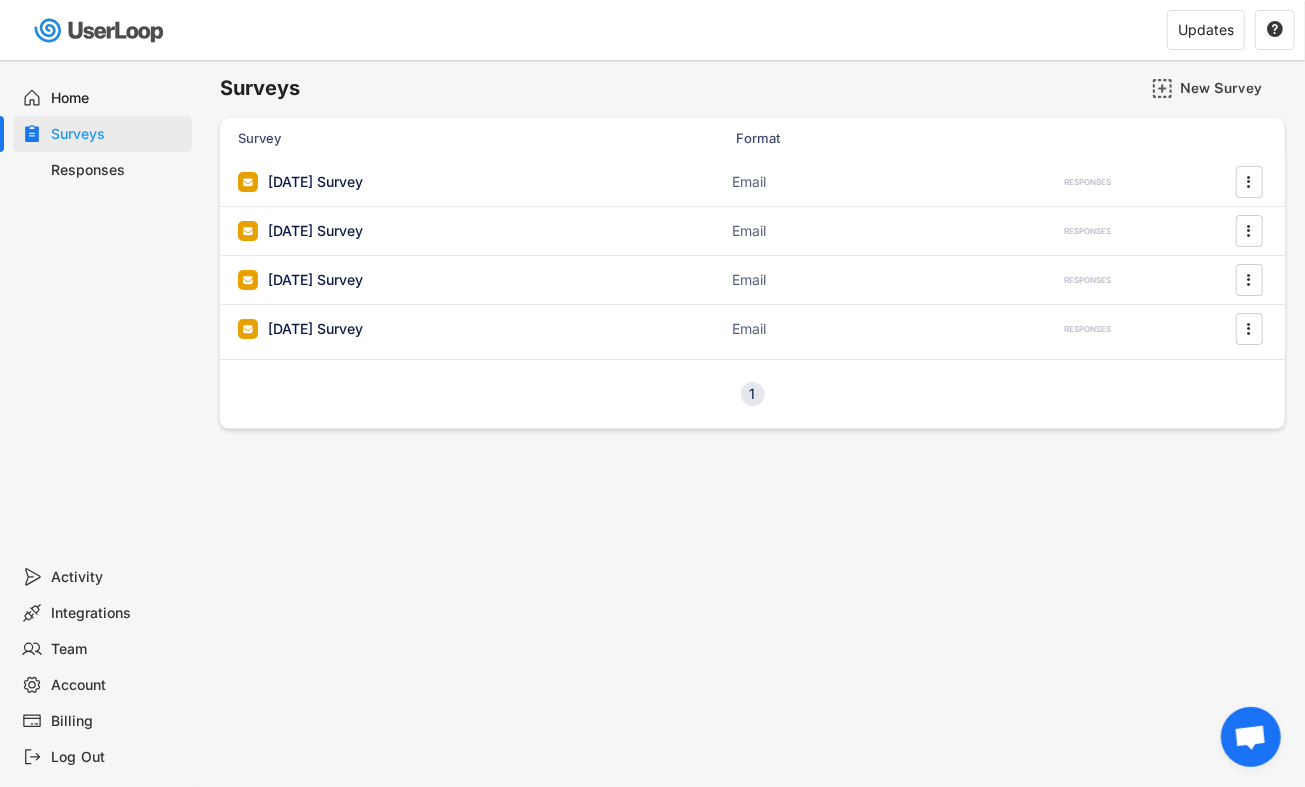 scroll, scrollTop: 0, scrollLeft: 0, axis: both 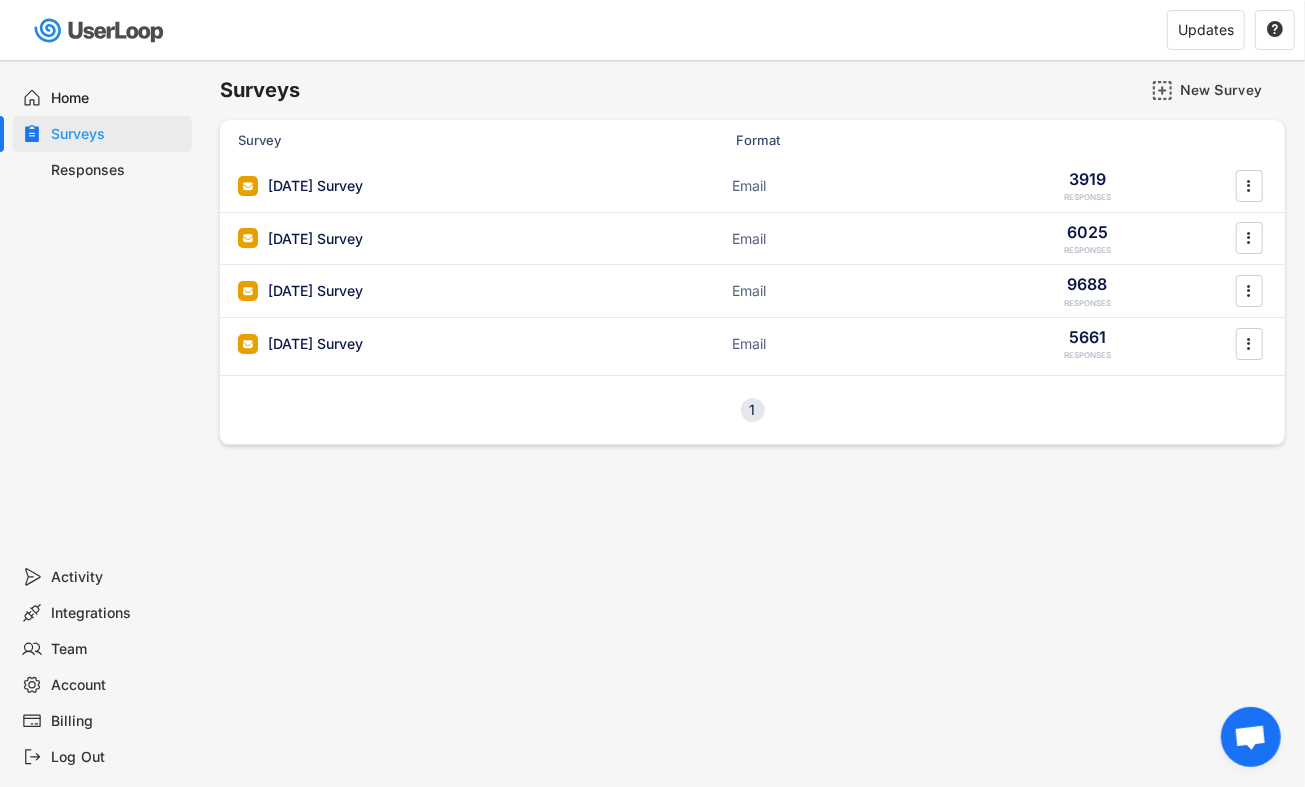 click on "Home" at bounding box center (102, 98) 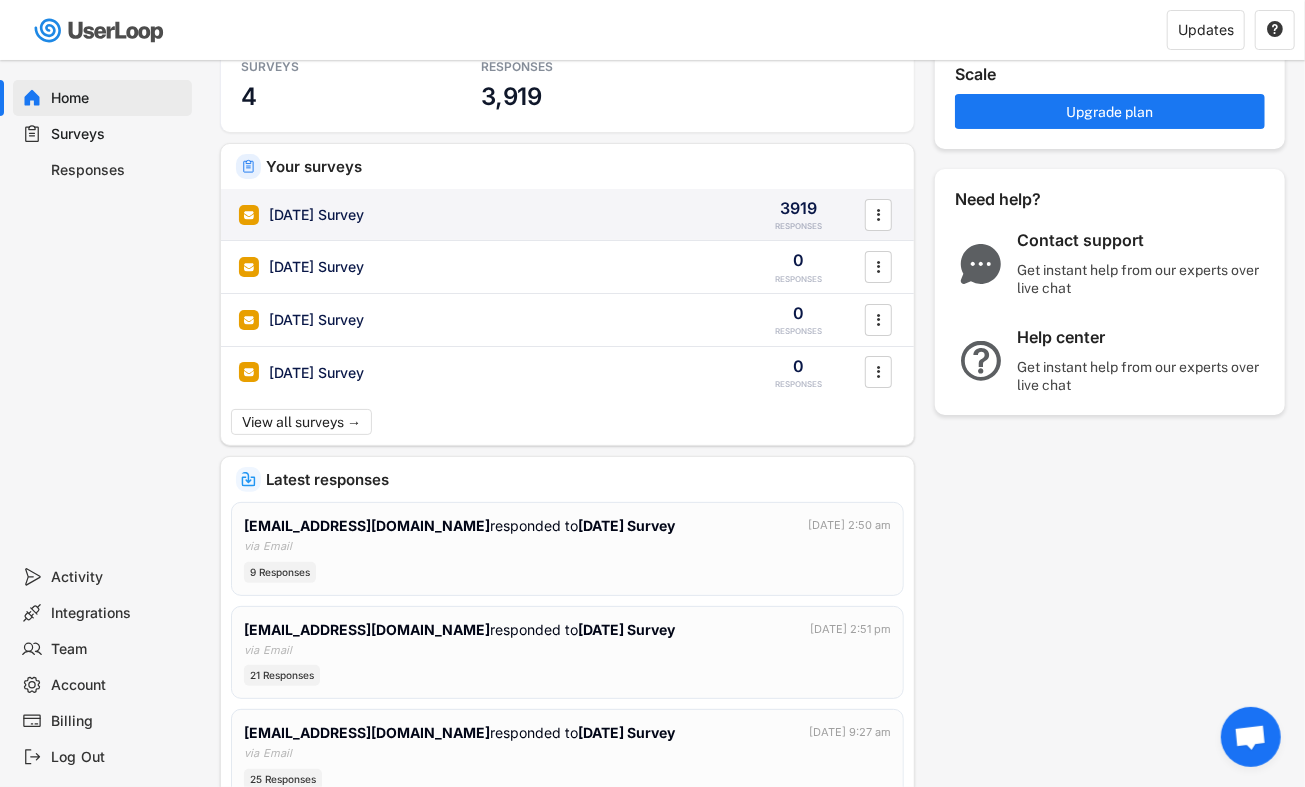 scroll, scrollTop: 71, scrollLeft: 0, axis: vertical 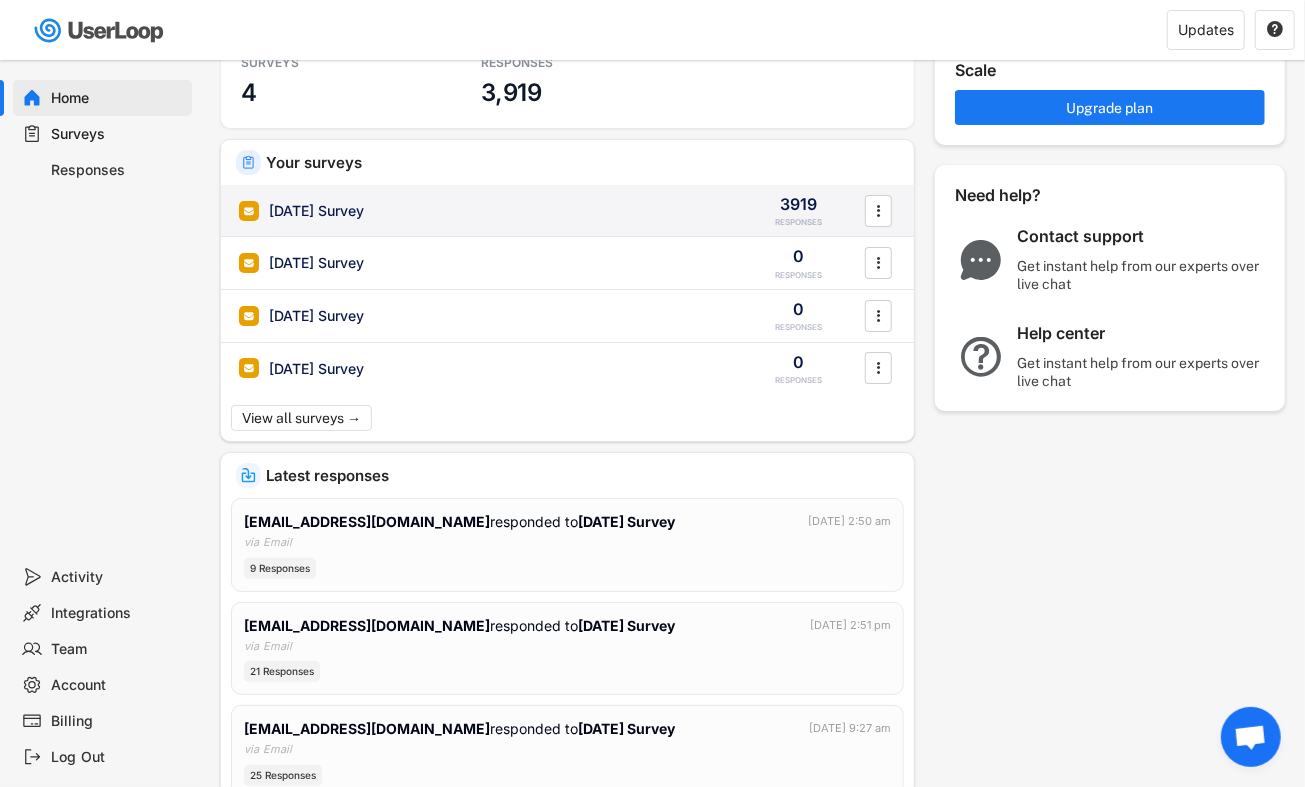 click on "[DATE] Survey" at bounding box center (316, 211) 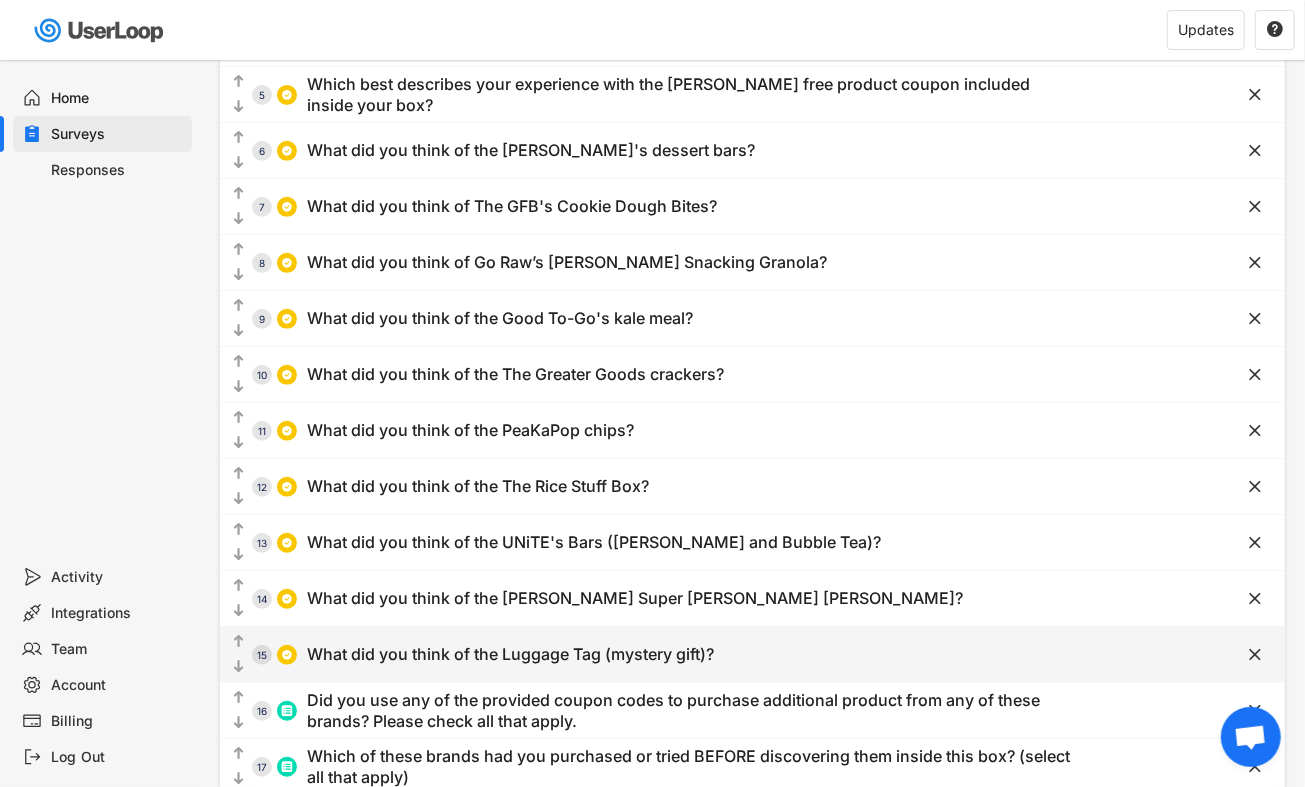 scroll, scrollTop: 0, scrollLeft: 0, axis: both 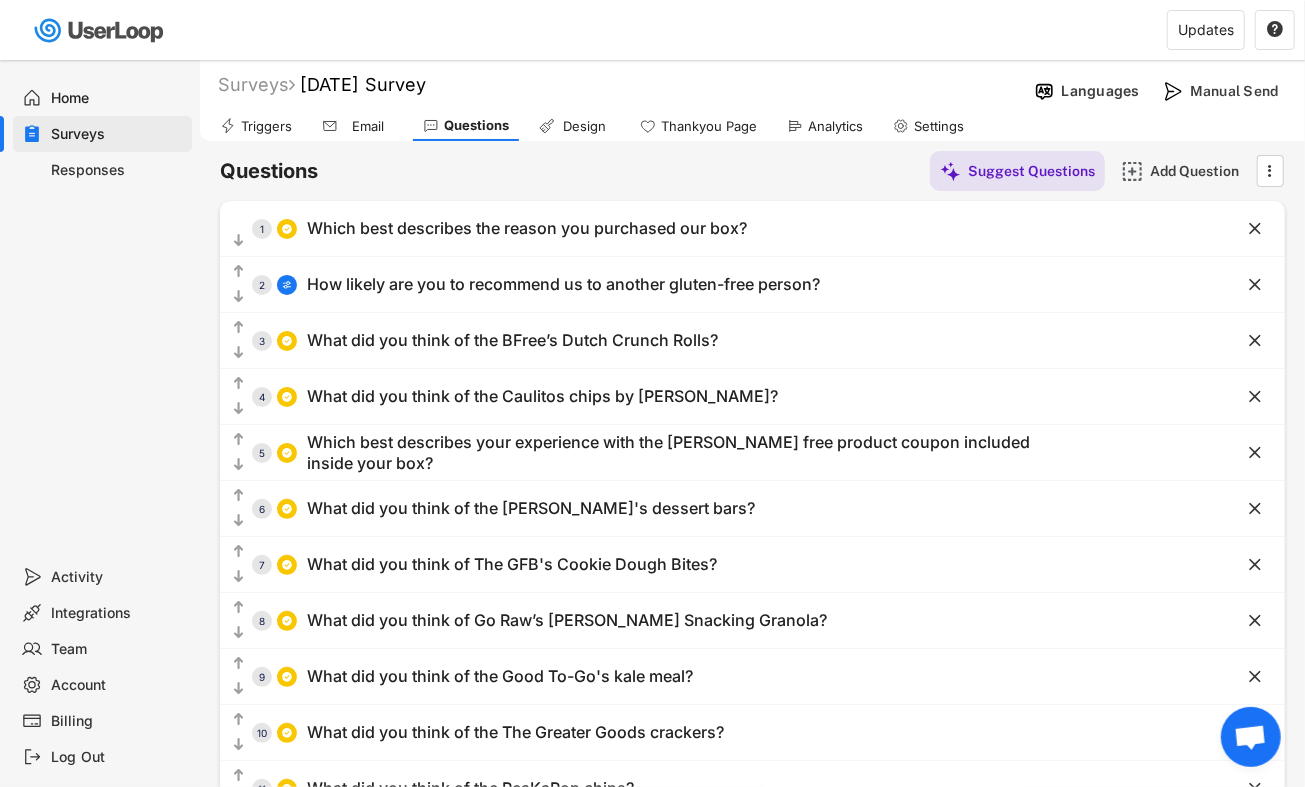 click on "Design" at bounding box center (585, 126) 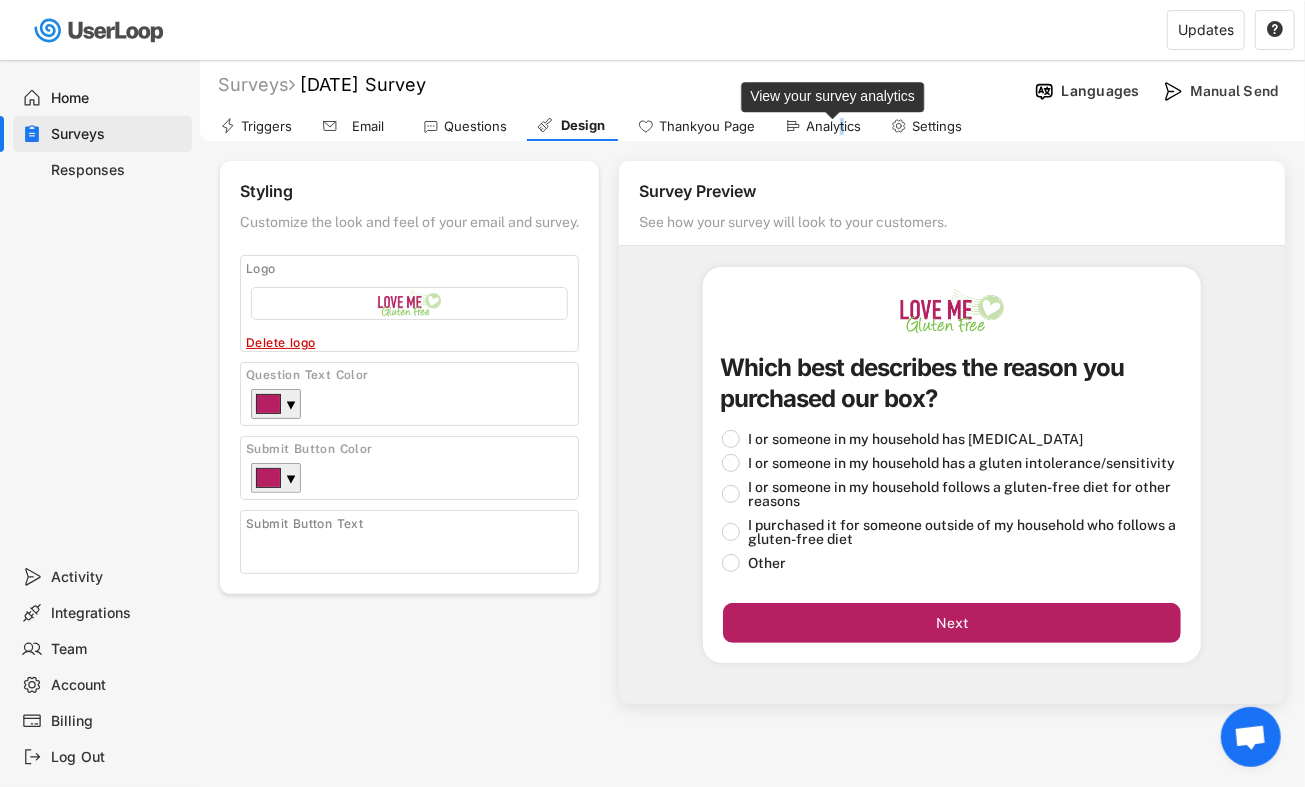 click on "Analytics" at bounding box center [833, 126] 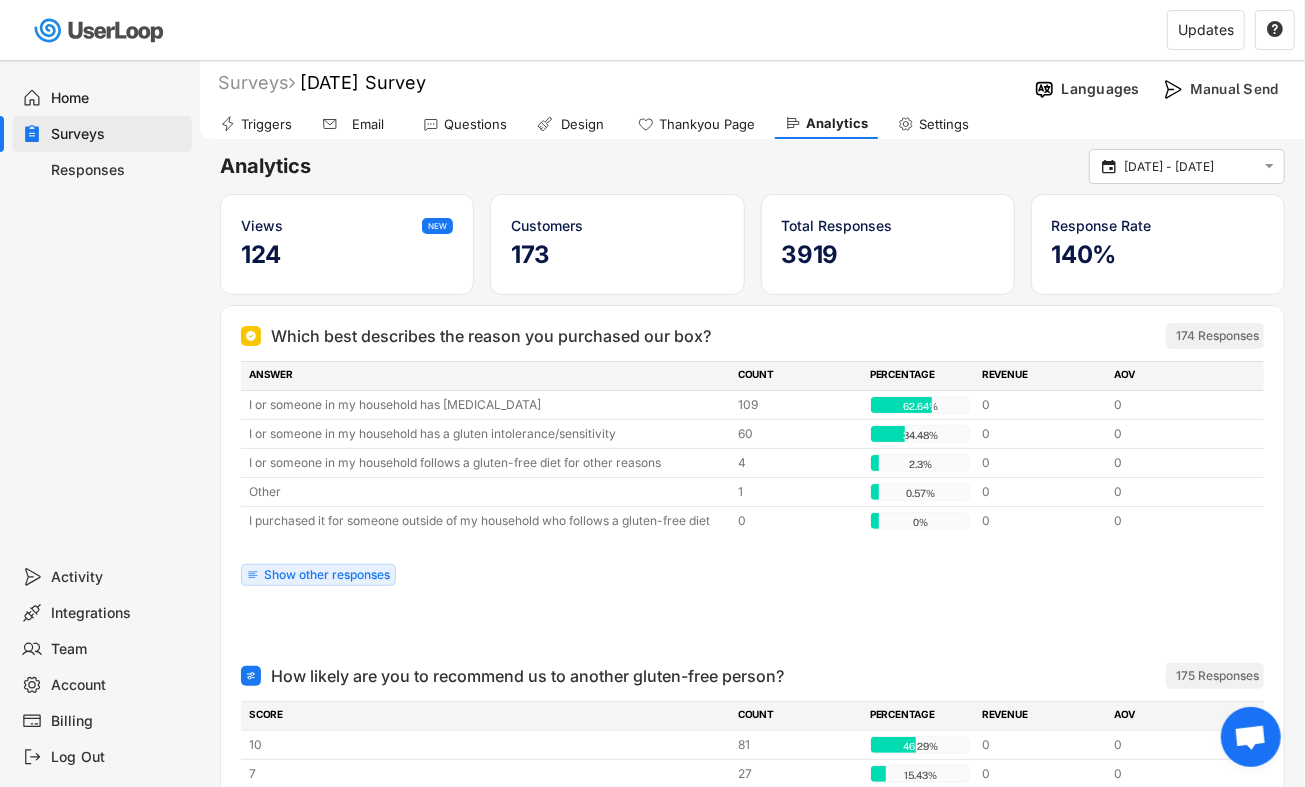 scroll, scrollTop: 0, scrollLeft: 0, axis: both 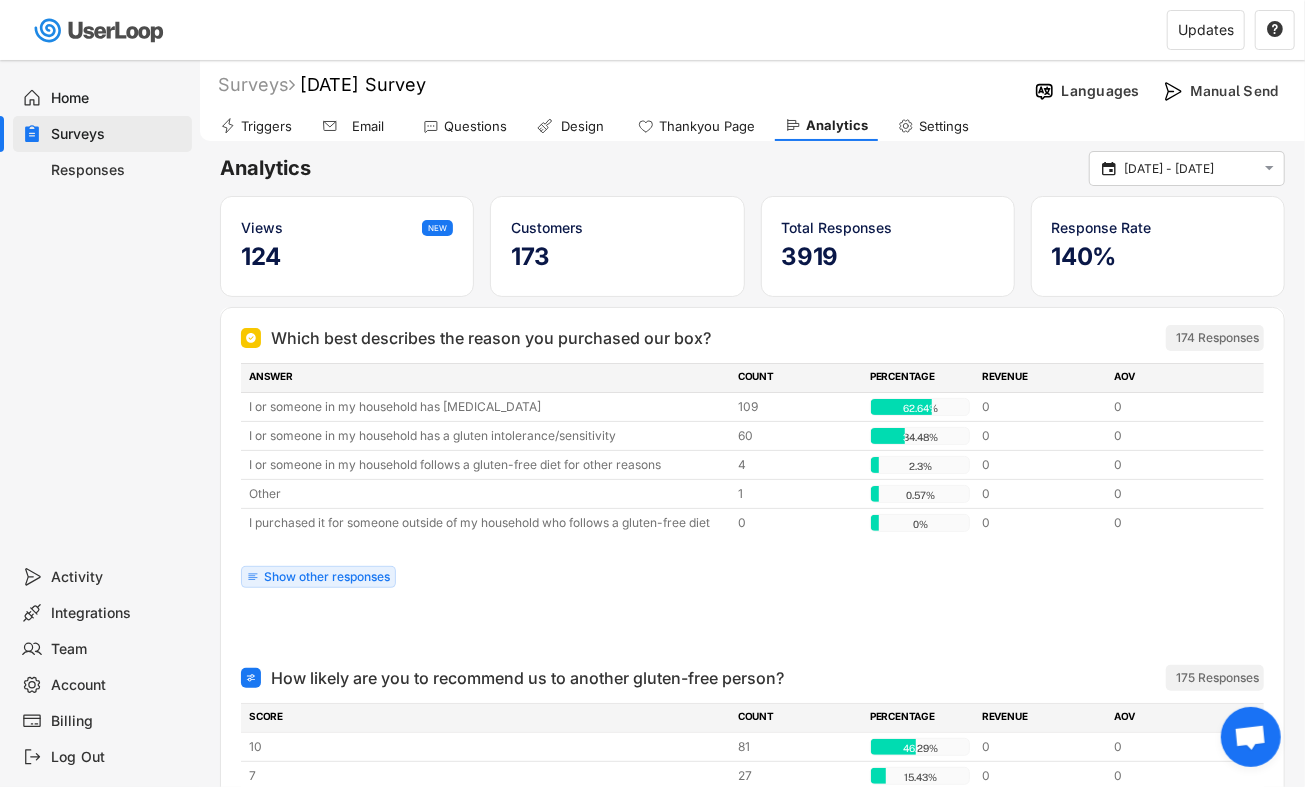 click on "Home" at bounding box center (118, 98) 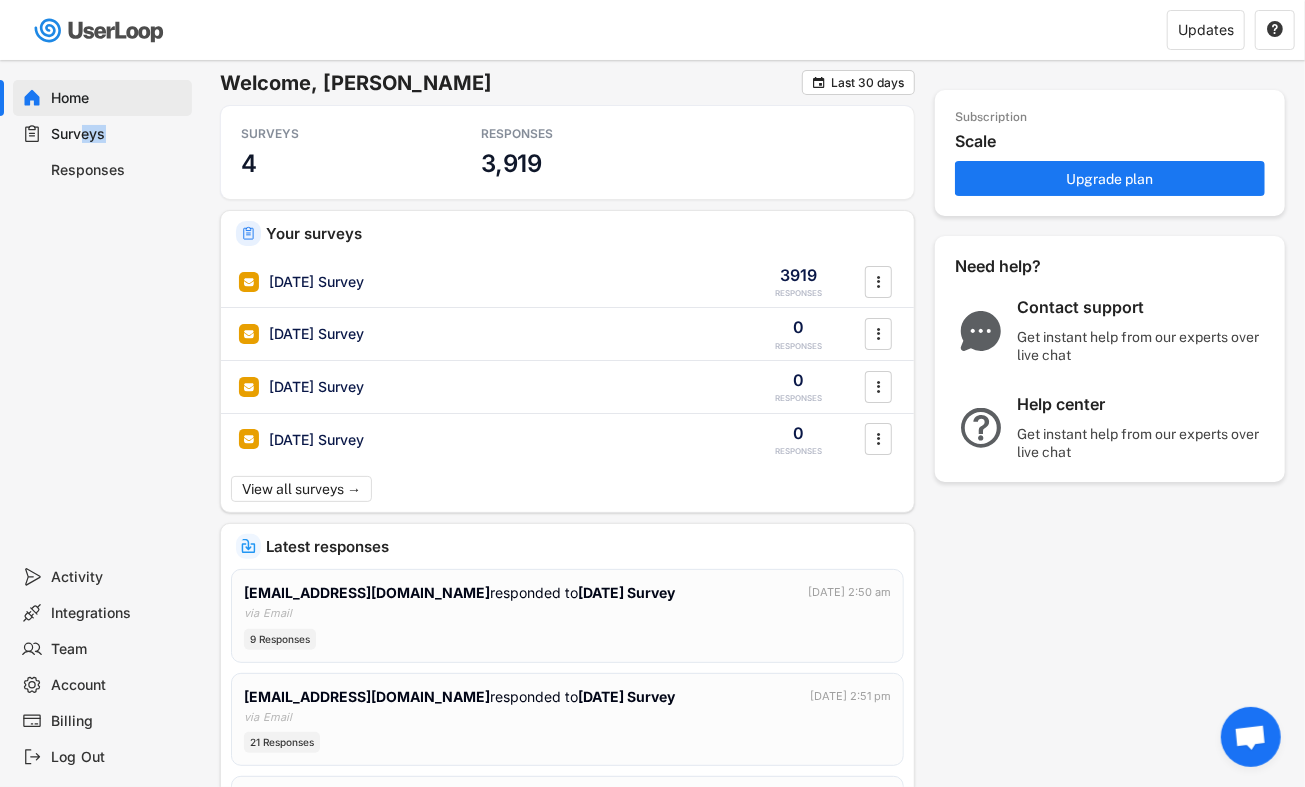 click on "Surveys" at bounding box center [118, 134] 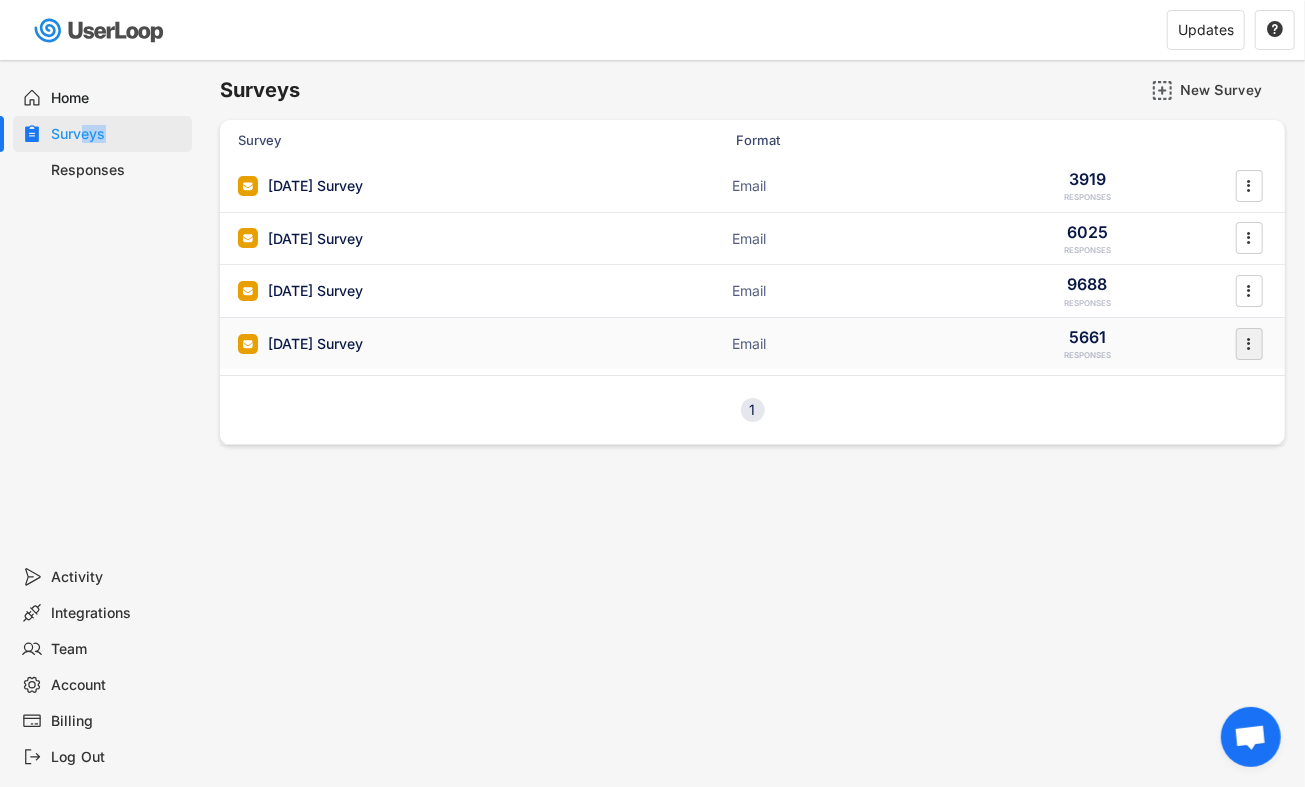 click on "" 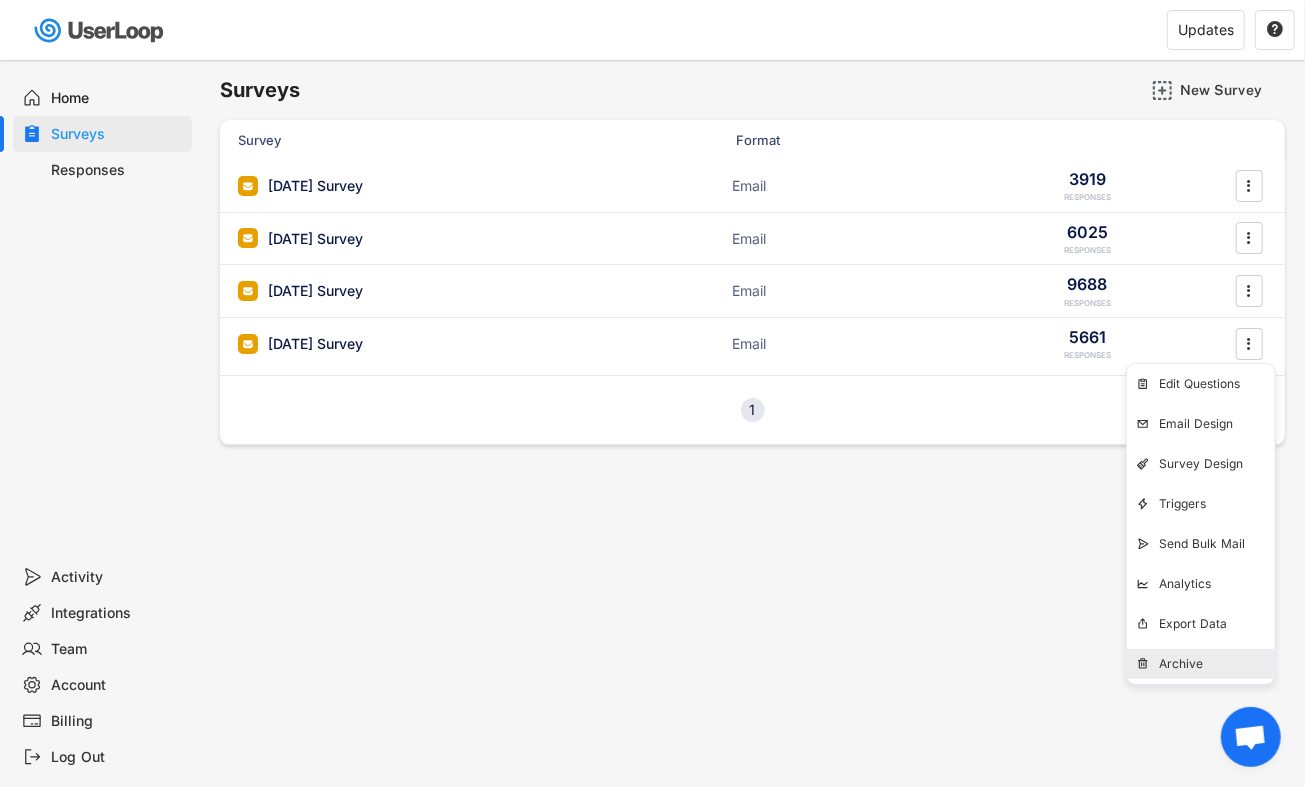click on "Archive" at bounding box center [1217, 664] 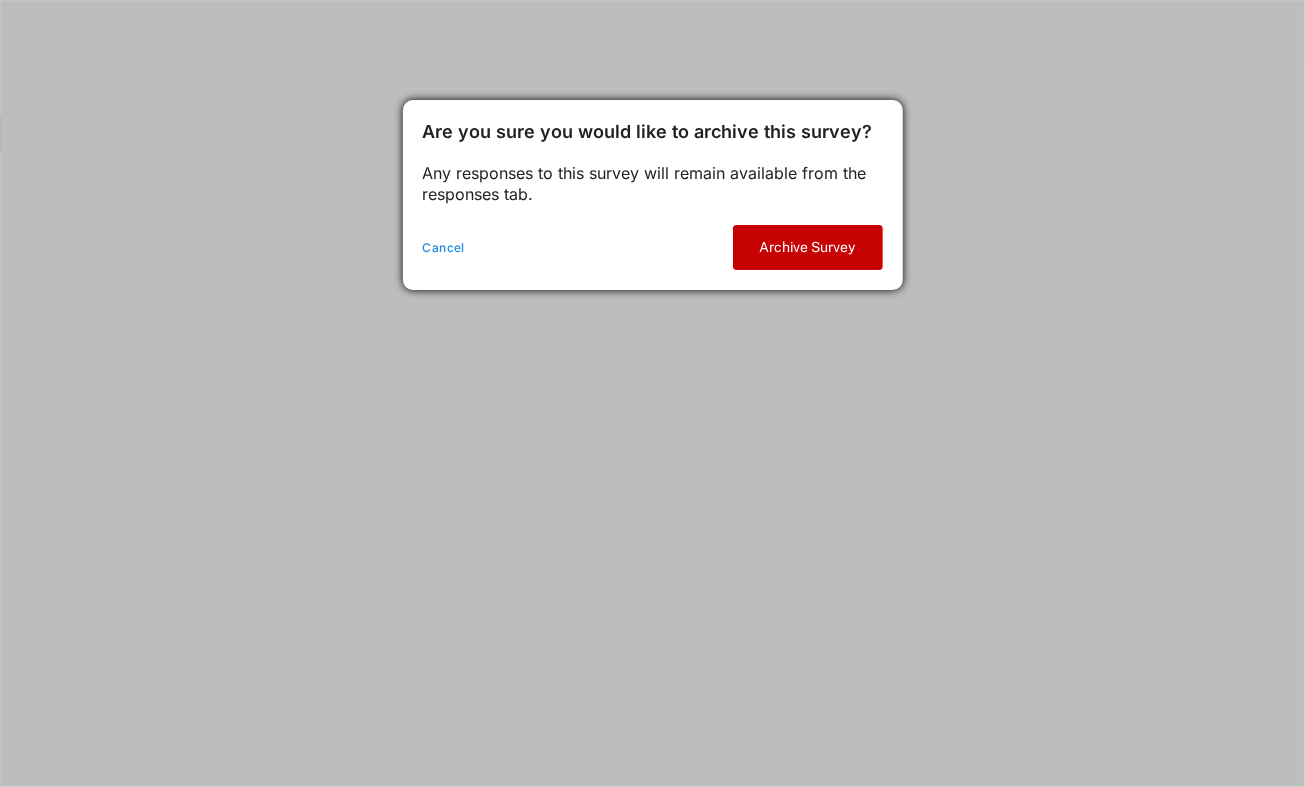 click on "Archive Survey" at bounding box center [808, 247] 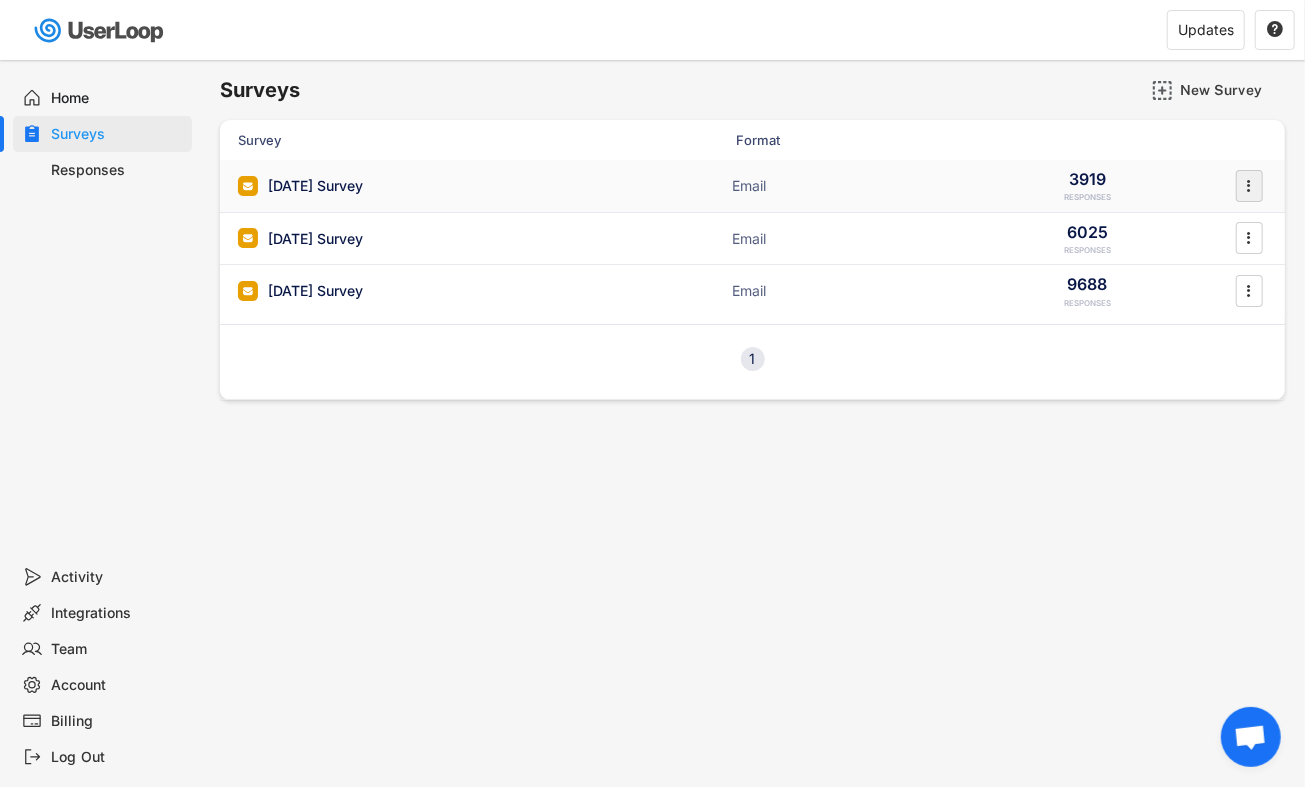 click on "" 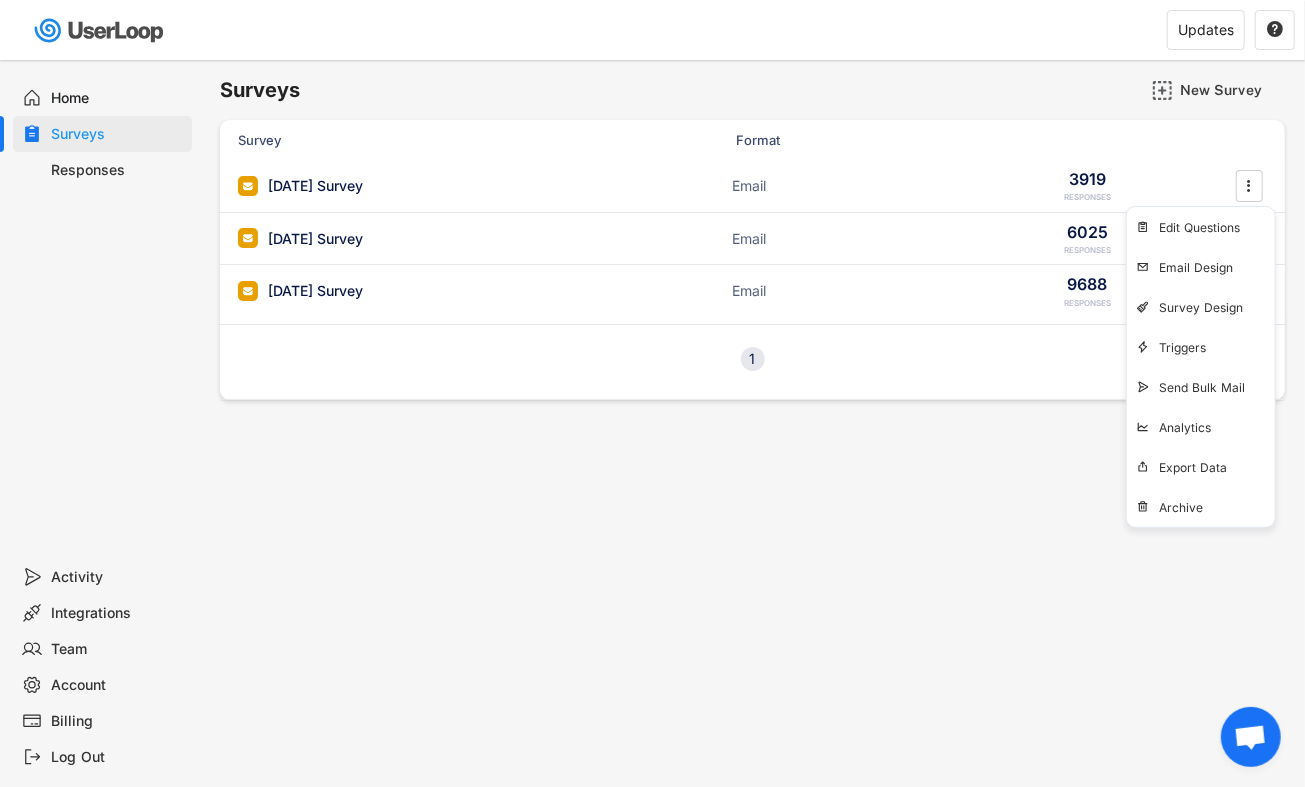 click on "Surveys New Survey Survey Format [DATE] Survey Email 3919 RESPONSES

[DATE] Survey Email 6025 RESPONSES

[DATE] Survey Email 9688 RESPONSES

[DATE] Survey Email 5661 RESPONSES

1" 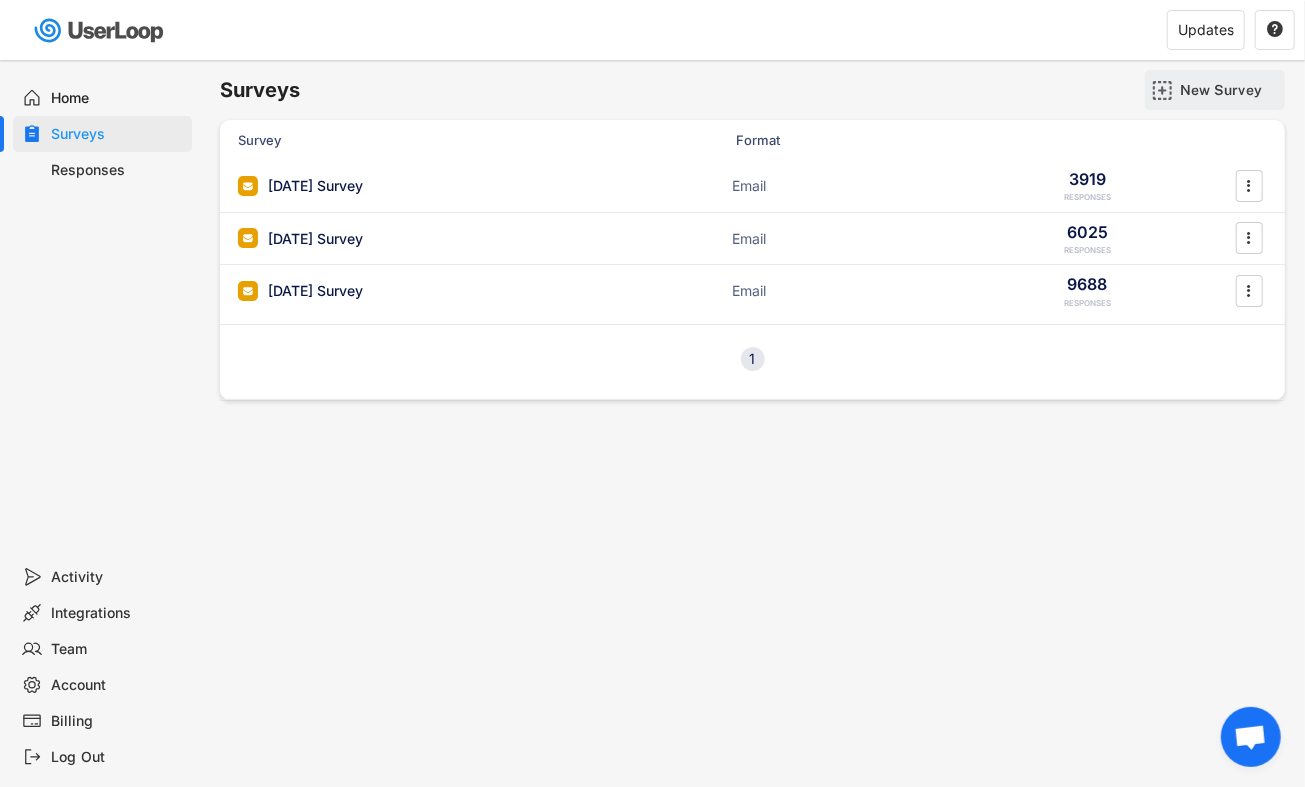 click 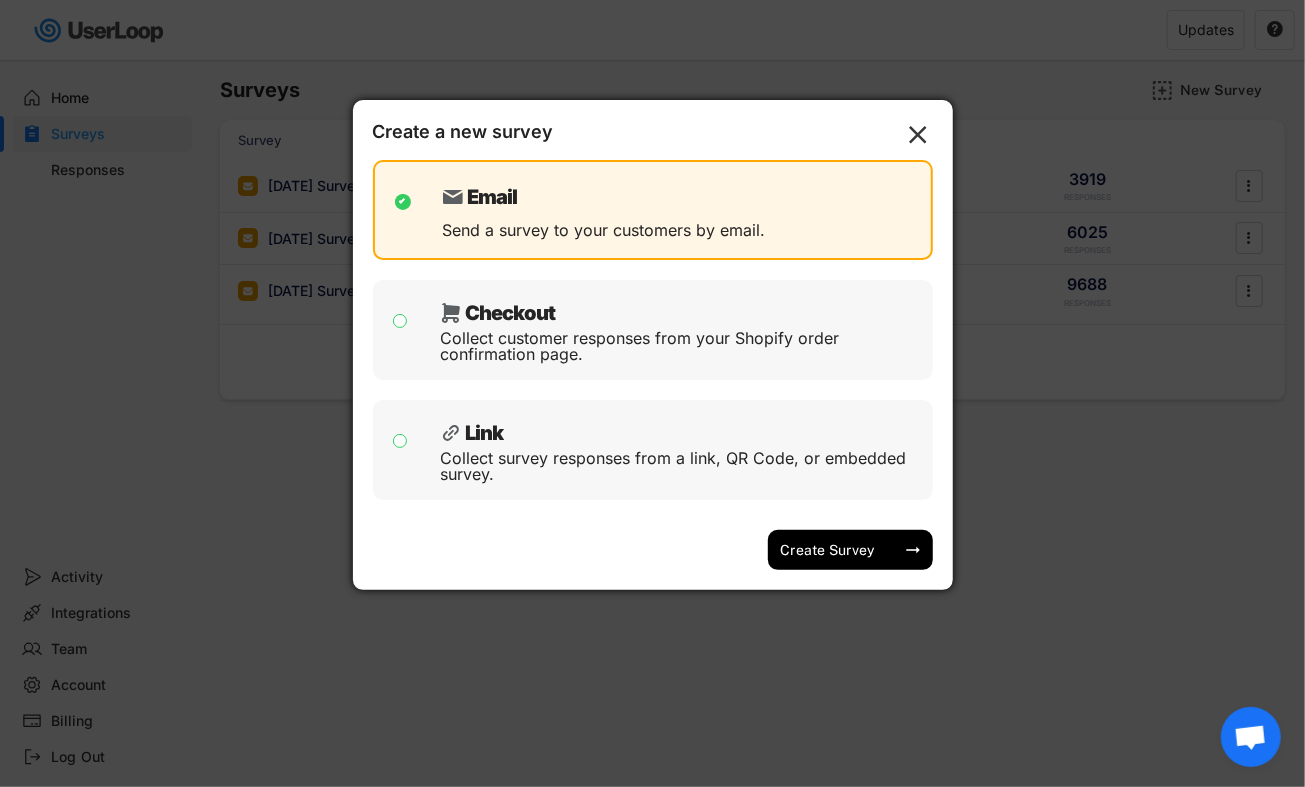 click on "Collect survey responses from a link, QR Code, or embedded survey." at bounding box center [679, 466] 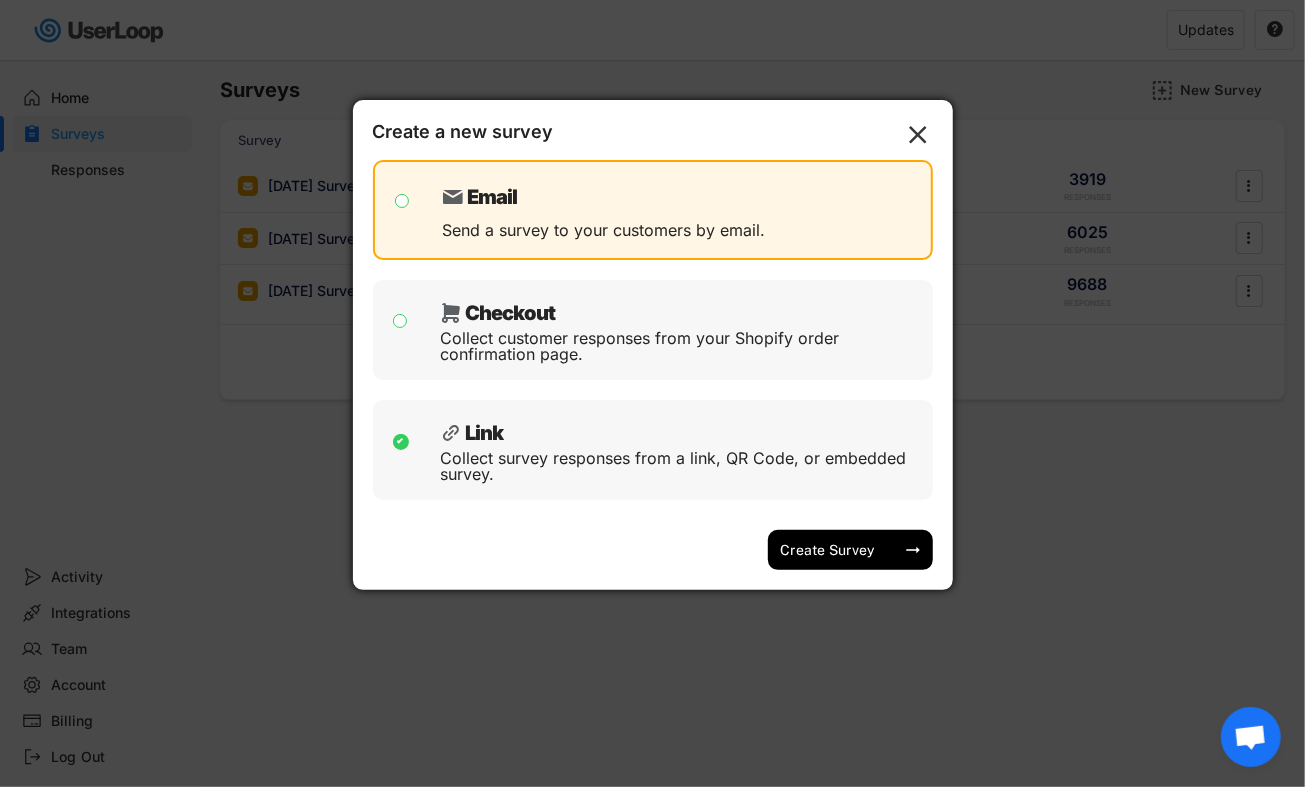 checkbox on "false" 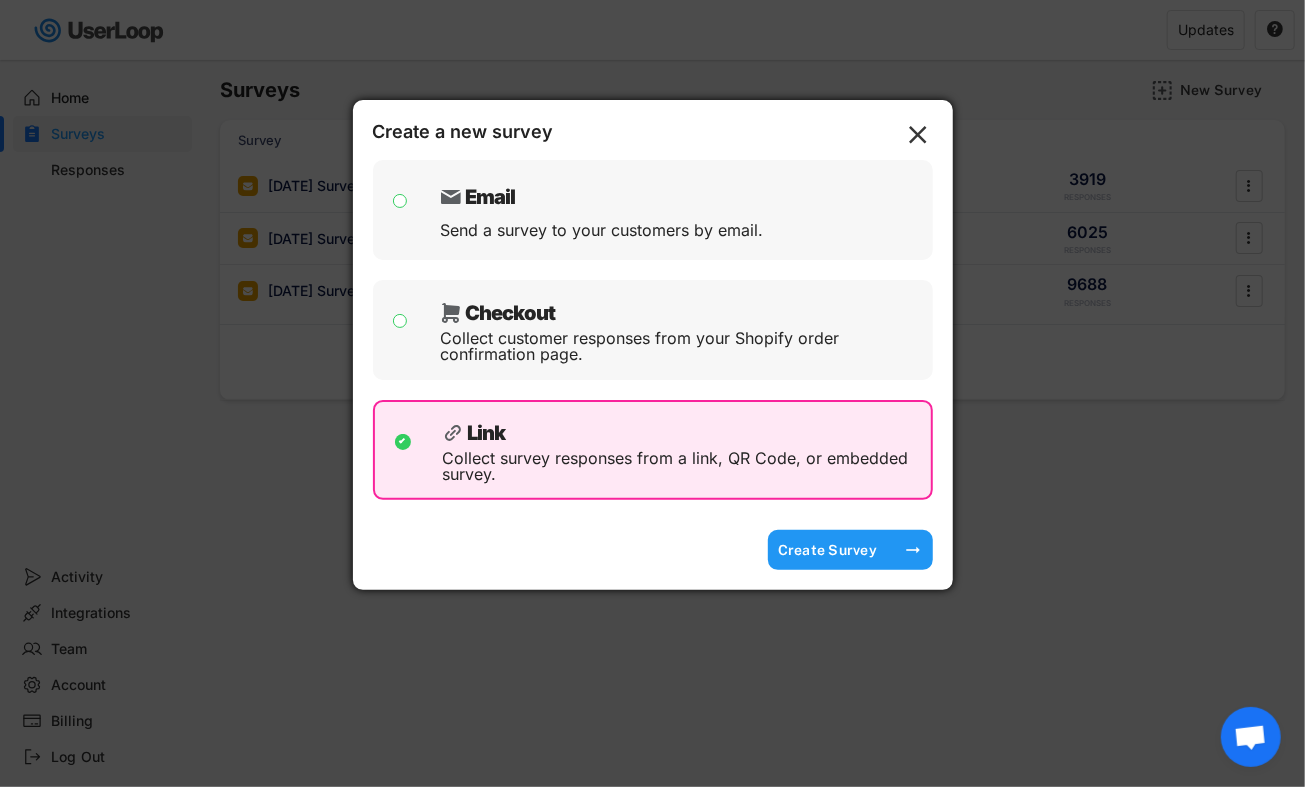 click on "Create Survey" at bounding box center (828, 550) 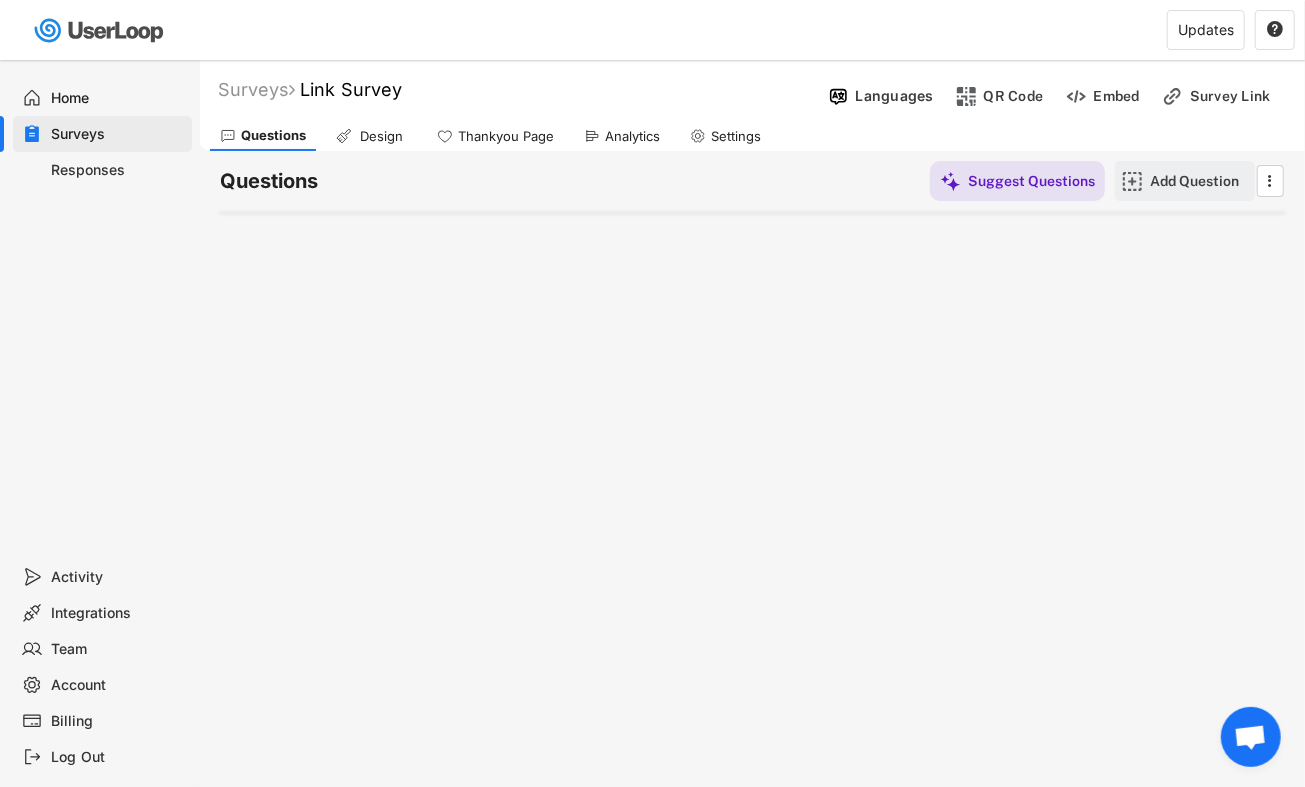 click on "Add Question" at bounding box center (1200, 181) 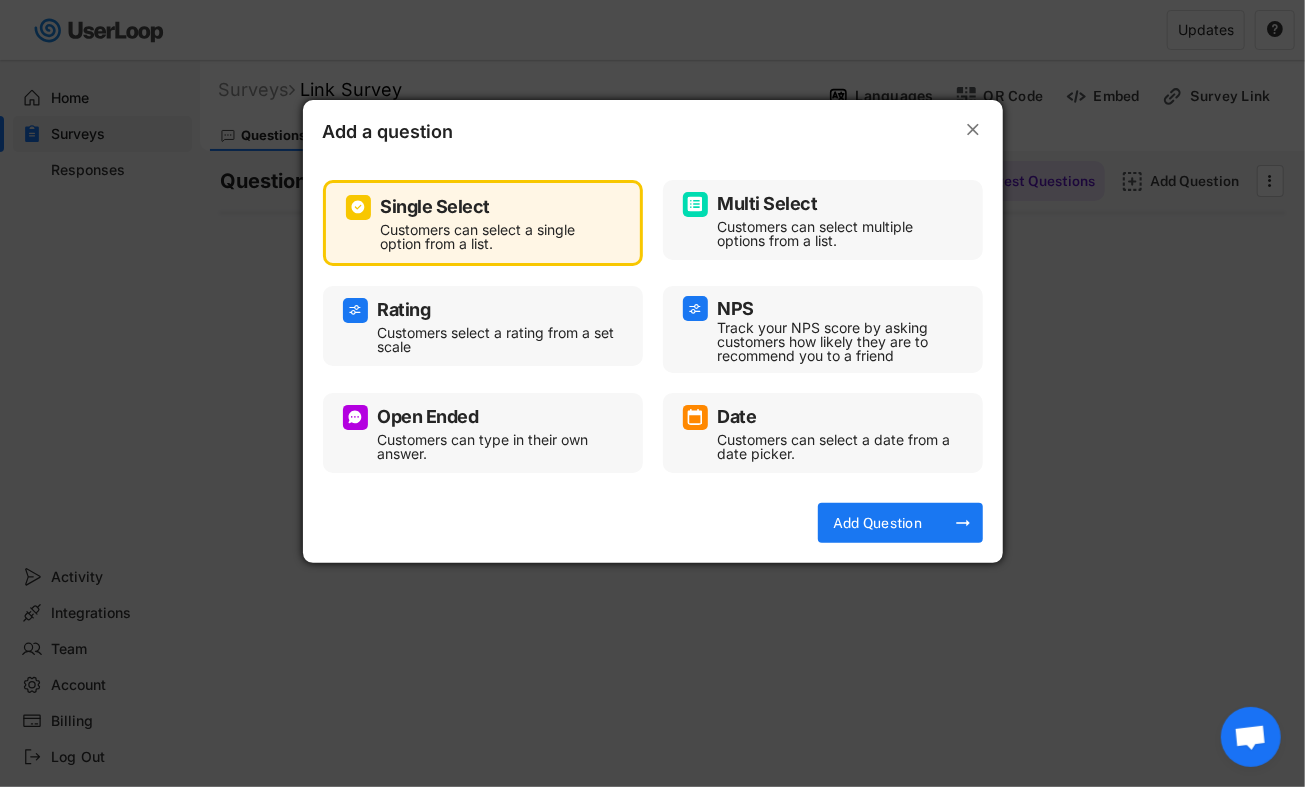 click at bounding box center [652, 393] 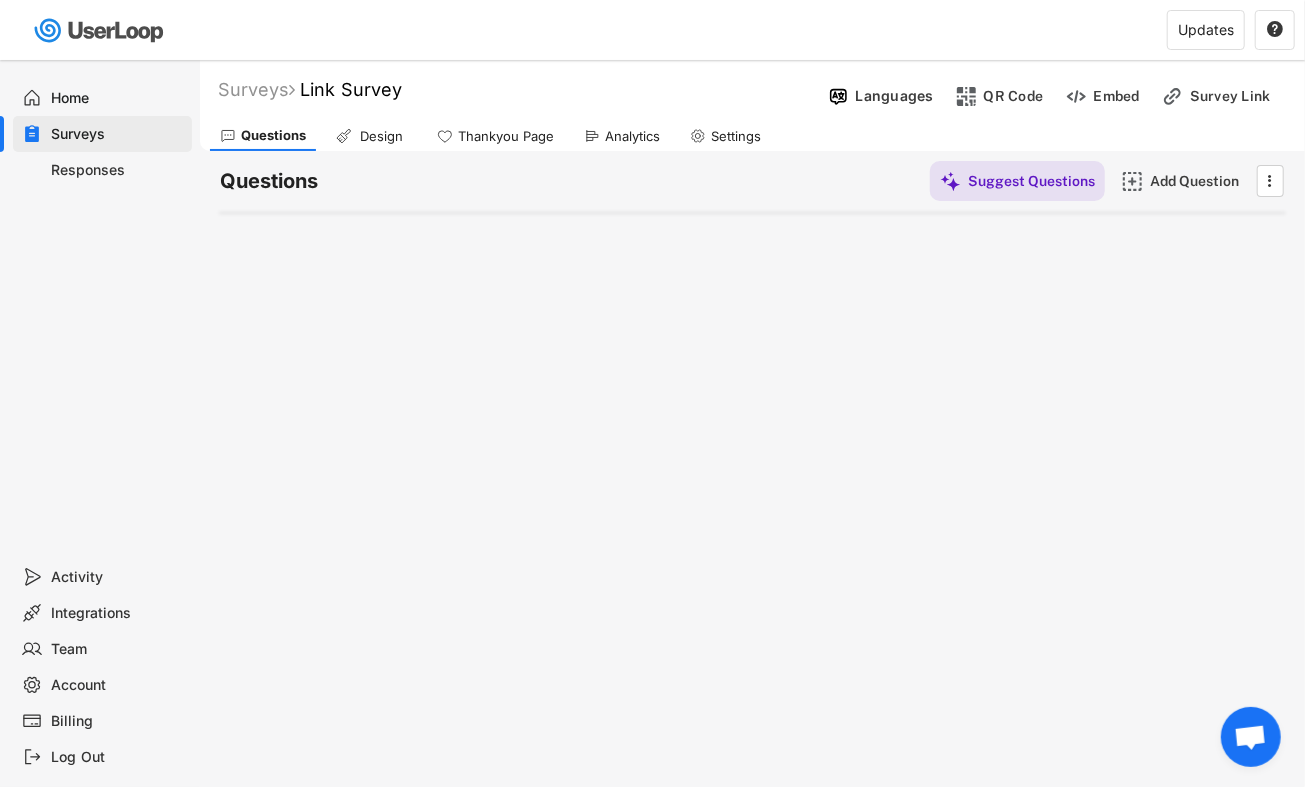 click on "" 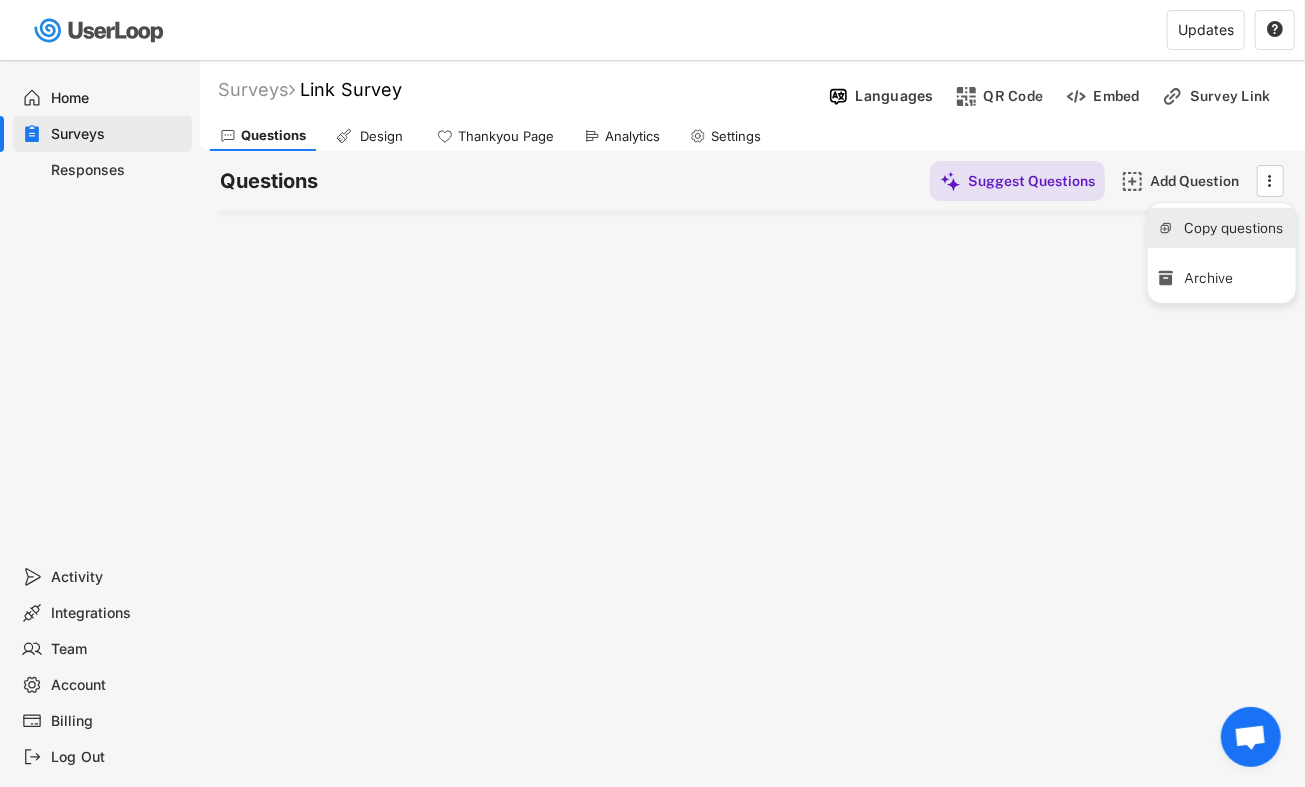 click on "Copy questions" at bounding box center [1222, 228] 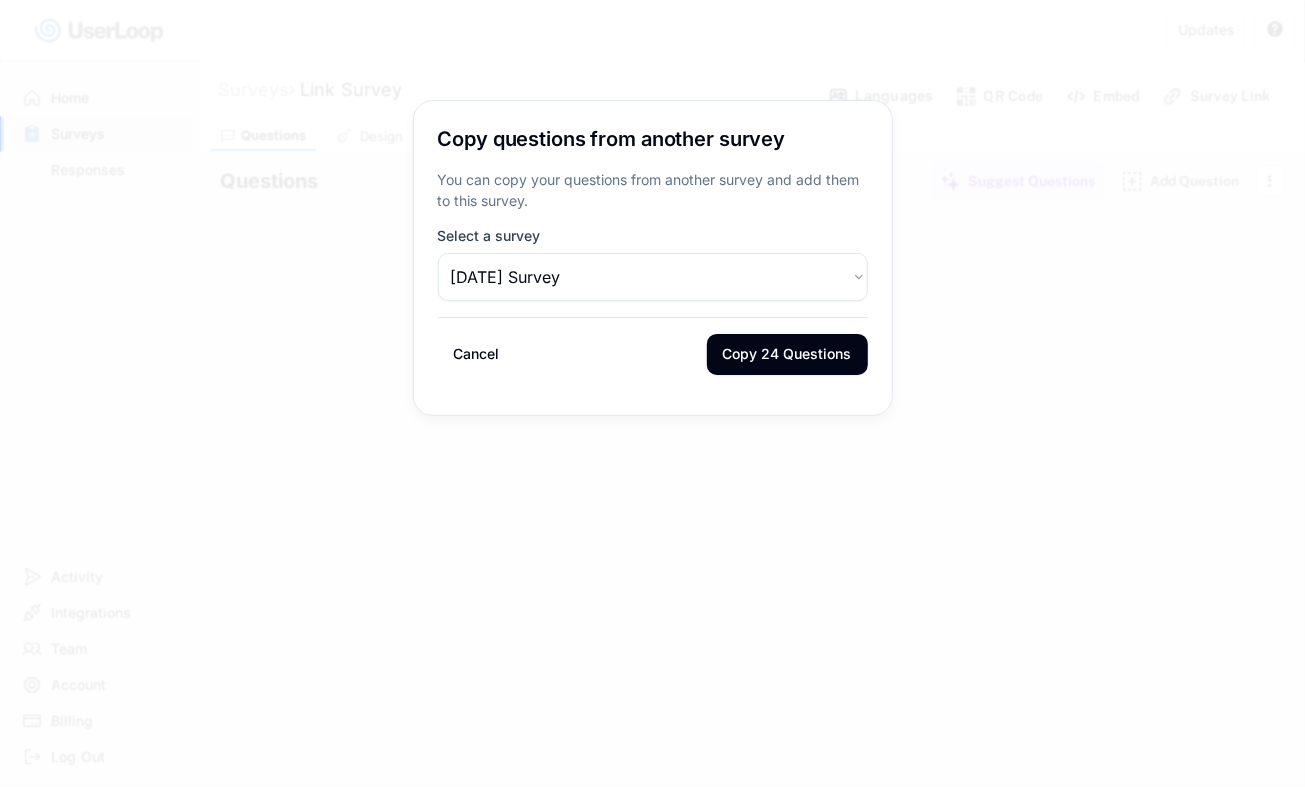 click on "Choose an option [DATE] Survey  [DATE] Survey  [DATE] Survey  [DATE] Survey [Archived] [DATE] Survey [Archived] Email Survey [Archived] Email Survey [Archived] [DATE] Survey [Archived] Feedback From Brands - [DATE] [Archived] [DATE] [Archived] [DATE] Survey [Archived] [DATE] survey [Archived] [DATE] Survey [Archived] [DATE] Survey [Archived] [DATE] Survey [Archived] [DATE] box [Archived] [DATE] Survey [Archived] Post Purchase Checkout Survey [Archived] [DATE] Survey [Archived]" at bounding box center [653, 277] 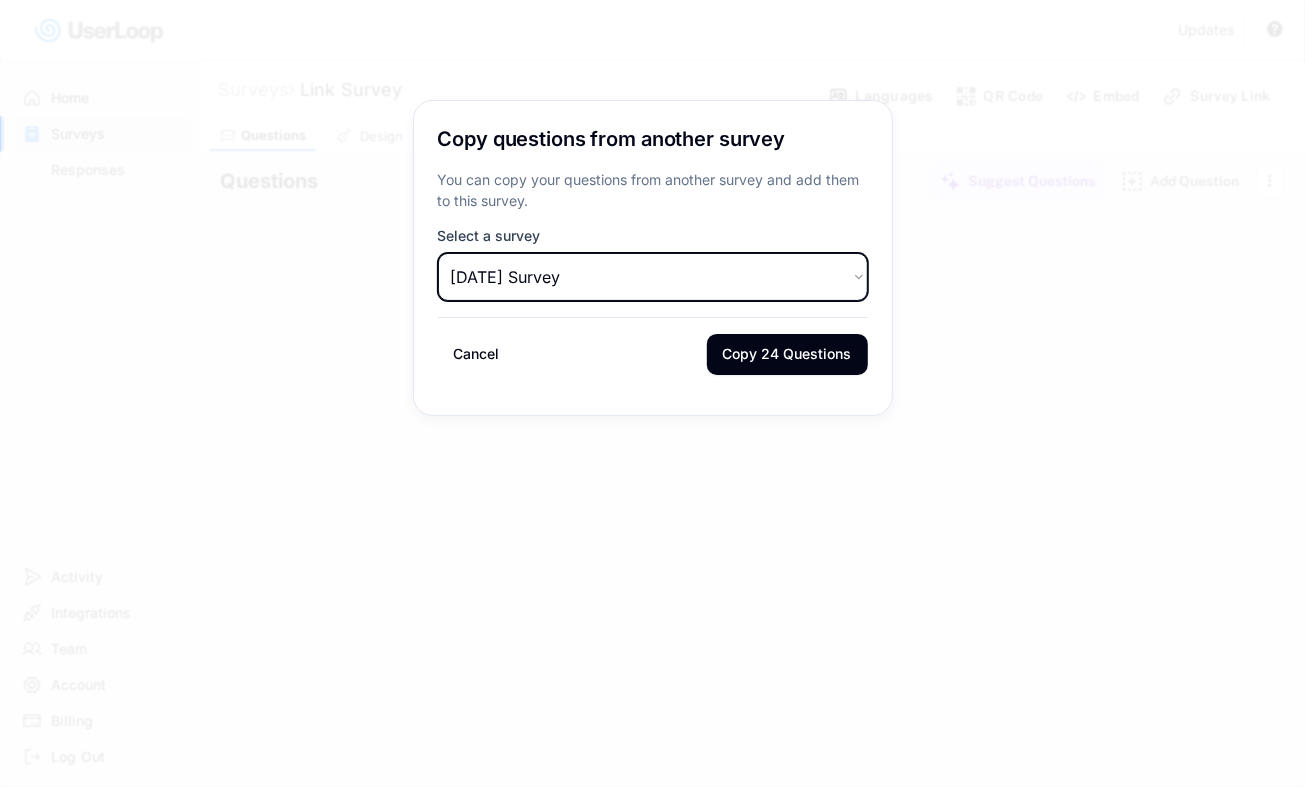 select on ""1348695171700984260__LOOKUP__1749163073048x248626284240568320"" 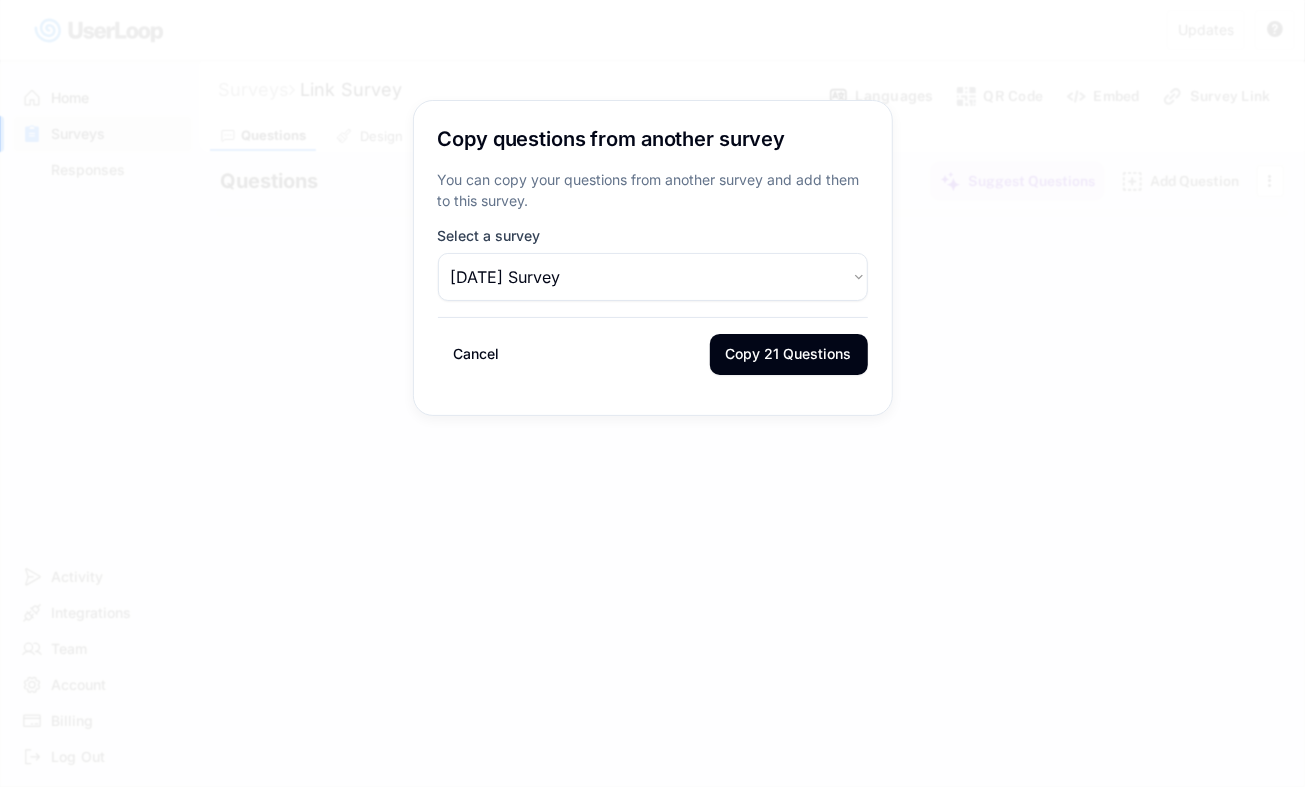 click at bounding box center (652, 393) 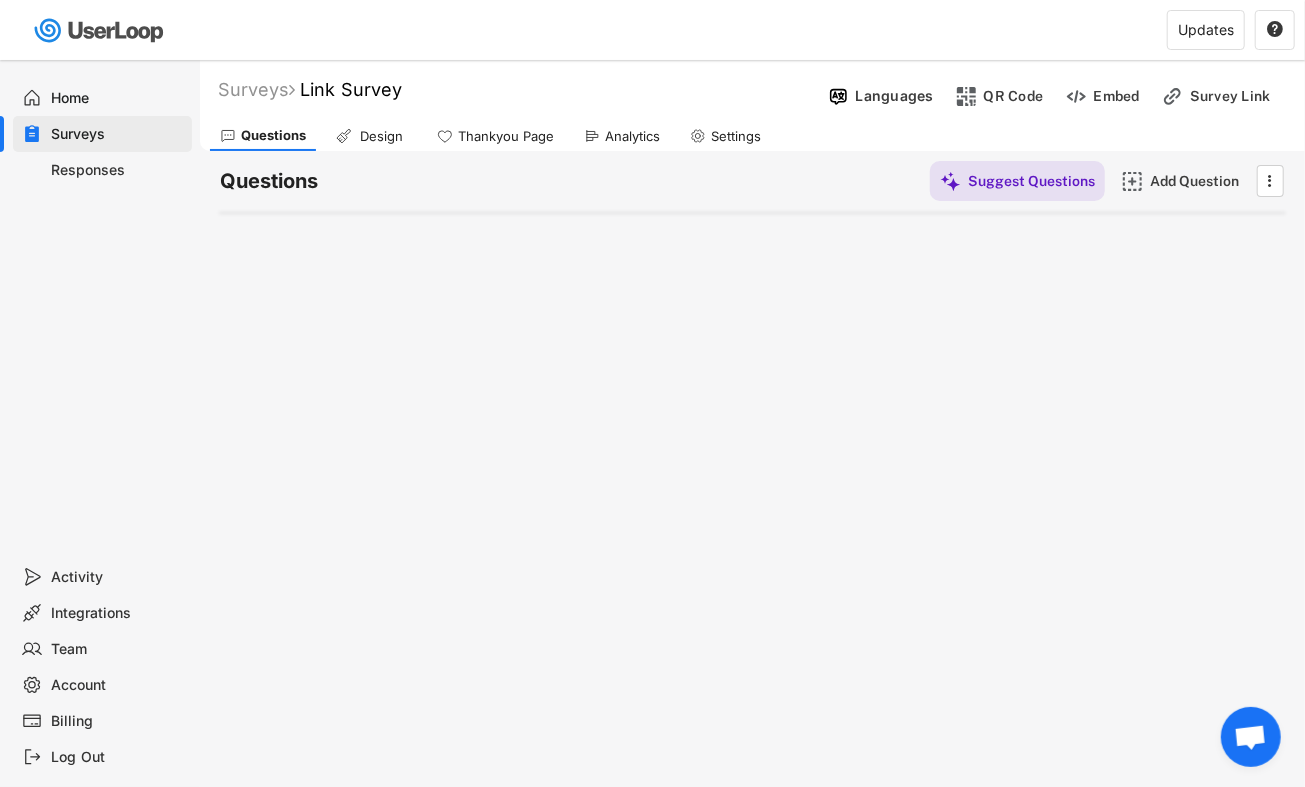 click on "Surveys  Link Survey
" at bounding box center (510, 89) 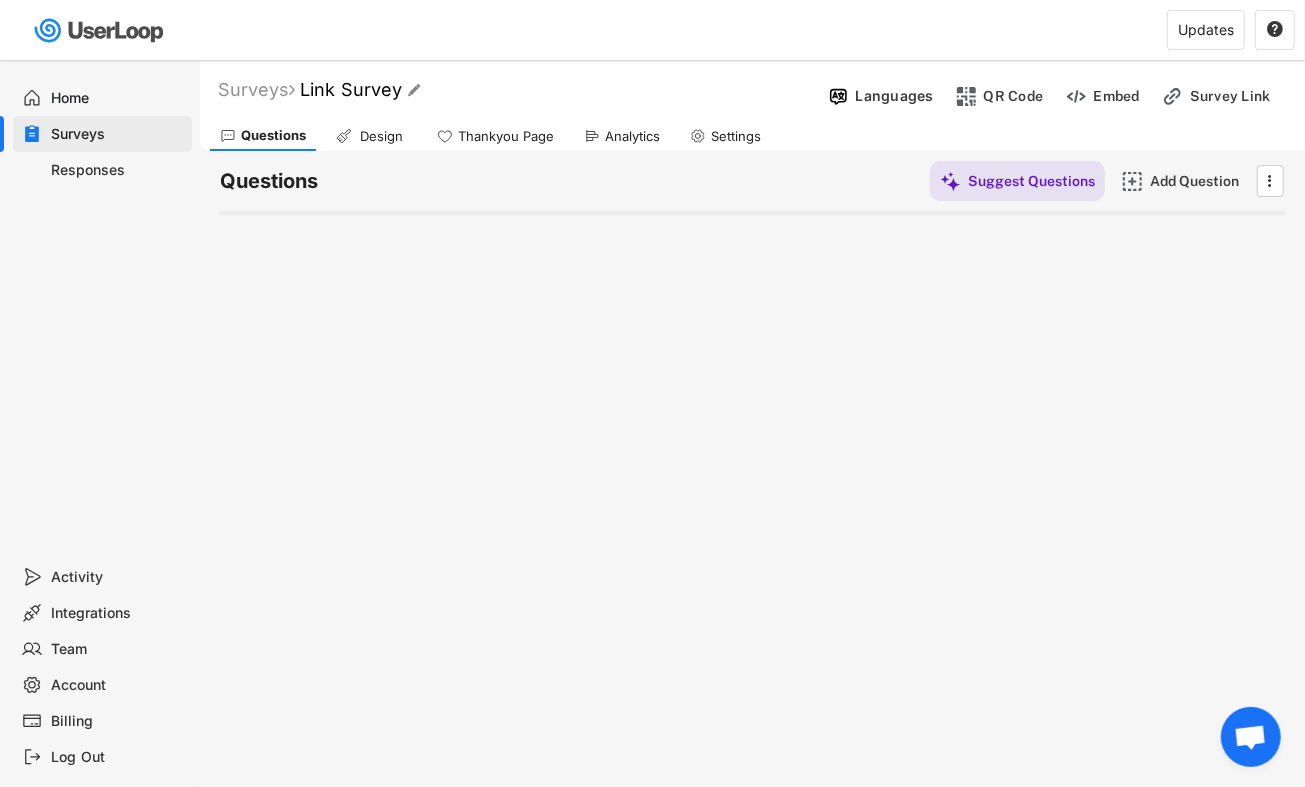 click on "Link Survey" at bounding box center [351, 89] 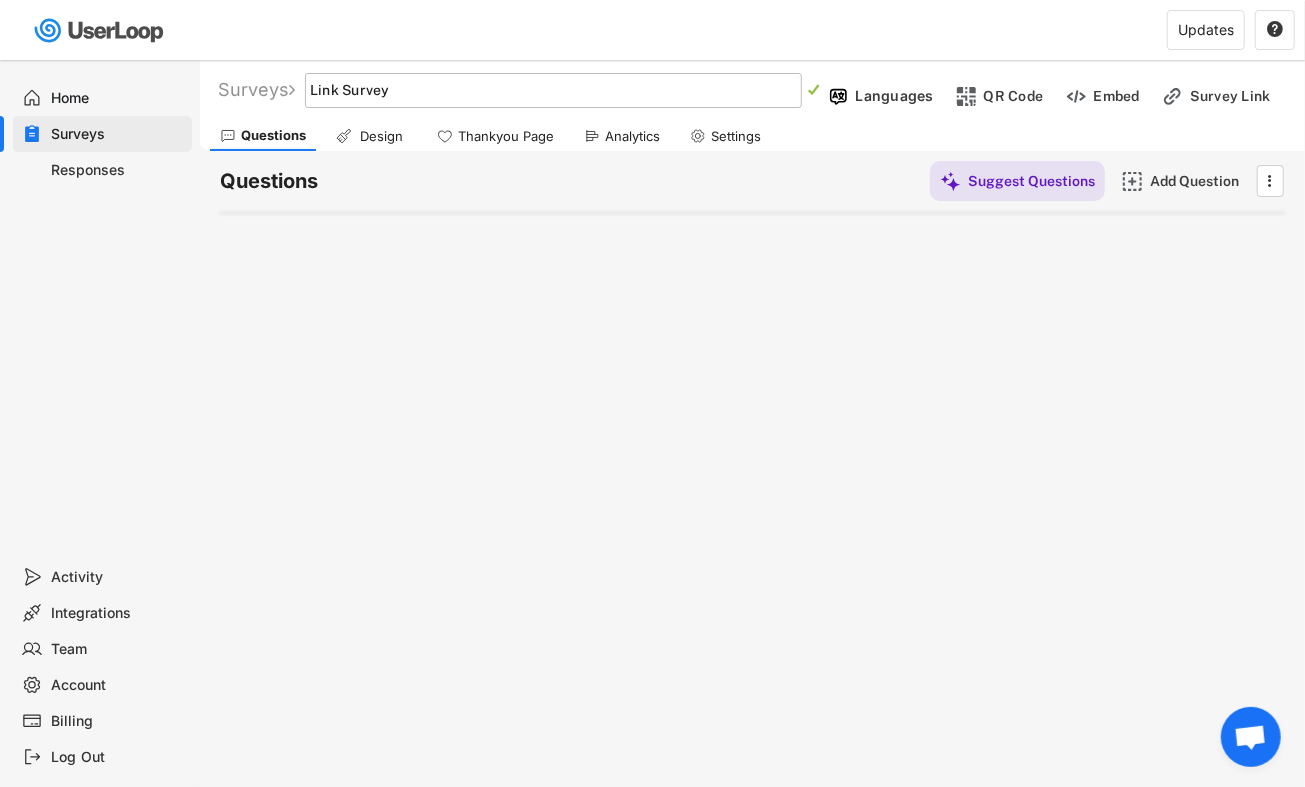 click at bounding box center (553, 90) 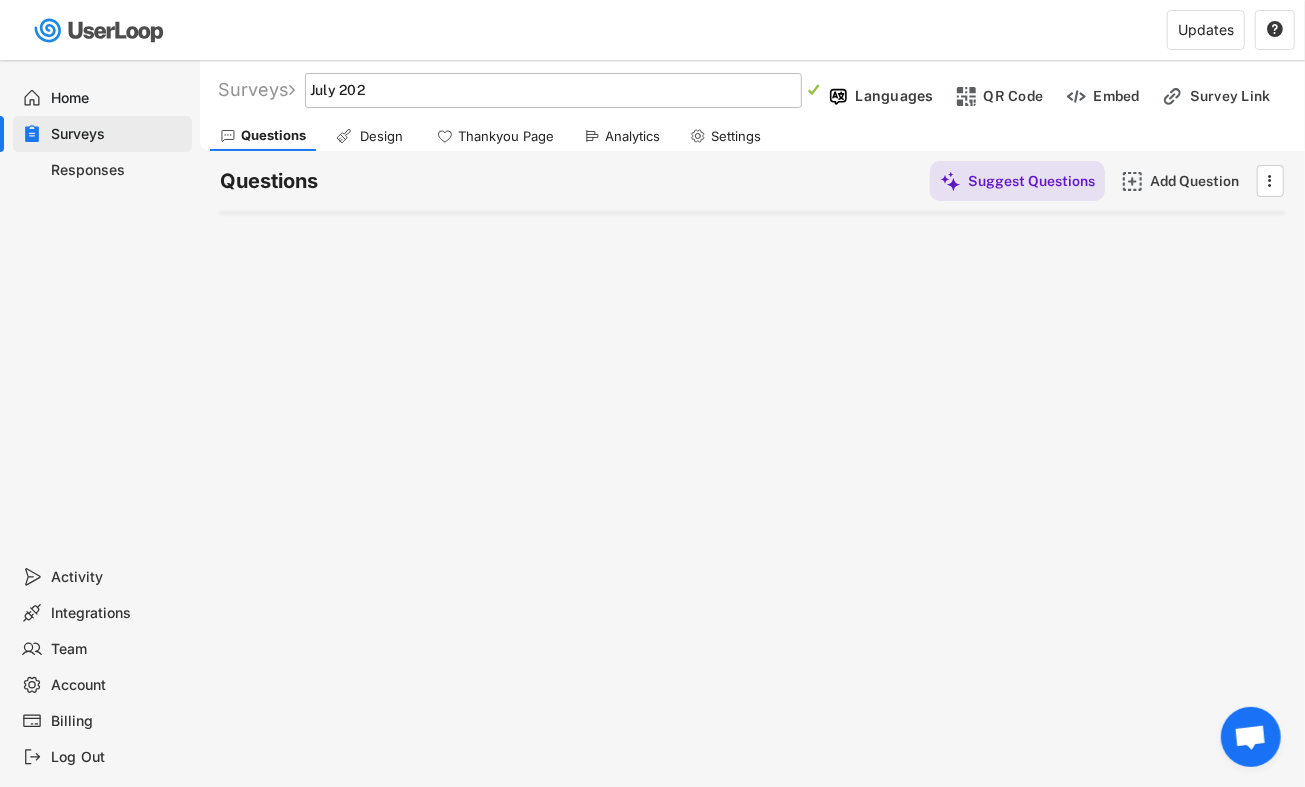 type on "[DATE]" 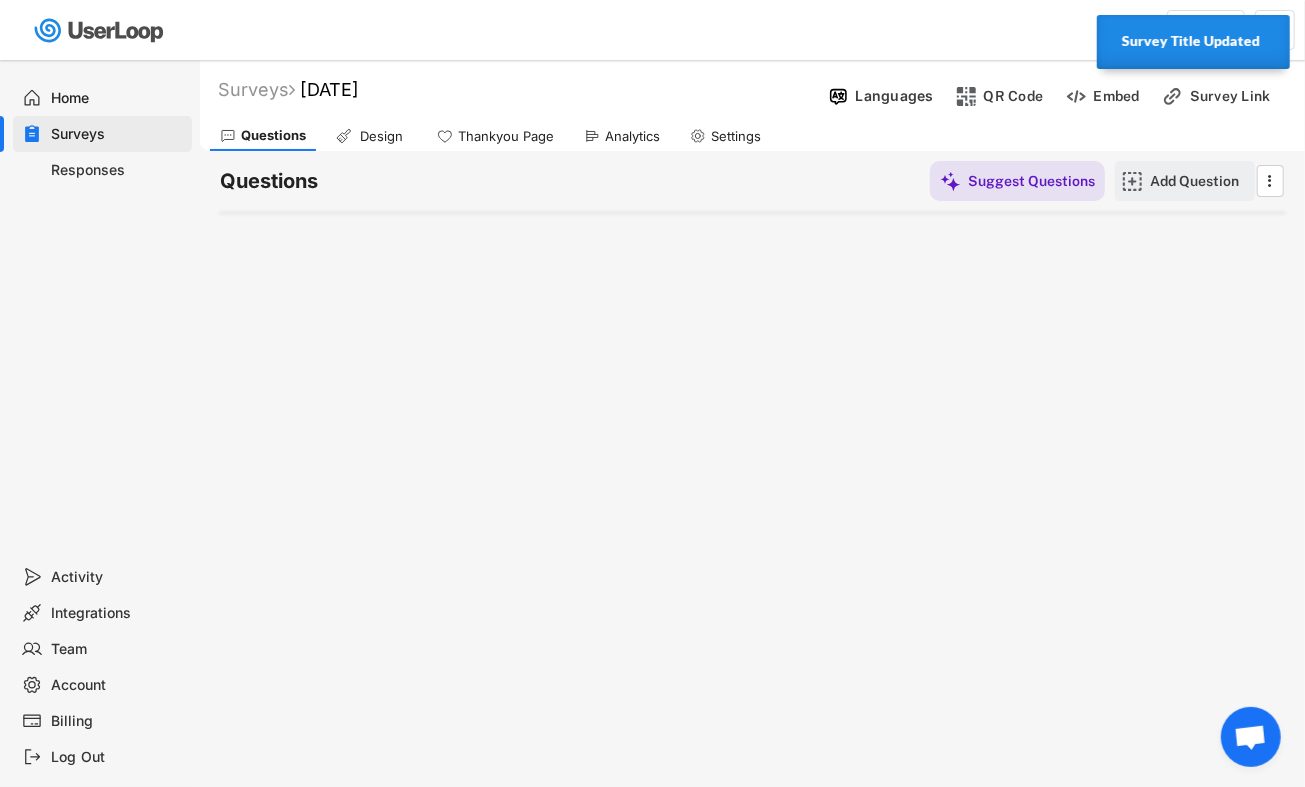 click on "Add Question" at bounding box center (1185, 181) 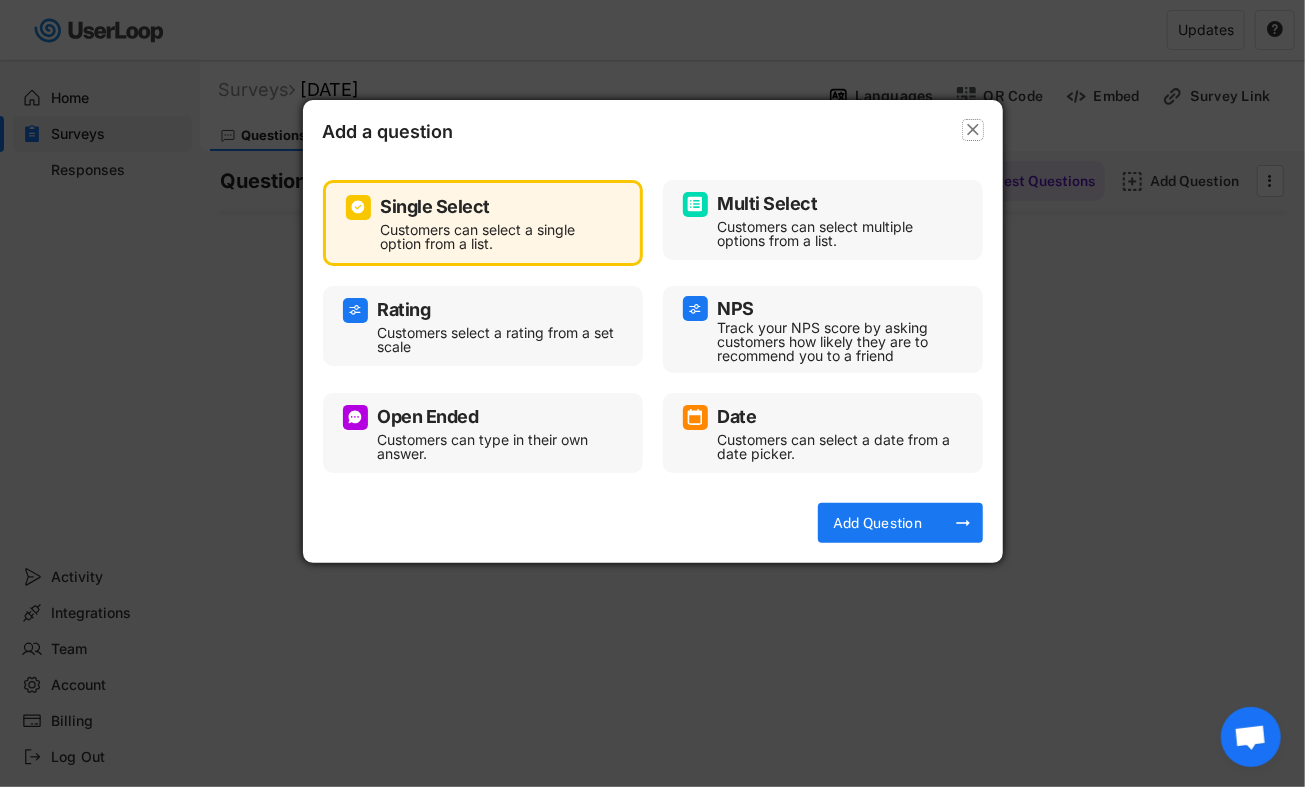 click on "" 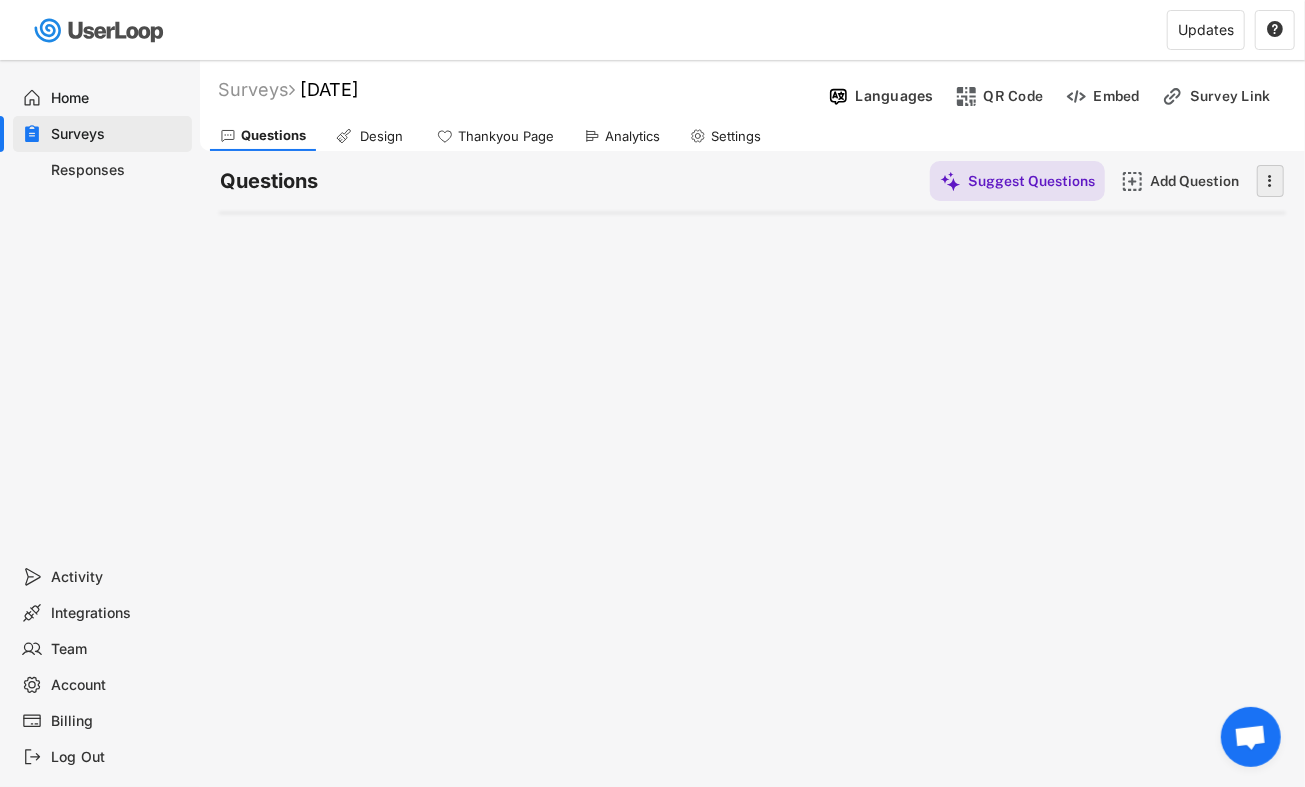 click on "" 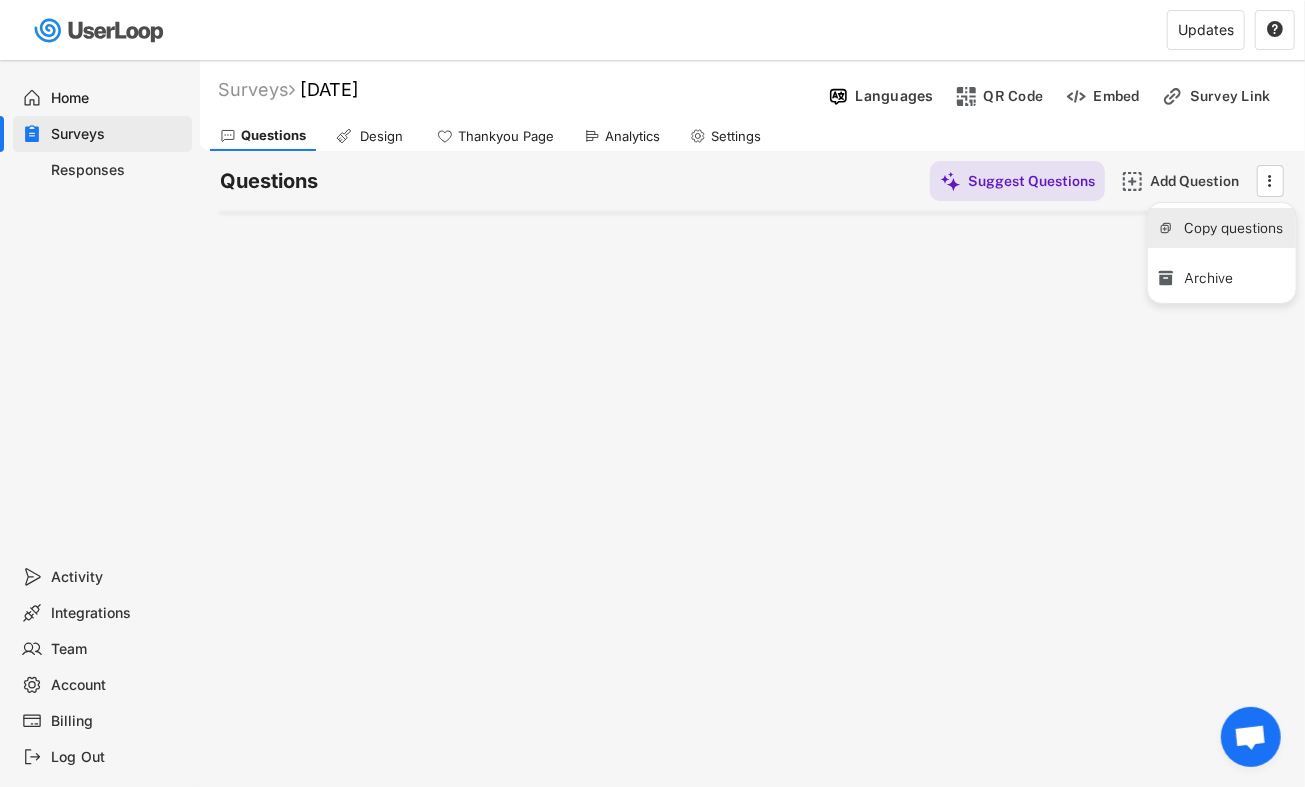 click on "Copy questions" at bounding box center (1240, 228) 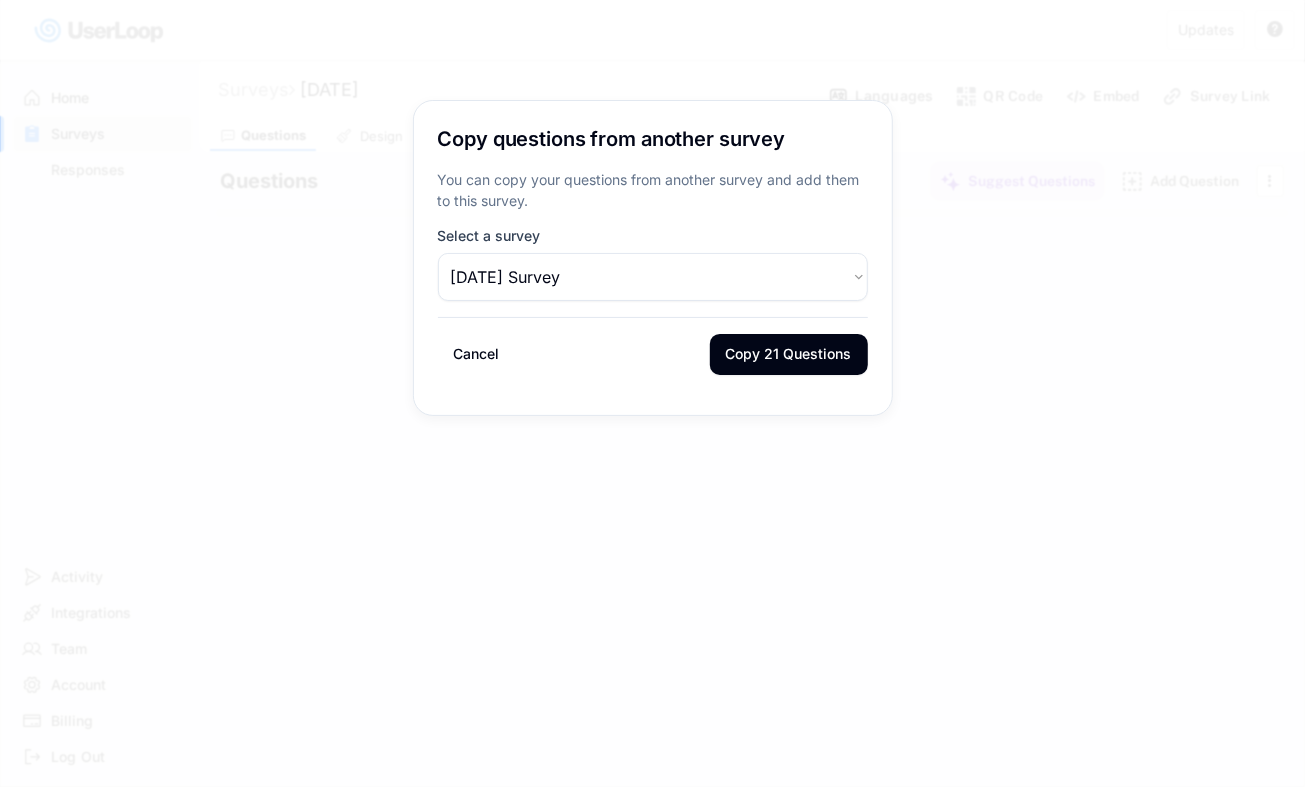 click on "Choose an option [DATE] Survey  [DATE] Survey  [DATE] Survey  [DATE] Survey [Archived] [DATE] Survey [Archived] Email Survey [Archived] Email Survey [Archived] [DATE] Survey [Archived] Feedback From Brands - [DATE] [Archived] [DATE] [Archived] [DATE] Survey [Archived] [DATE] survey [Archived] [DATE] Survey [Archived] [DATE] Survey [Archived] [DATE] Survey [Archived] [DATE] box [Archived] [DATE] Survey [Archived] Post Purchase Checkout Survey [Archived] [DATE] Survey [Archived]" at bounding box center (653, 277) 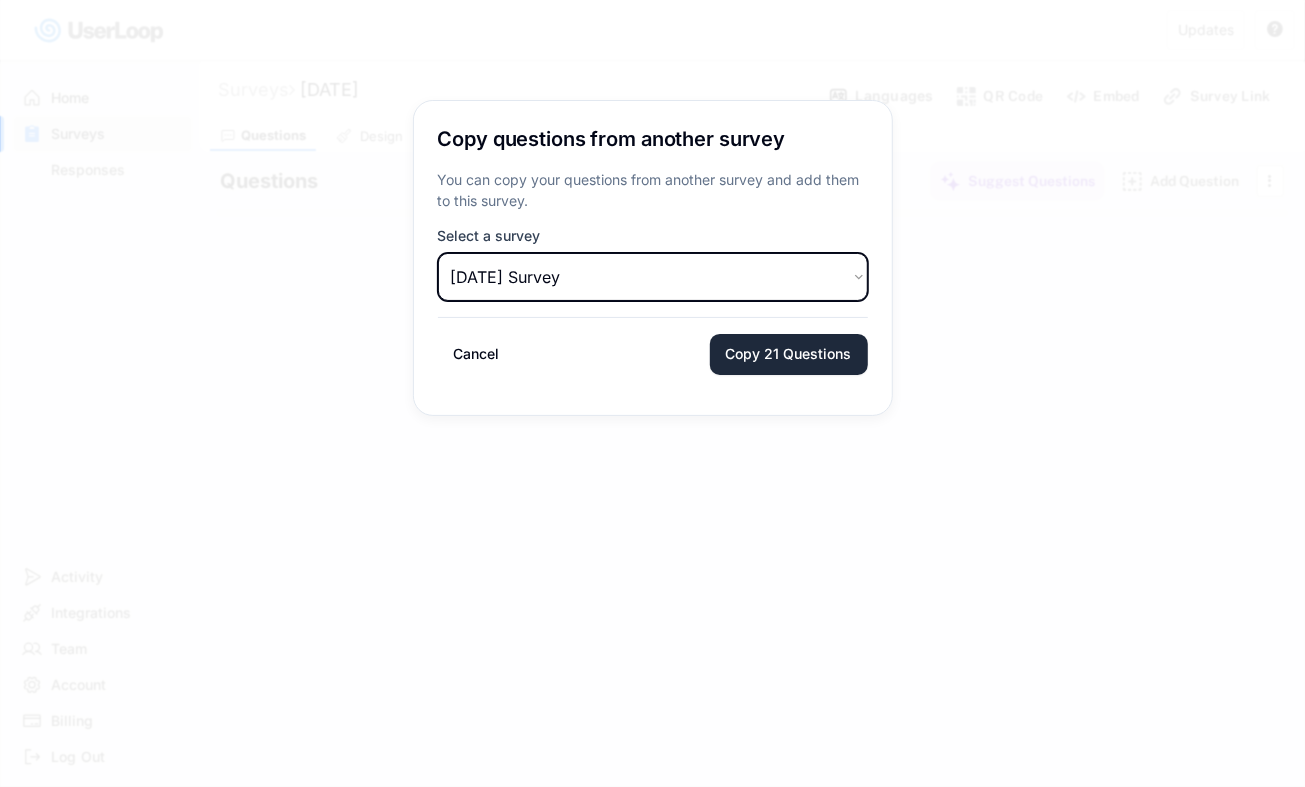 click on "Copy 21 Questions" at bounding box center [789, 354] 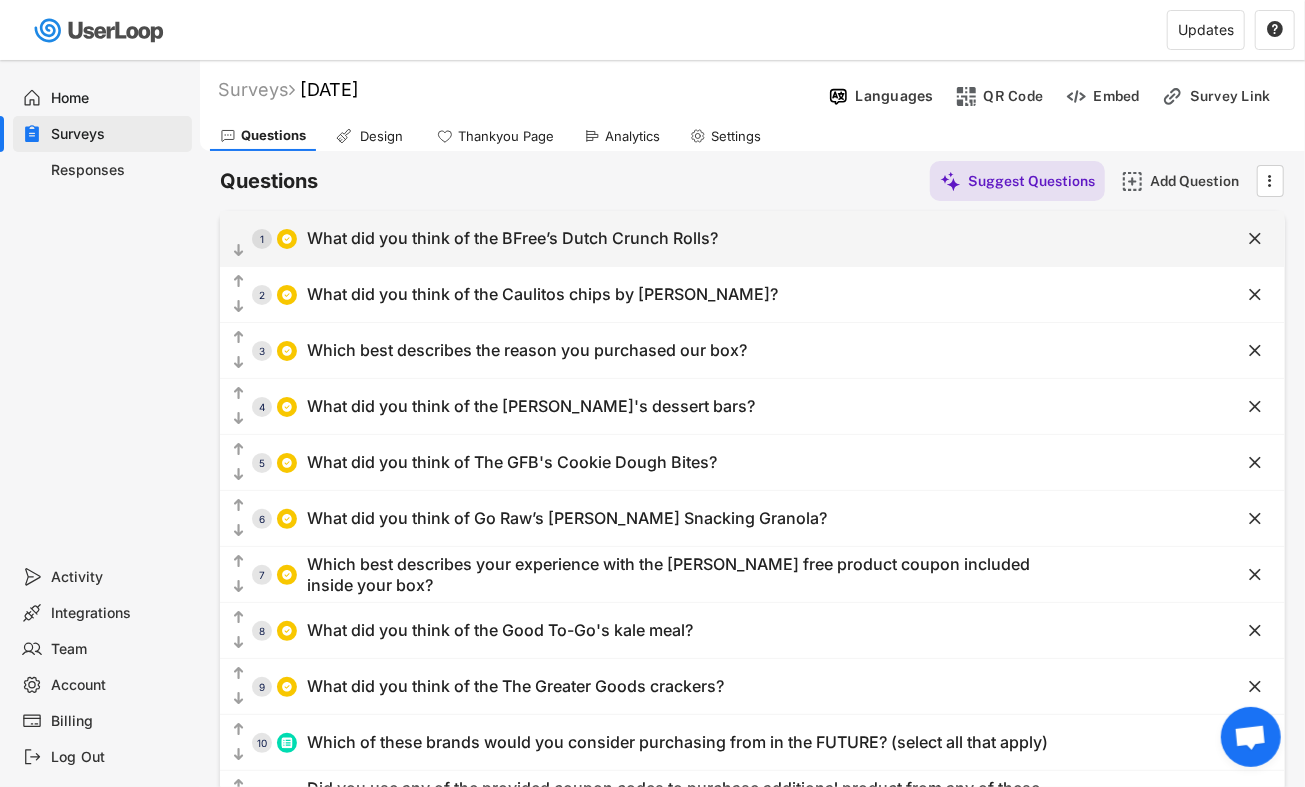 click on "What did you think of the BFree’s Dutch Crunch Rolls?" at bounding box center (512, 238) 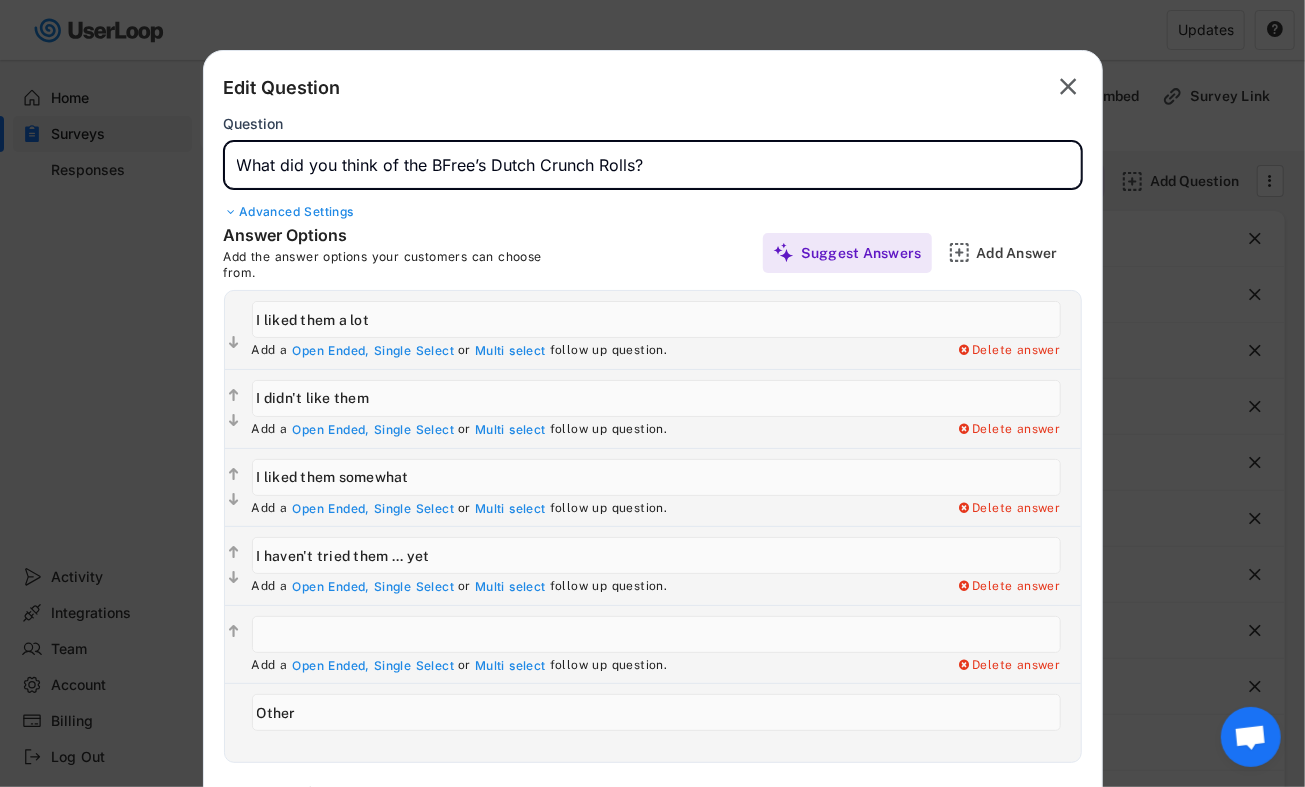 click at bounding box center [653, 165] 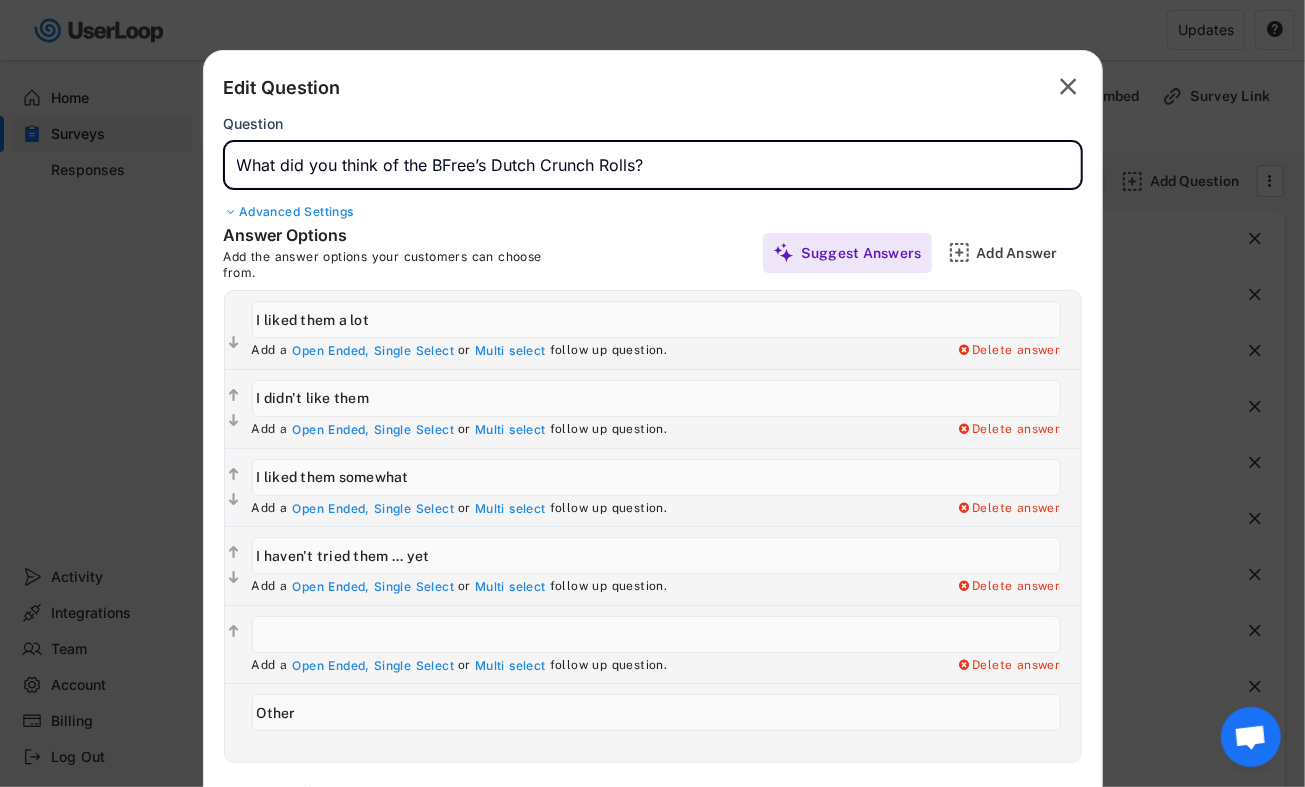 click at bounding box center [653, 165] 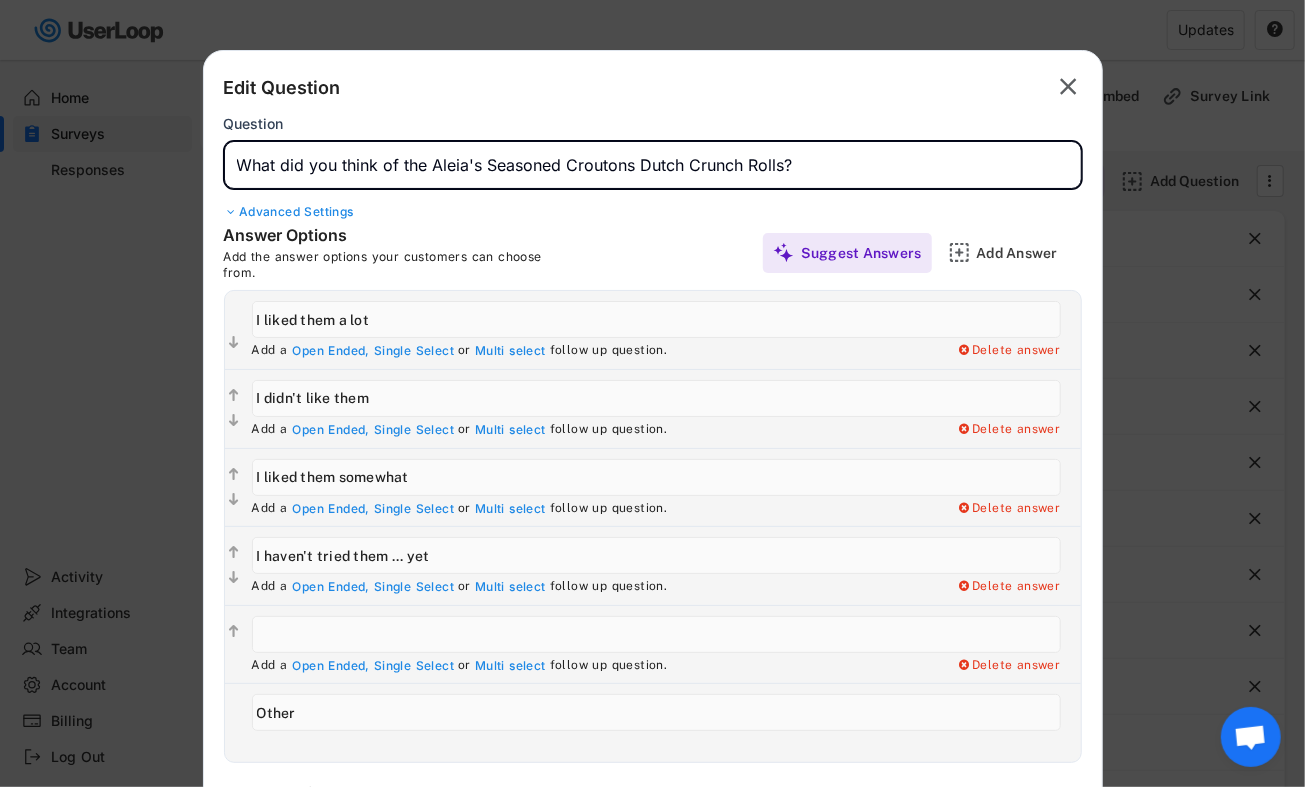 click at bounding box center [653, 165] 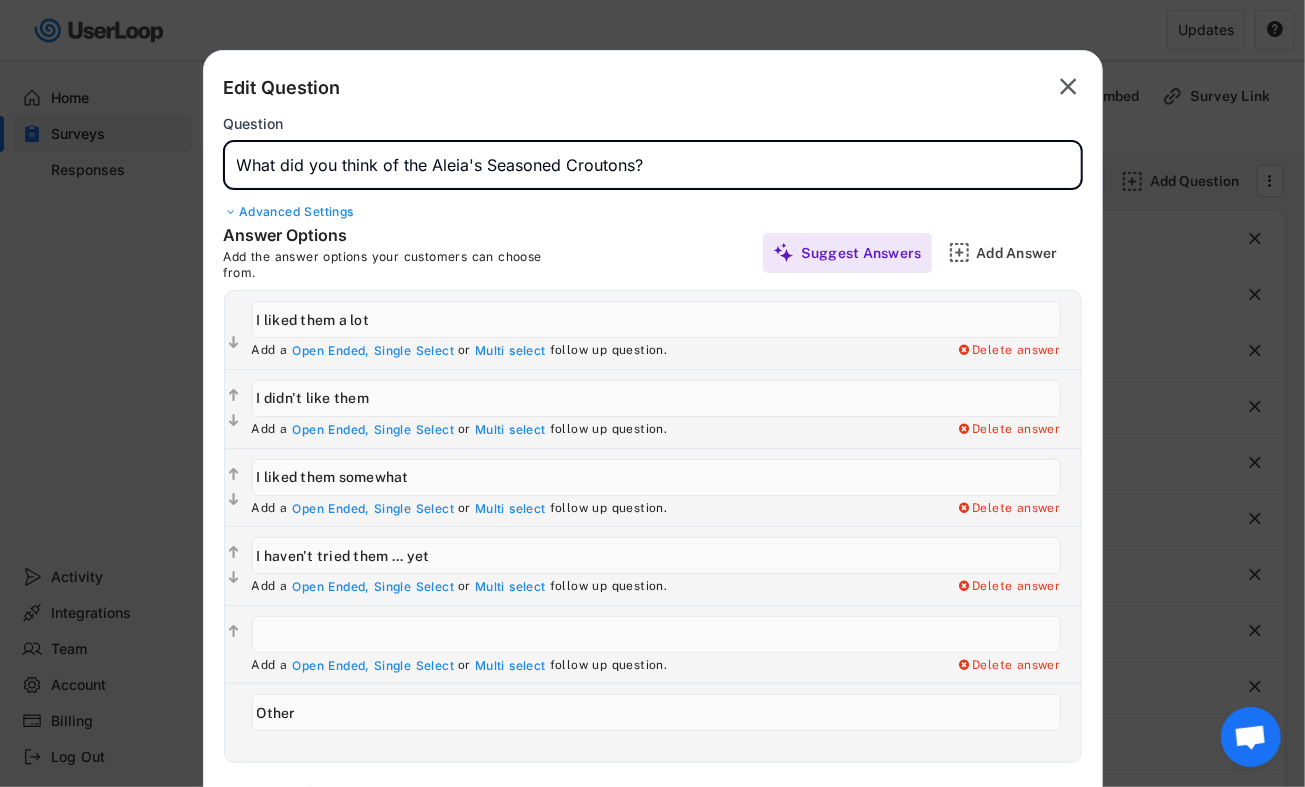 type on "What did you think of the Aleia's Seasoned Croutons?" 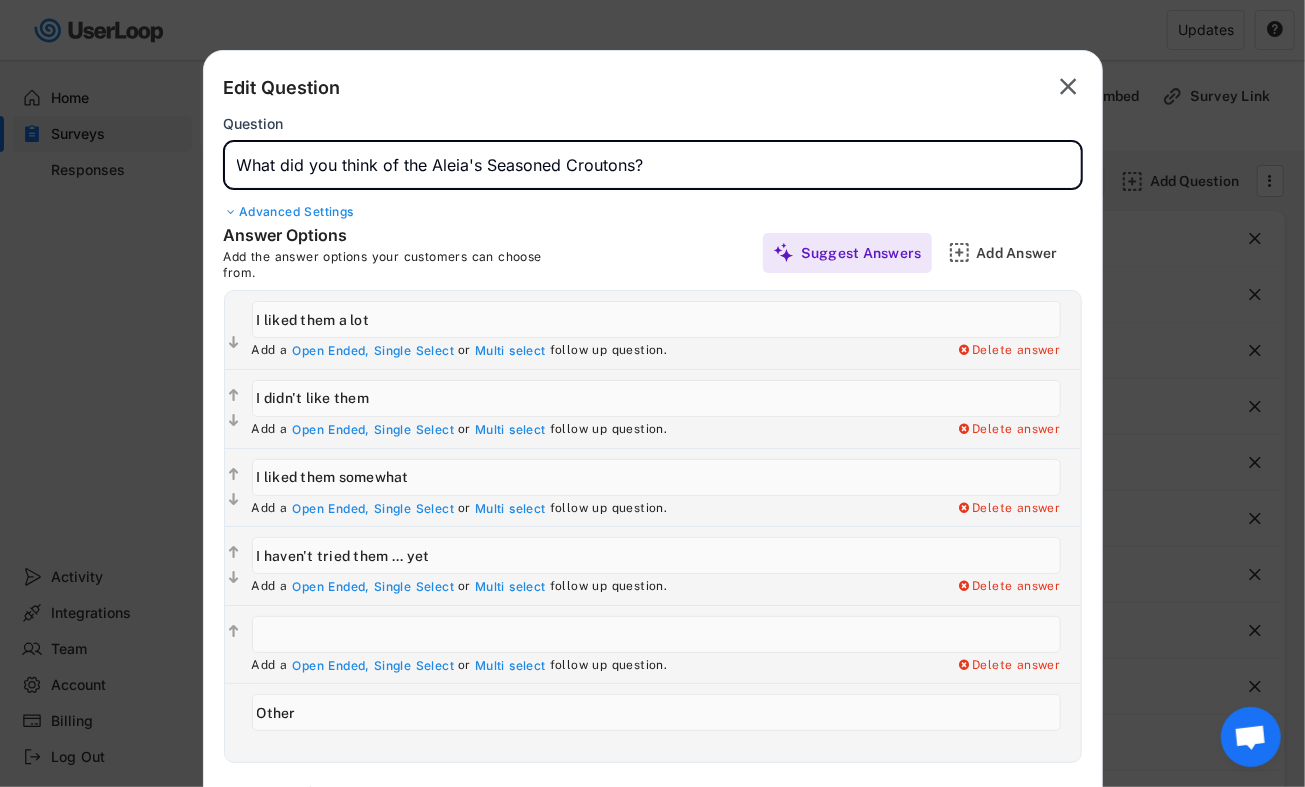 click at bounding box center [656, 319] 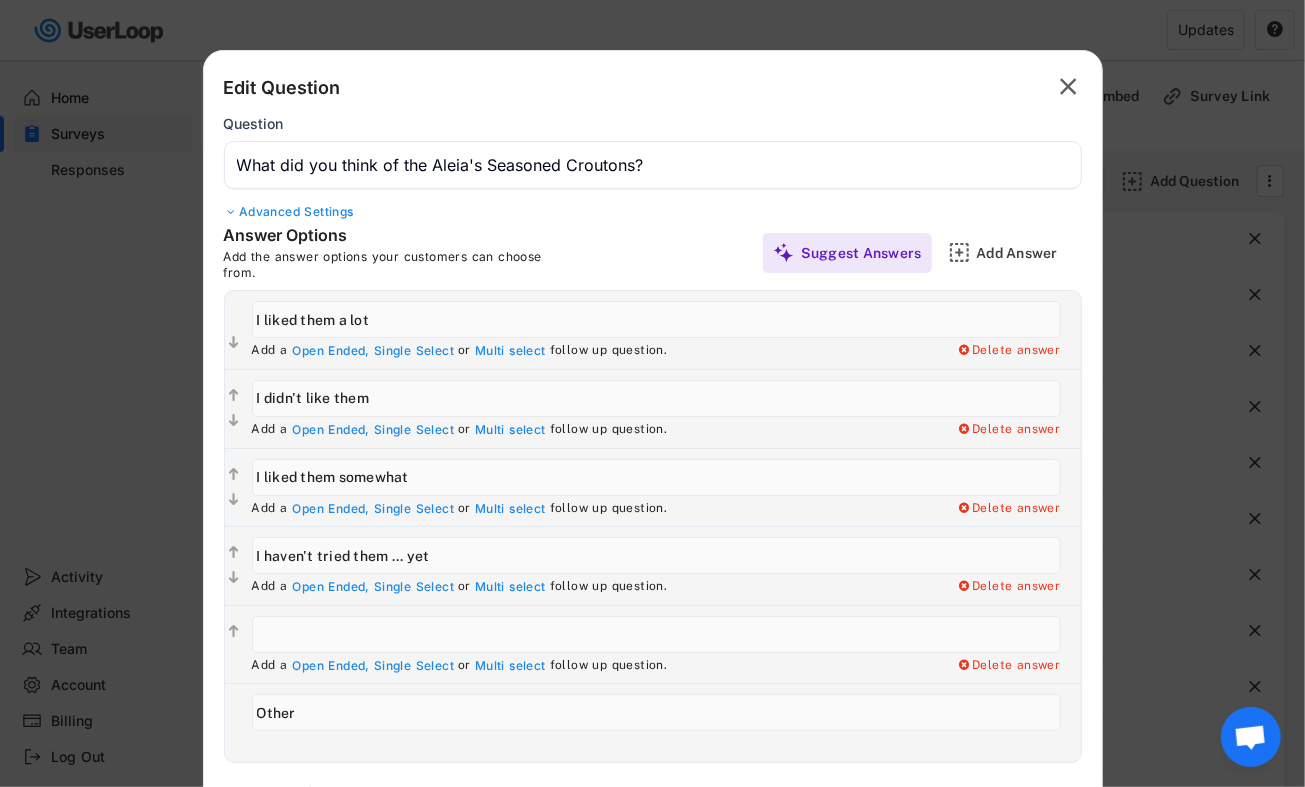 click at bounding box center [656, 319] 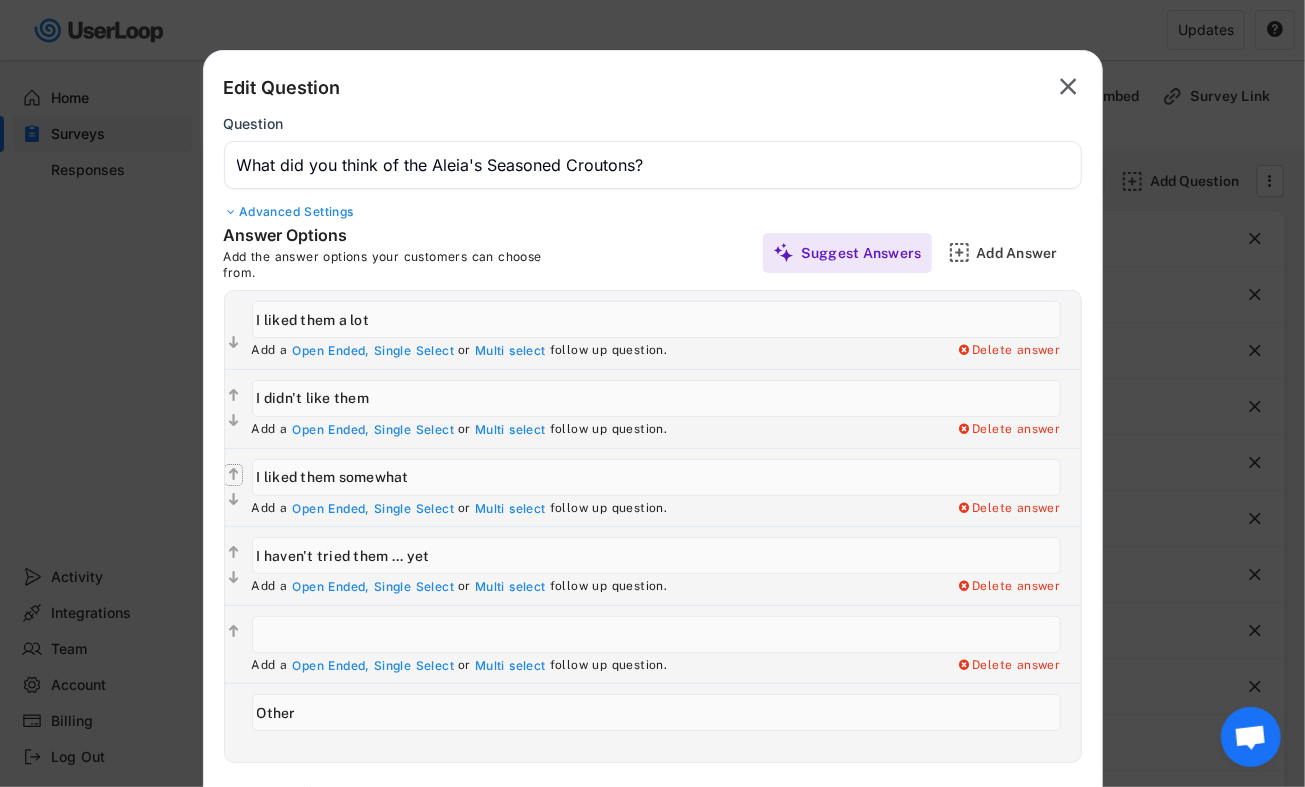 click on "" 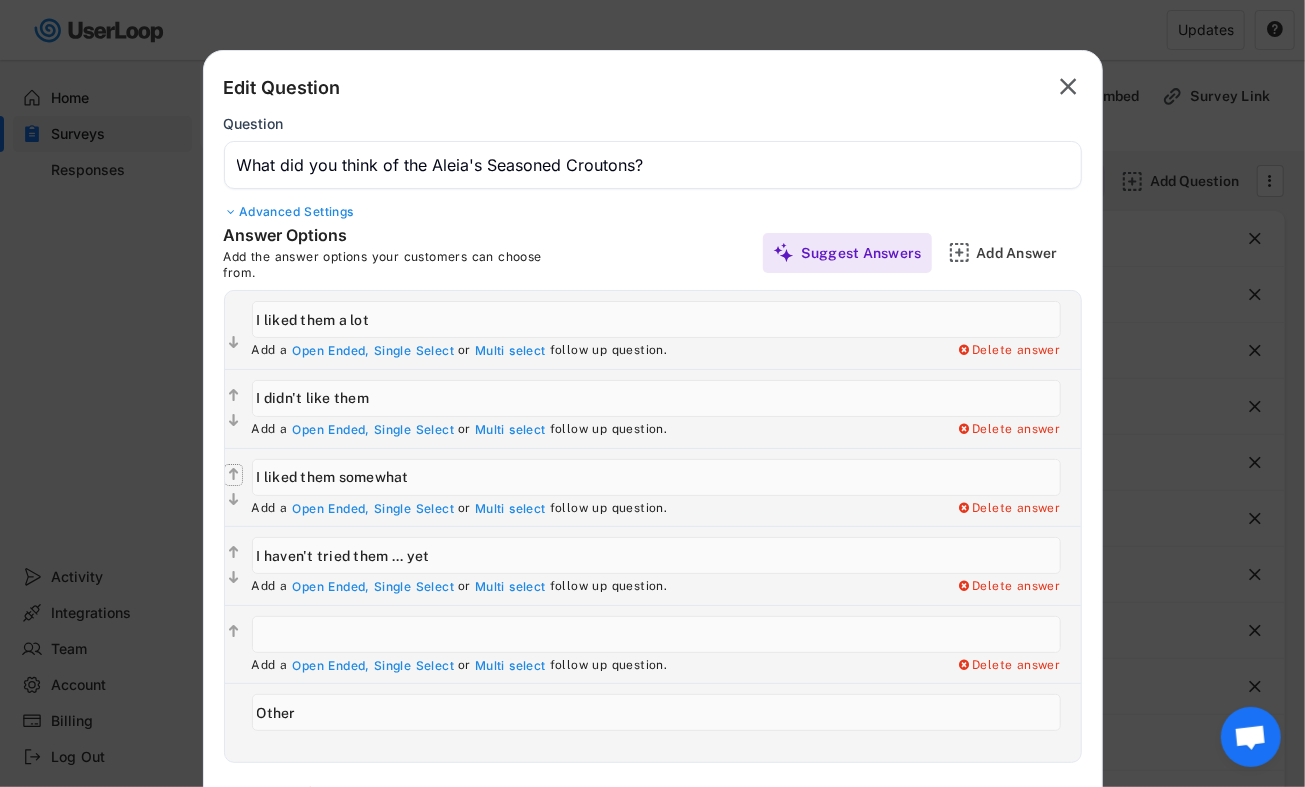 type on "I liked them somewhat" 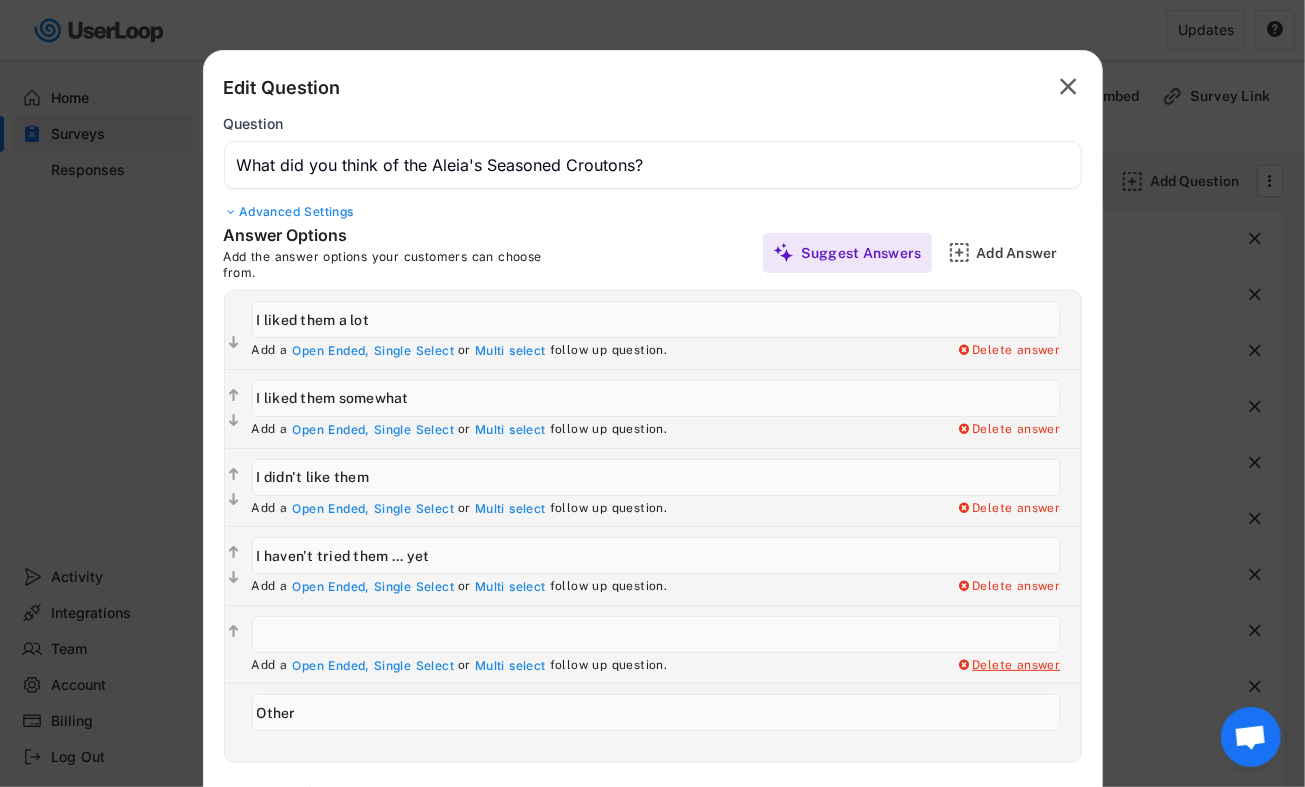 click on "Delete answer" at bounding box center [1009, 666] 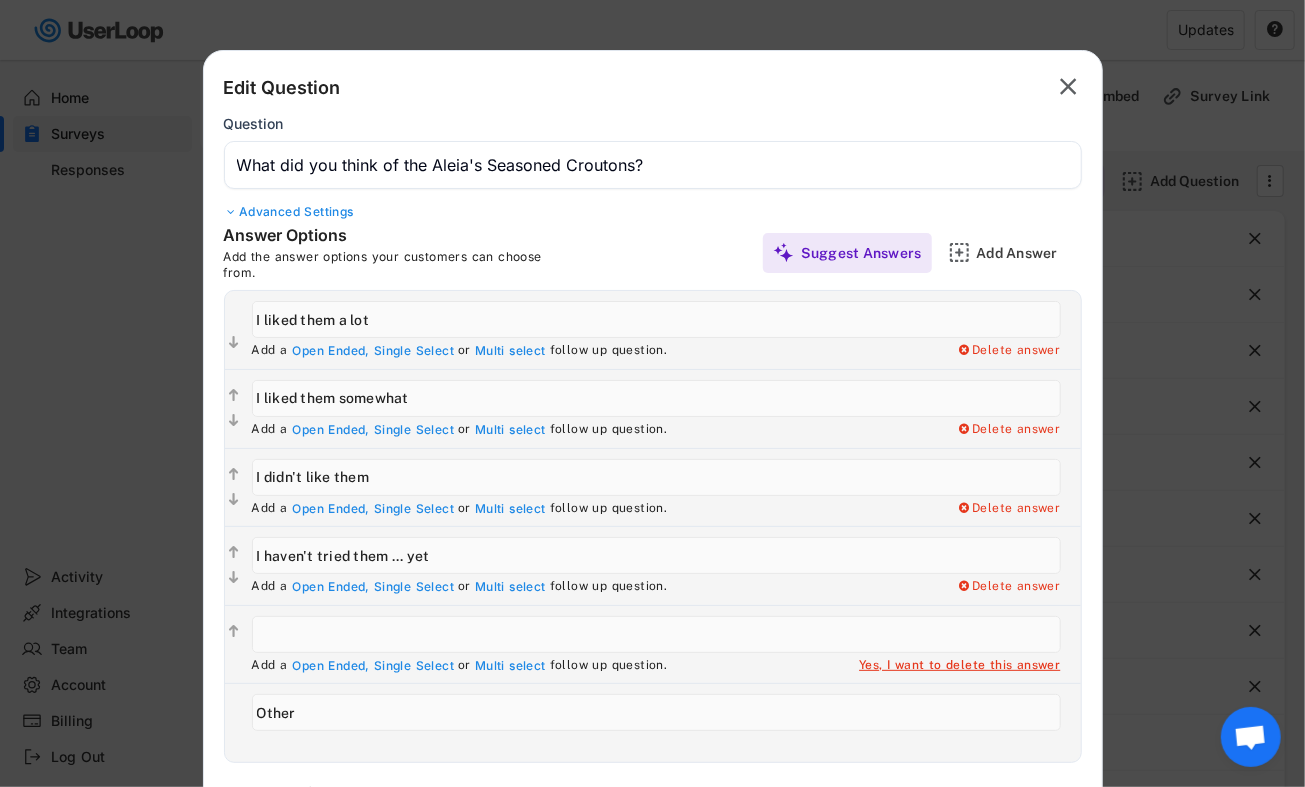 click on "Yes, I want to delete this answer" at bounding box center (959, 666) 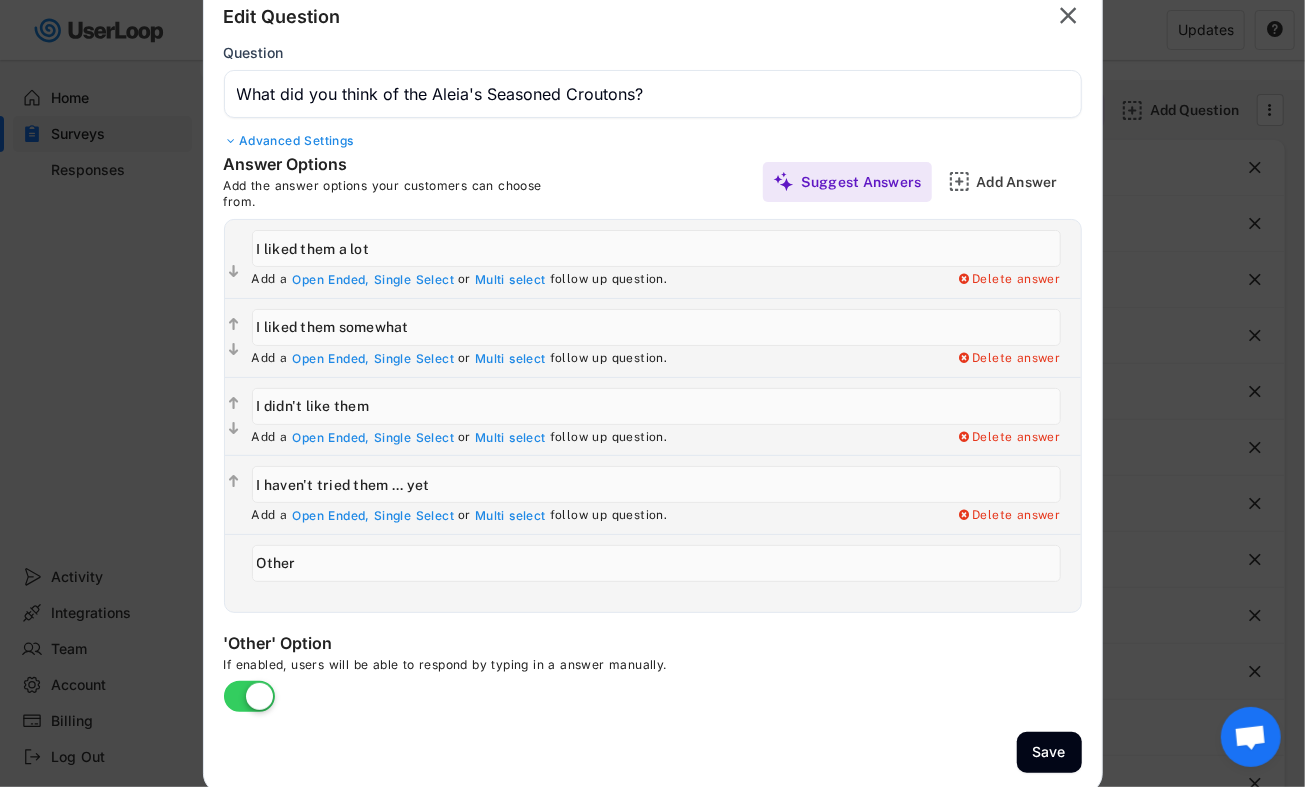 scroll, scrollTop: 75, scrollLeft: 0, axis: vertical 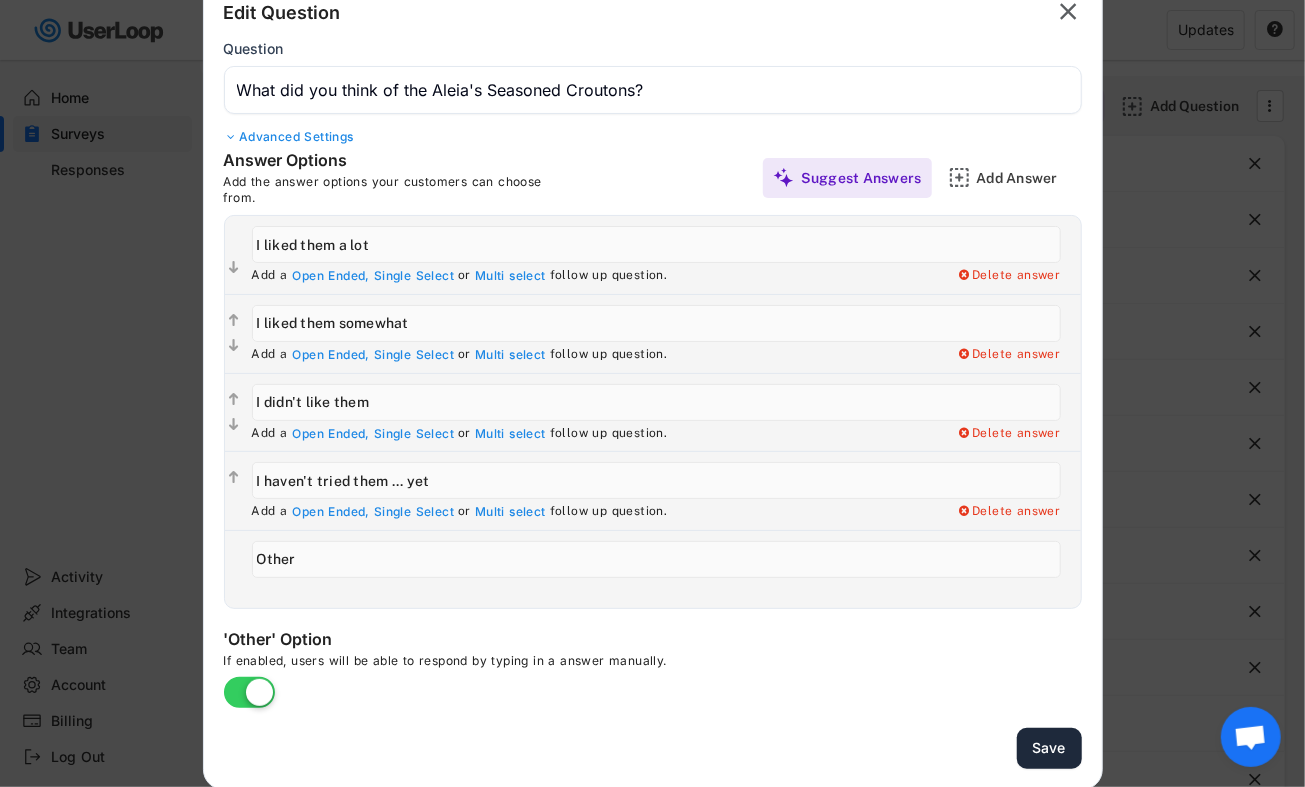 click on "Save" at bounding box center (1049, 748) 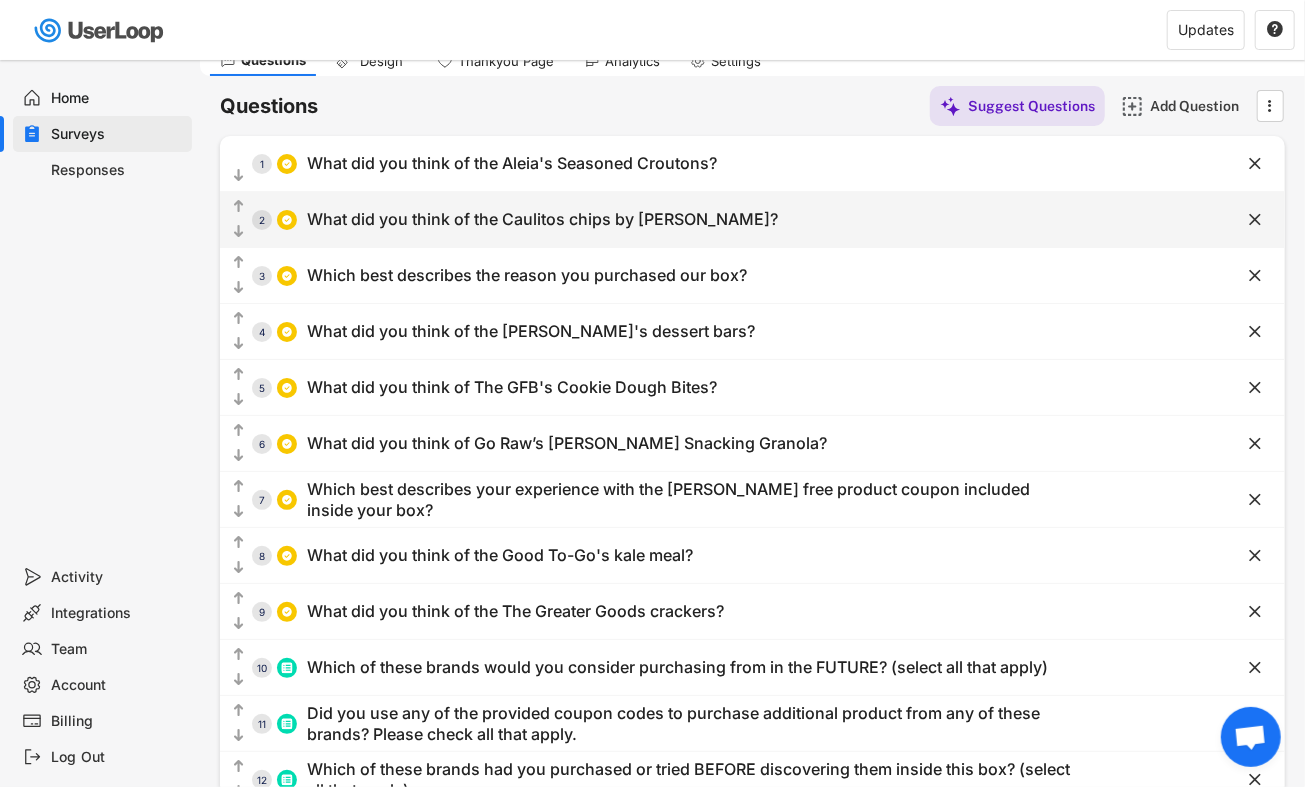 click on "What did you think of the Caulitos chips by [PERSON_NAME]?" at bounding box center (542, 219) 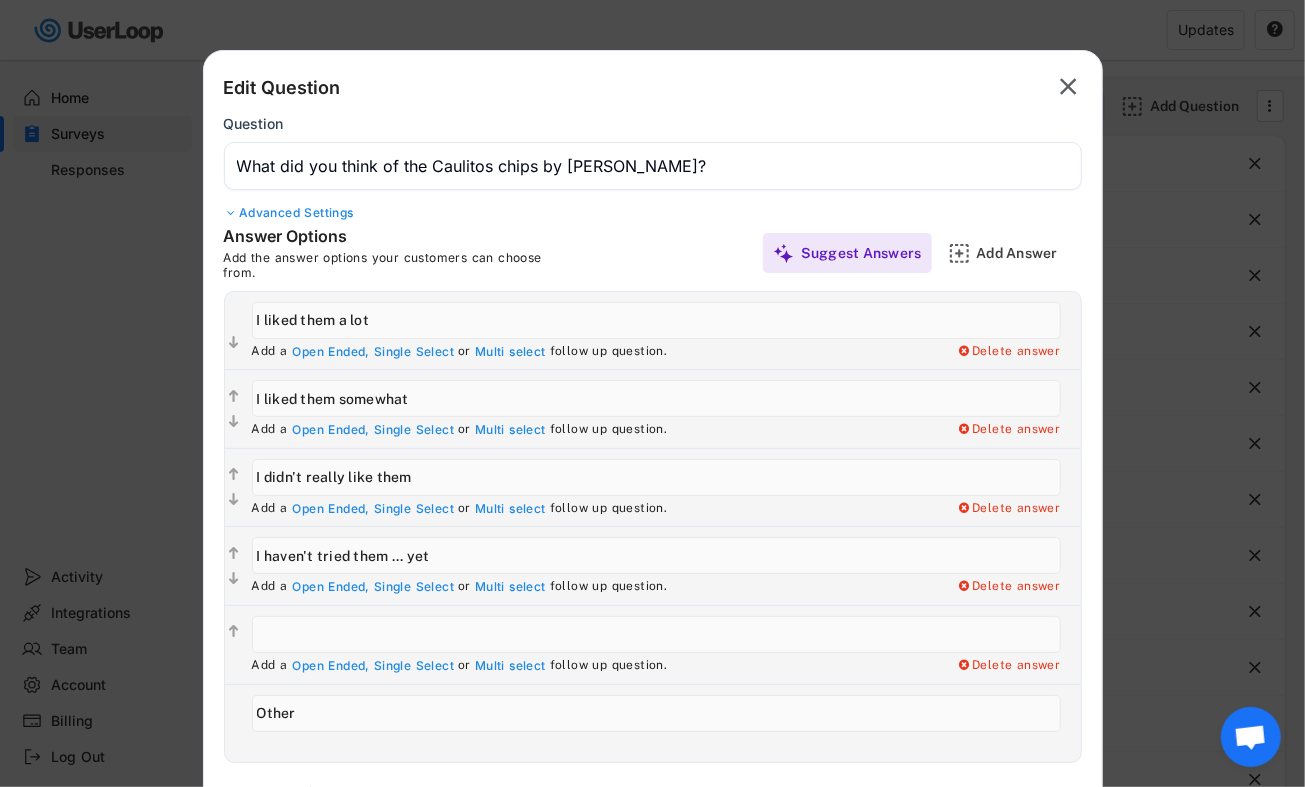 click at bounding box center [653, 166] 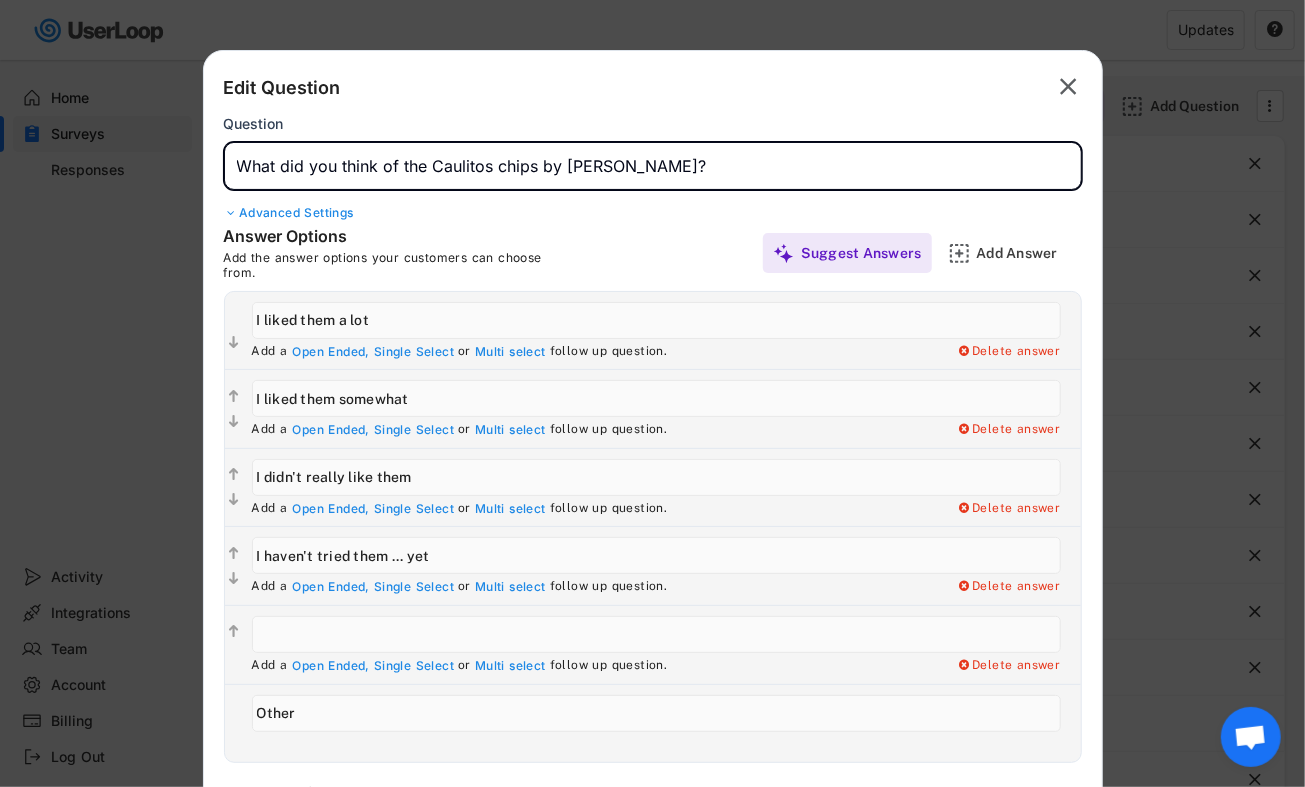 click at bounding box center [653, 166] 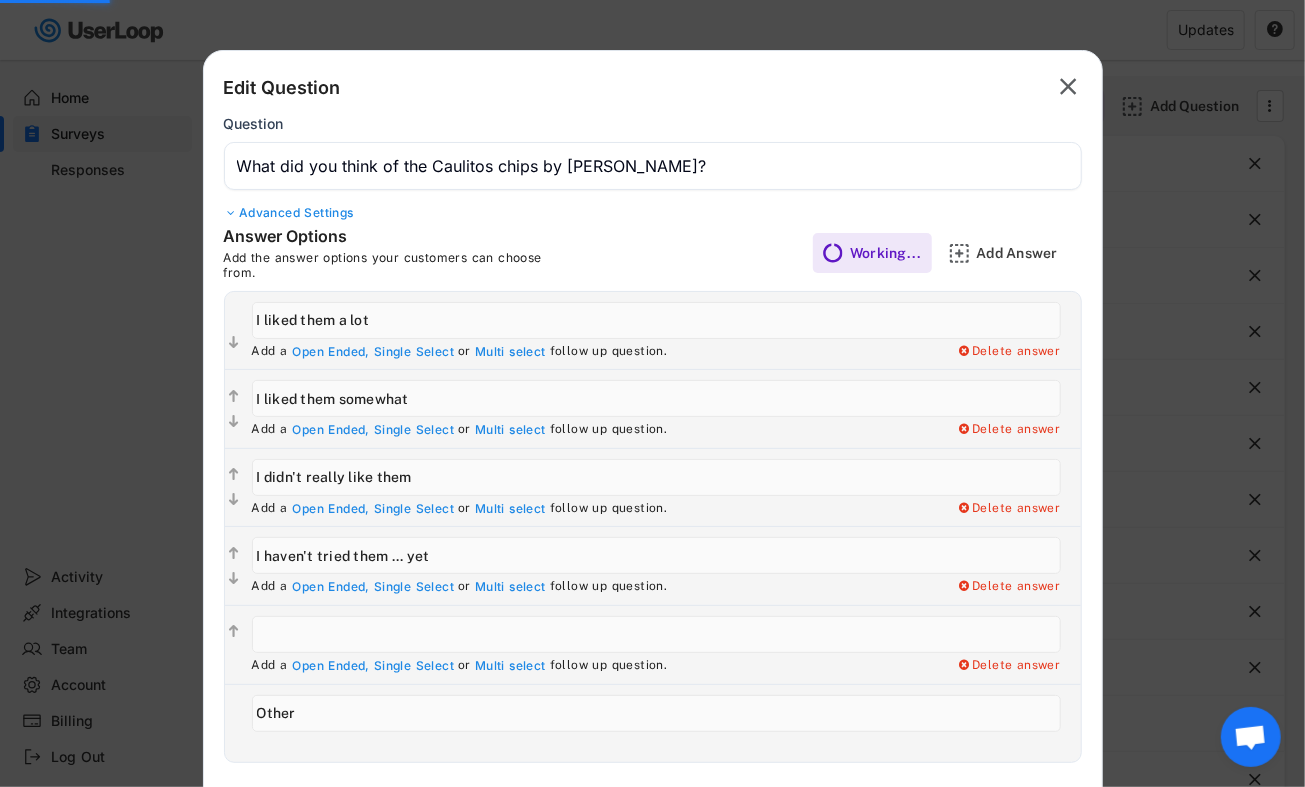 click at bounding box center (653, 166) 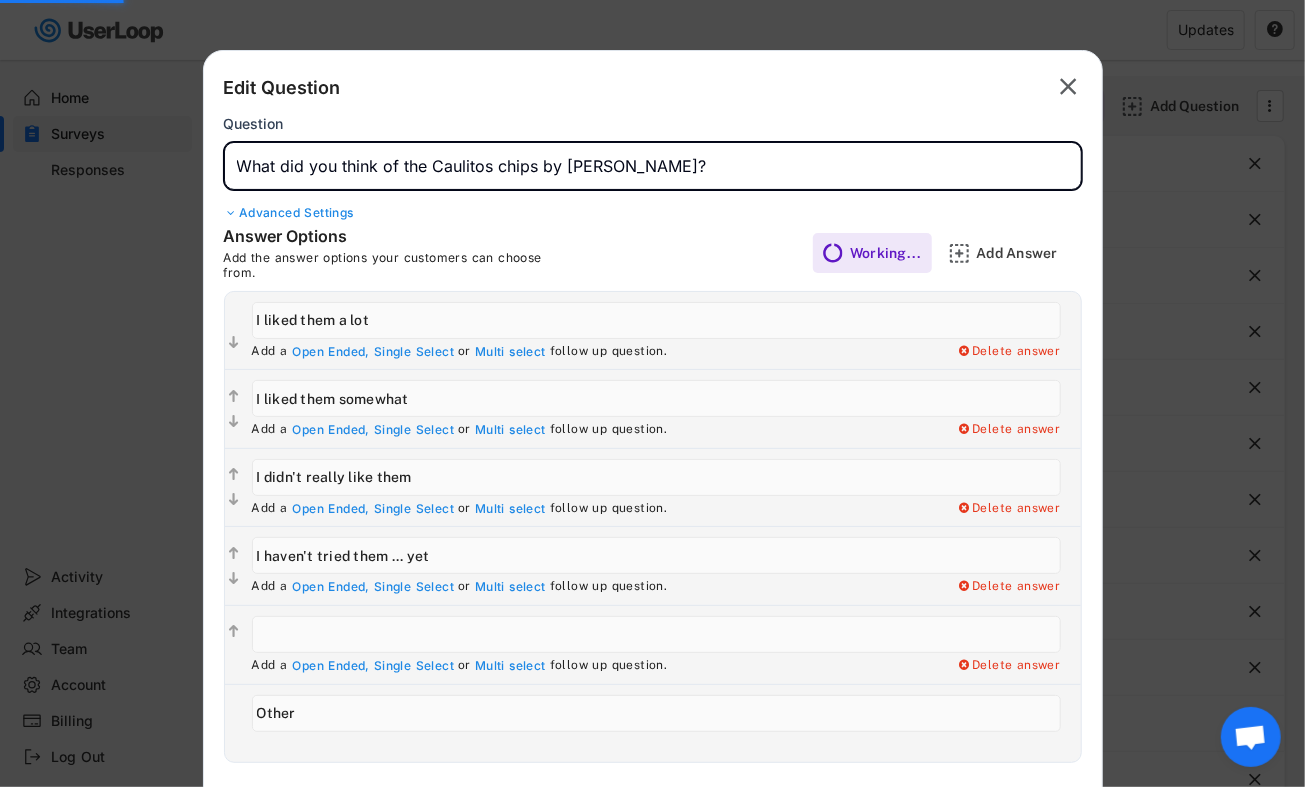 drag, startPoint x: 442, startPoint y: 161, endPoint x: 594, endPoint y: 162, distance: 152.0033 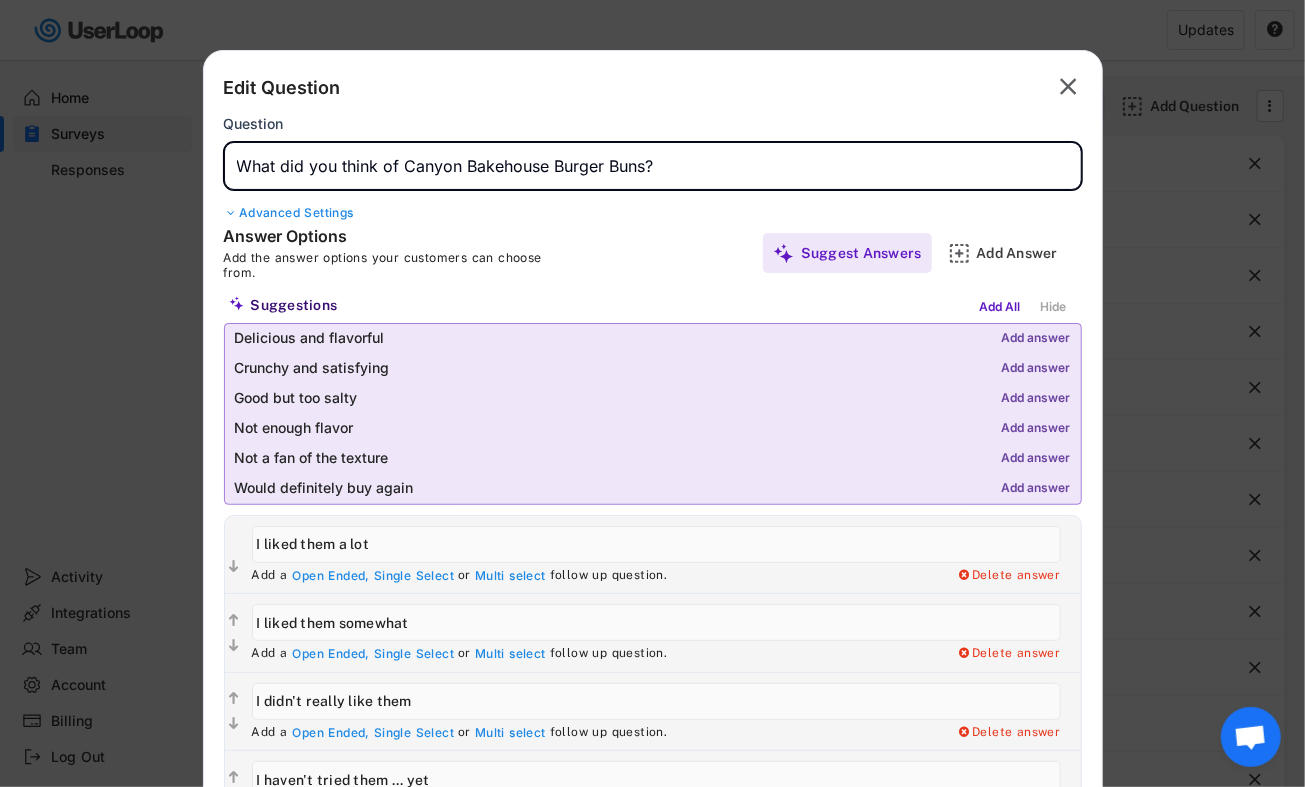 click at bounding box center (653, 166) 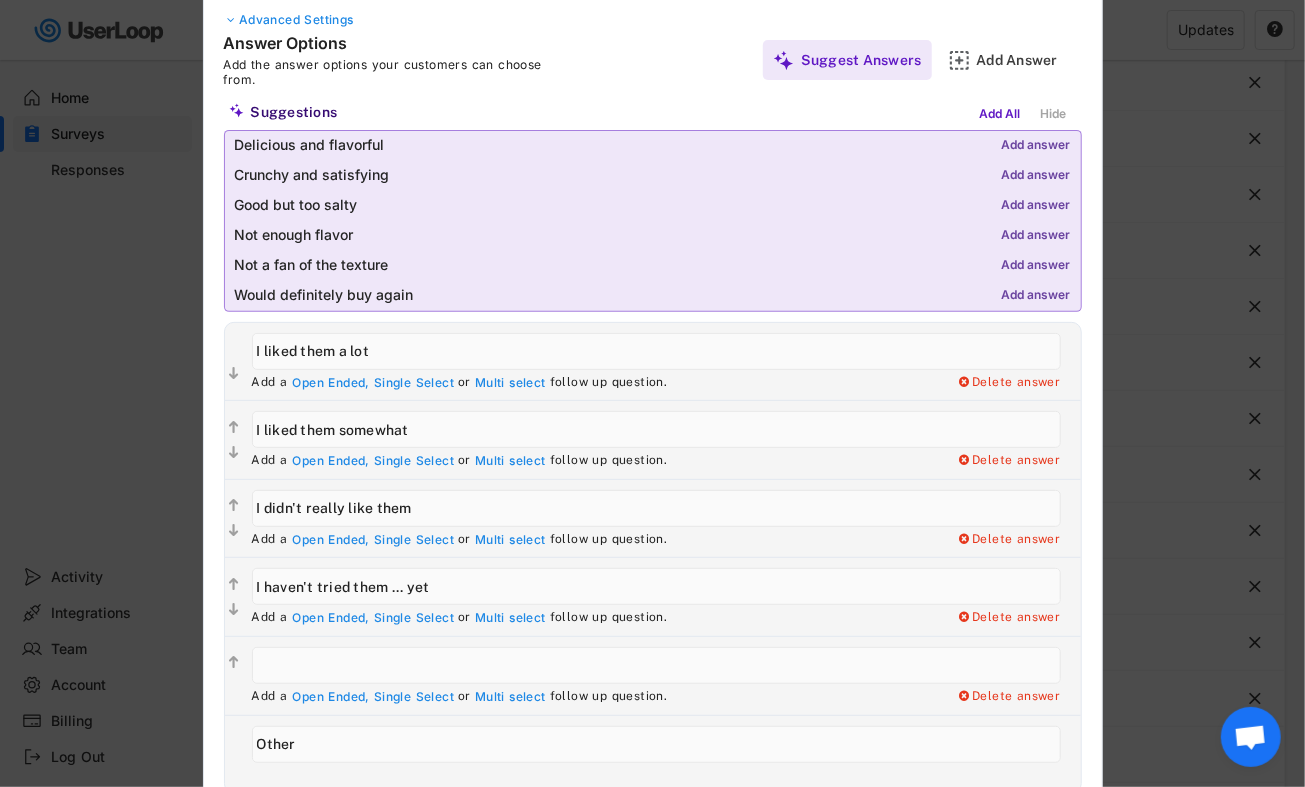 scroll, scrollTop: 273, scrollLeft: 0, axis: vertical 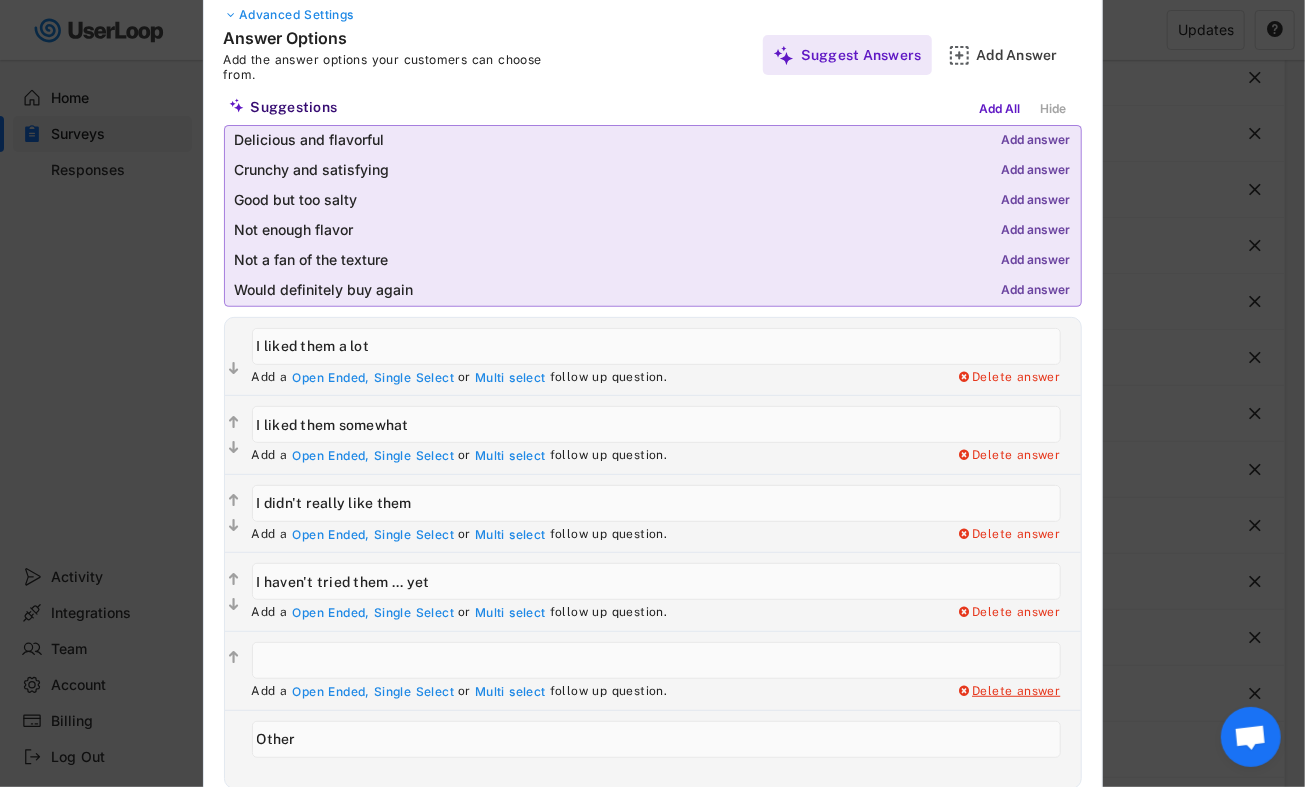 type on "What did you think of the Canyon Bakehouse Burger Buns?" 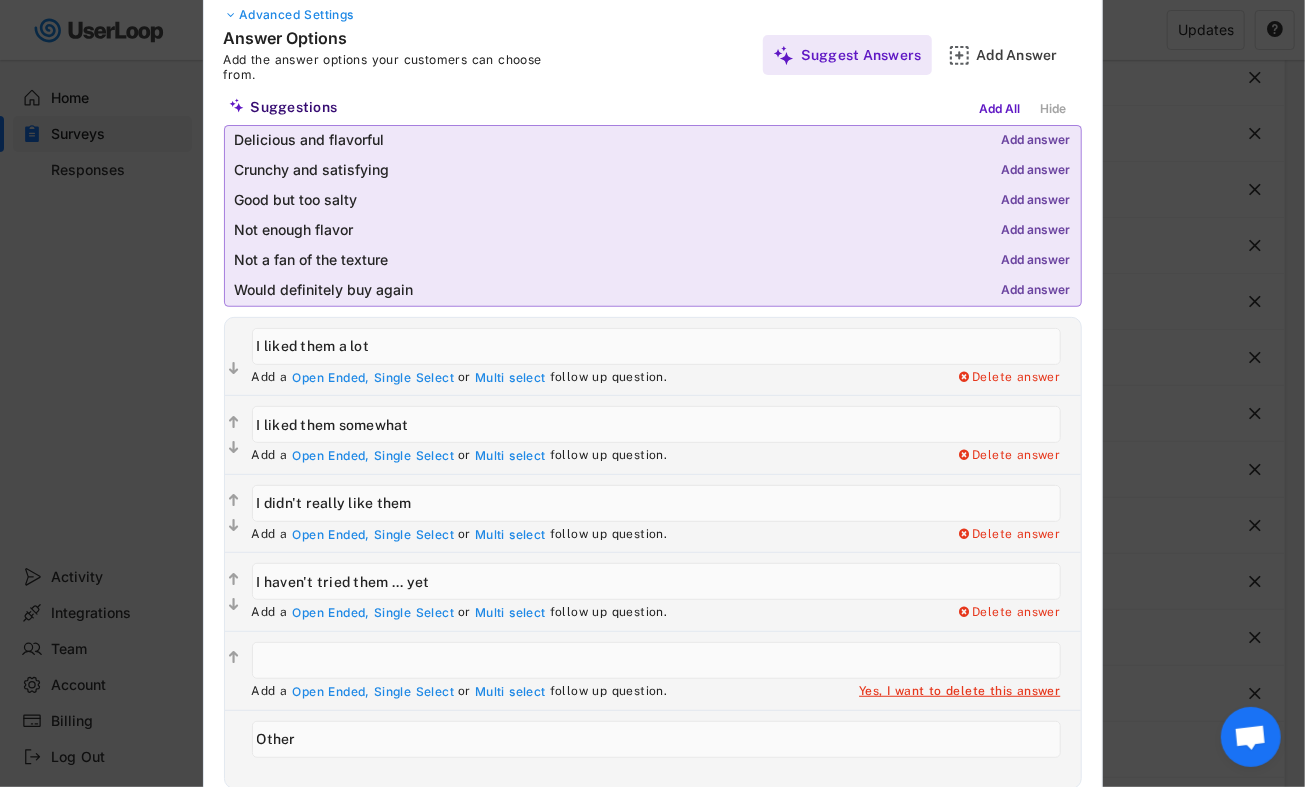 click on "Yes, I want to delete this answer" at bounding box center [959, 692] 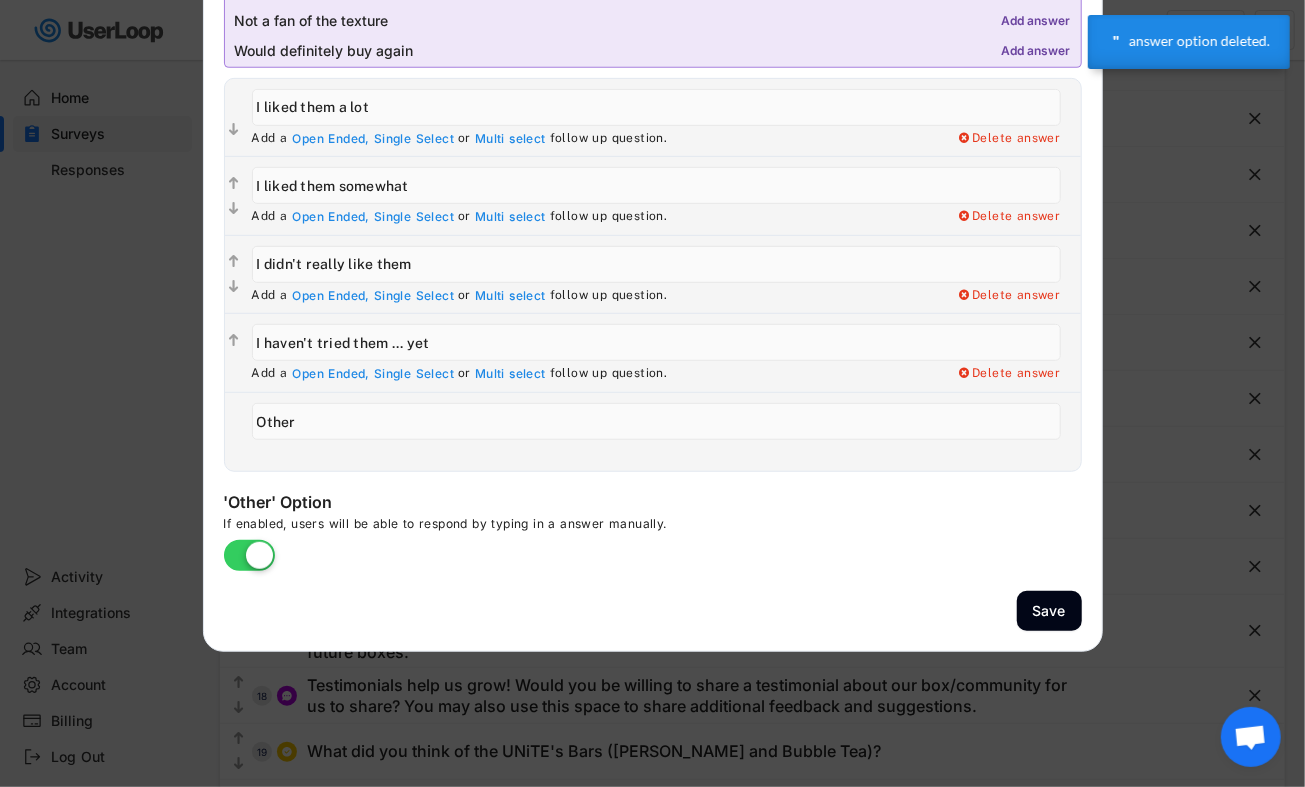 scroll, scrollTop: 516, scrollLeft: 0, axis: vertical 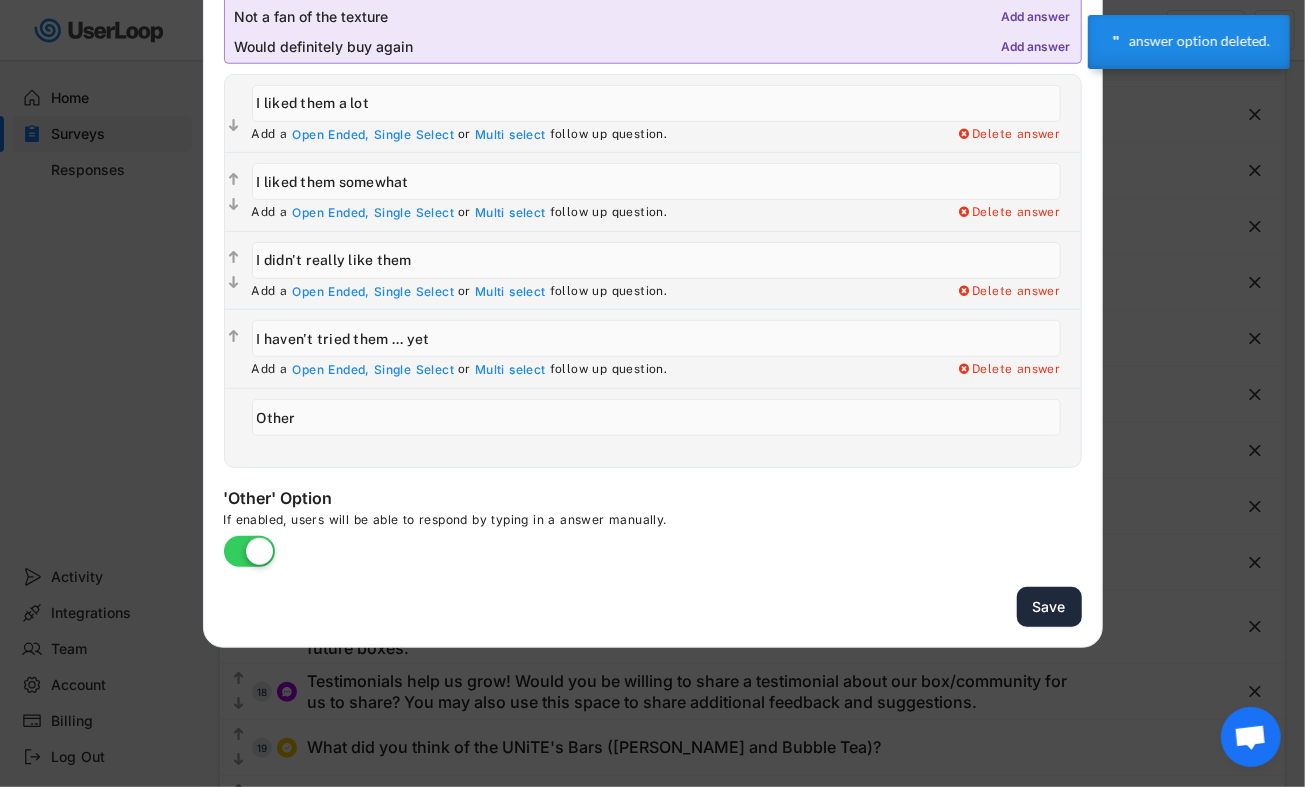 click on "Save" at bounding box center (1049, 607) 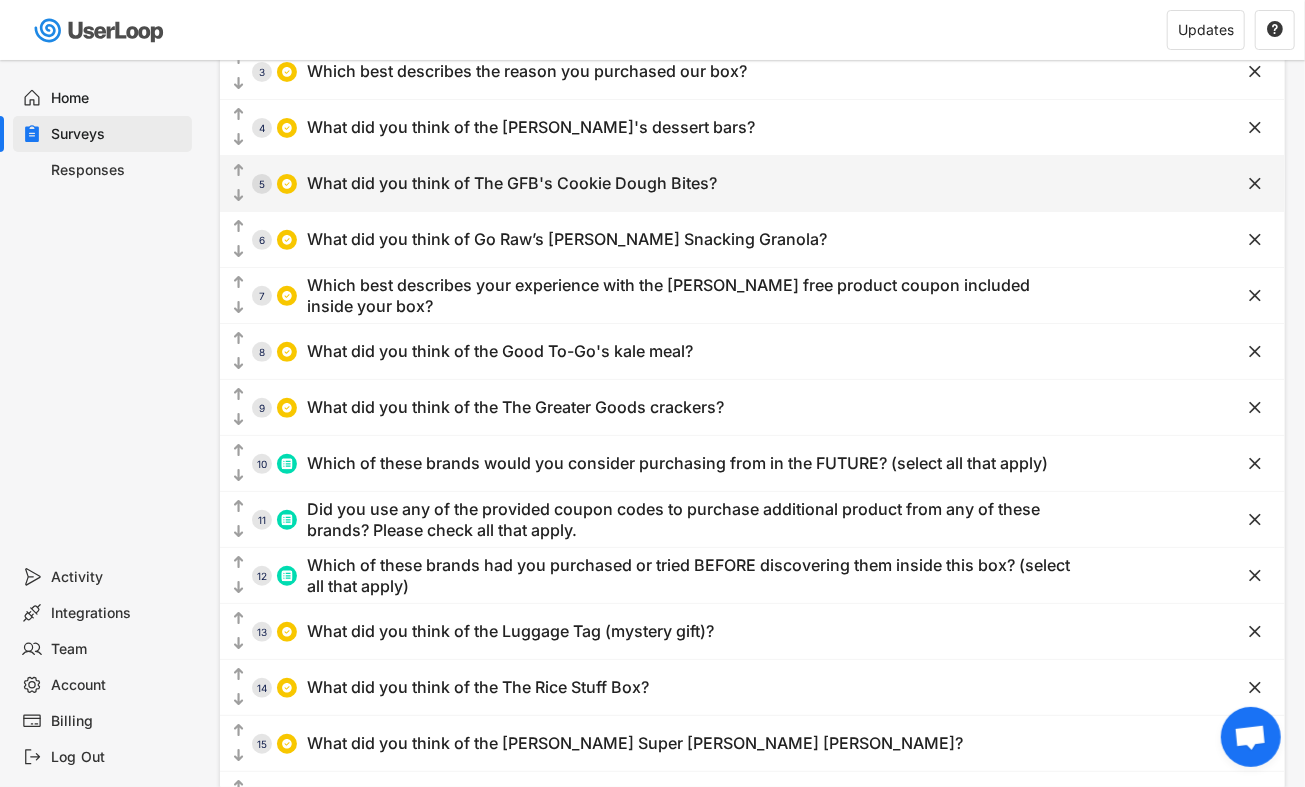 scroll, scrollTop: 280, scrollLeft: 0, axis: vertical 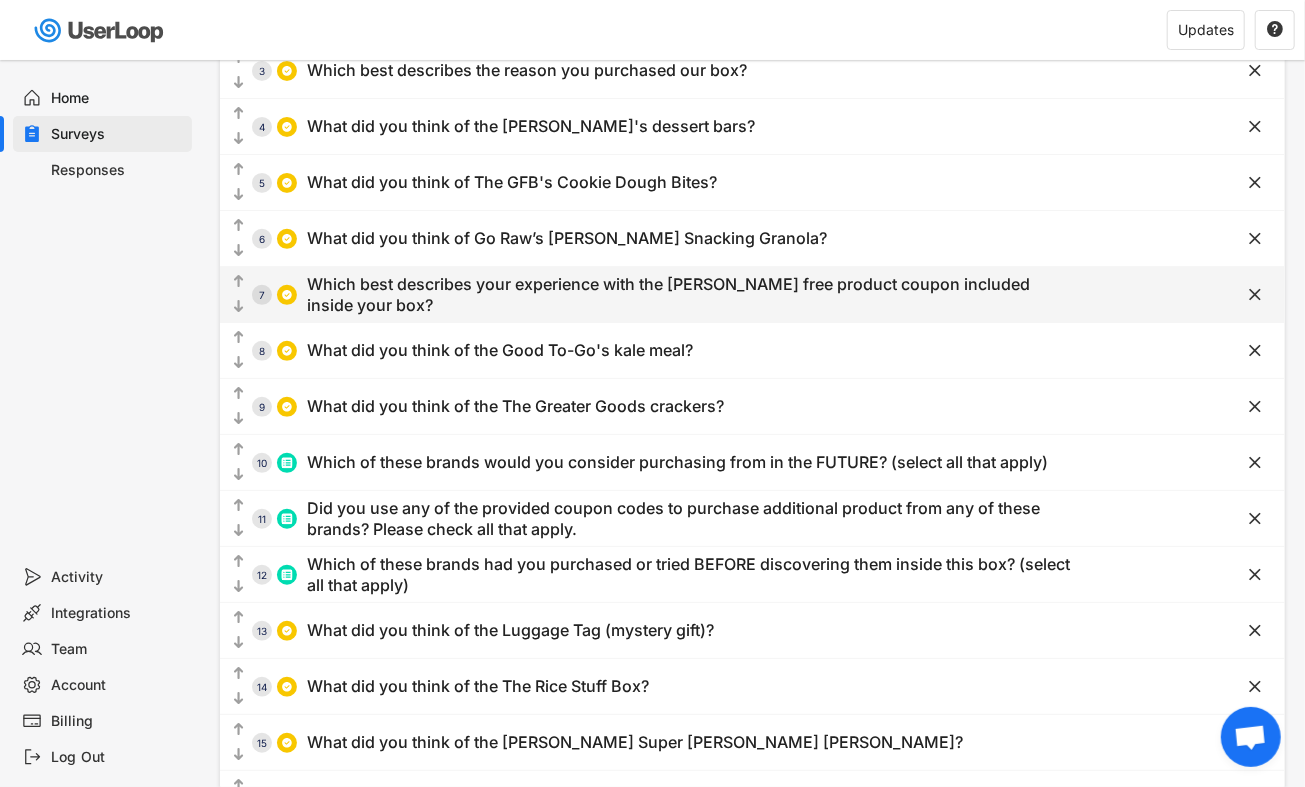 click on "Which best describes your experience with the [PERSON_NAME] free product coupon included inside your box?" at bounding box center (693, 295) 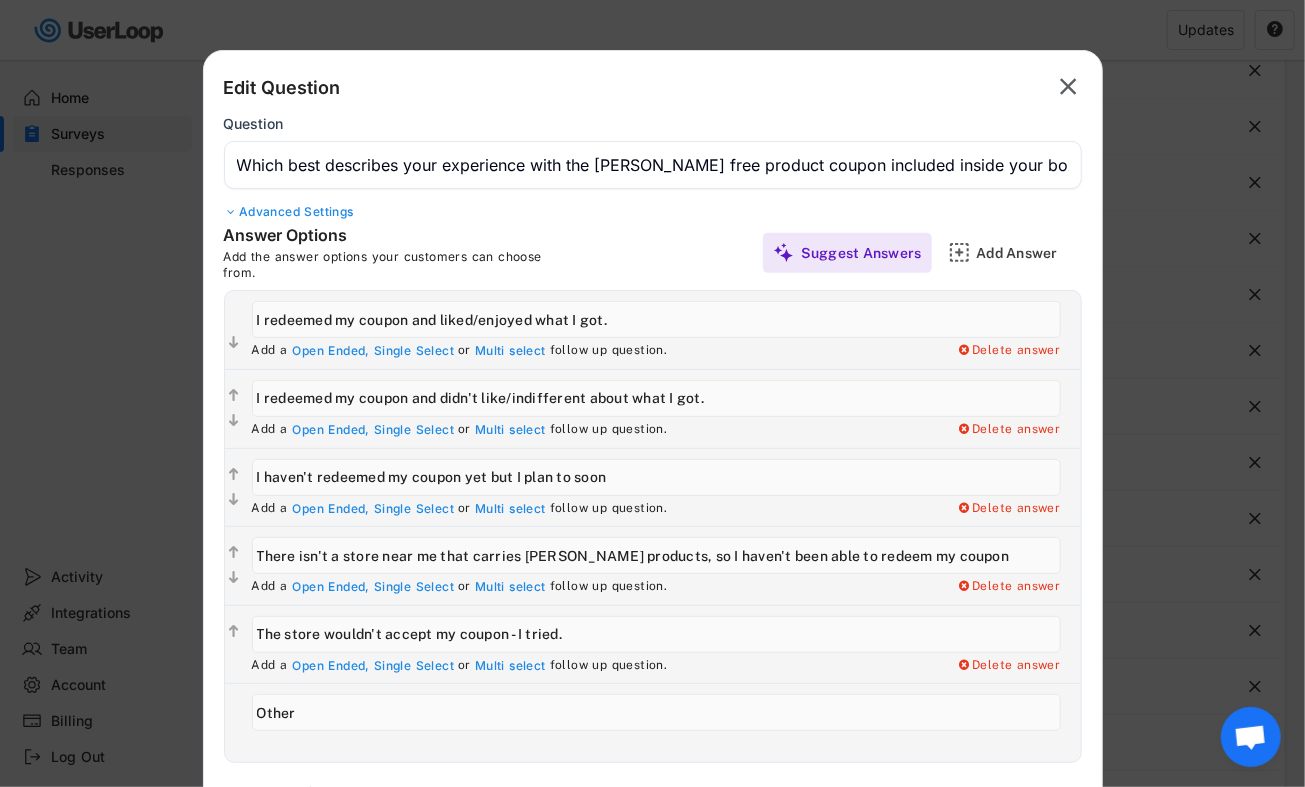 click at bounding box center (653, 165) 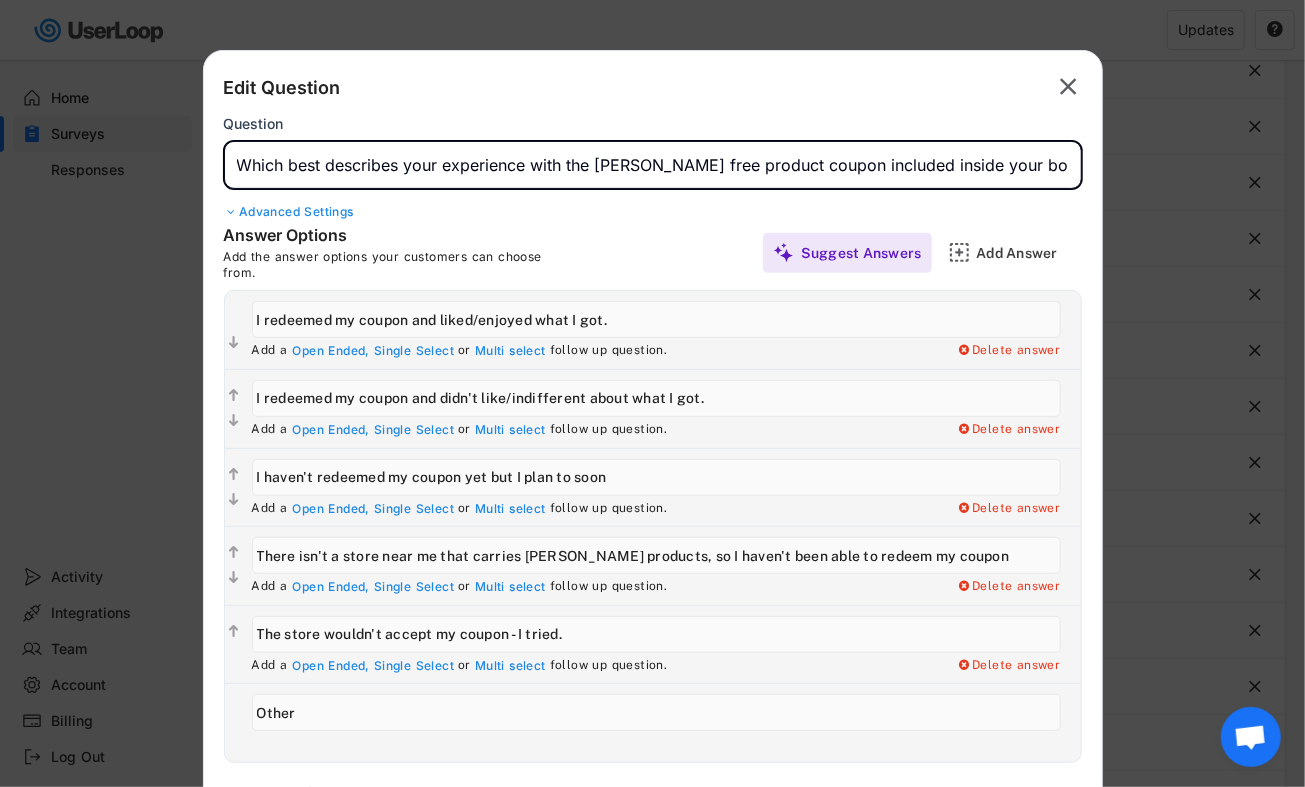 drag, startPoint x: 604, startPoint y: 165, endPoint x: 680, endPoint y: 167, distance: 76.02631 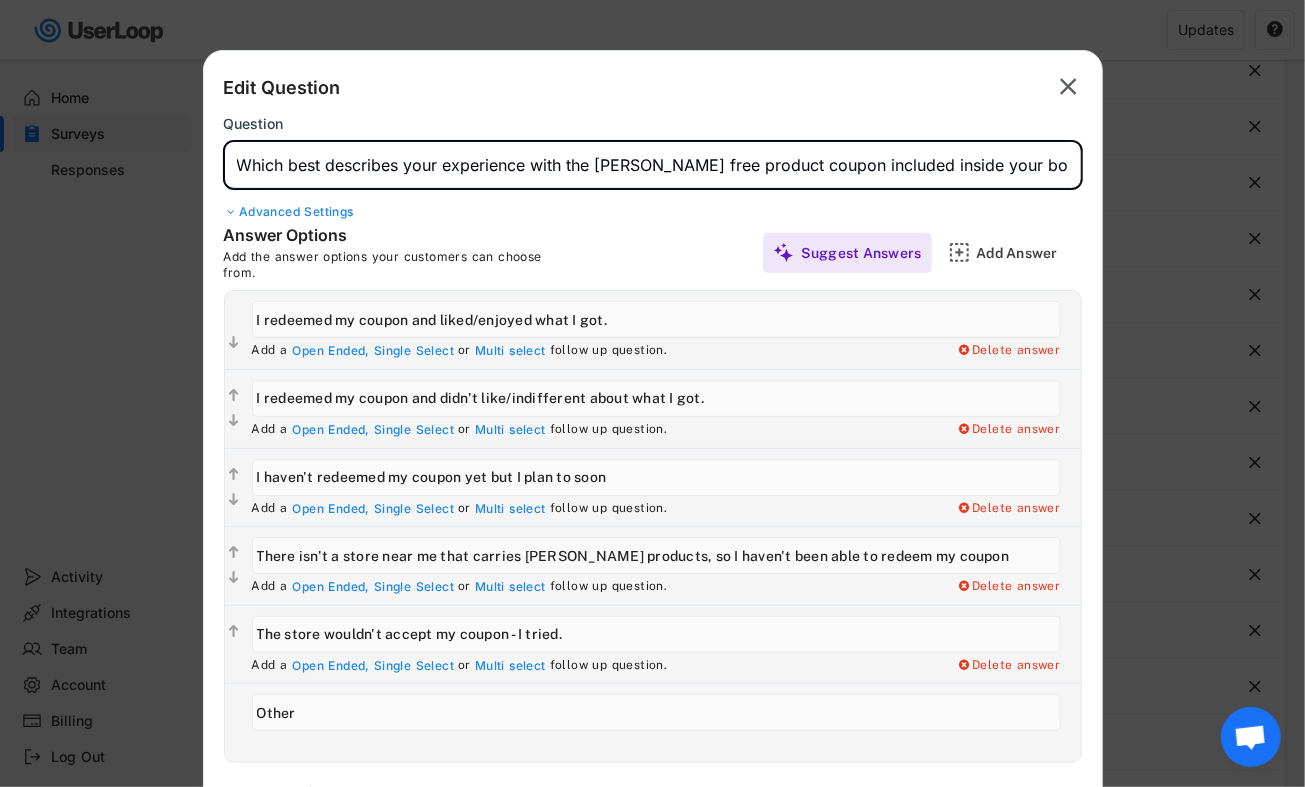 click at bounding box center [653, 165] 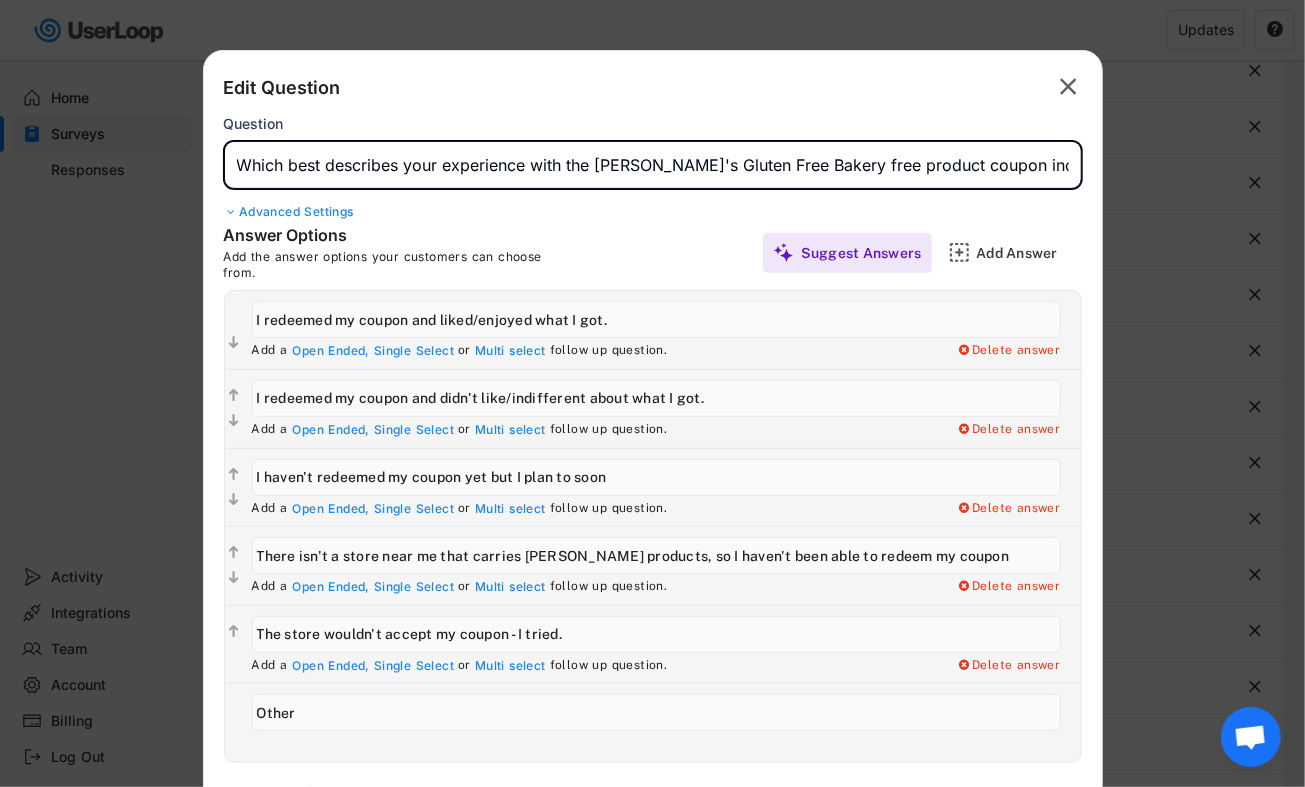 click at bounding box center (653, 165) 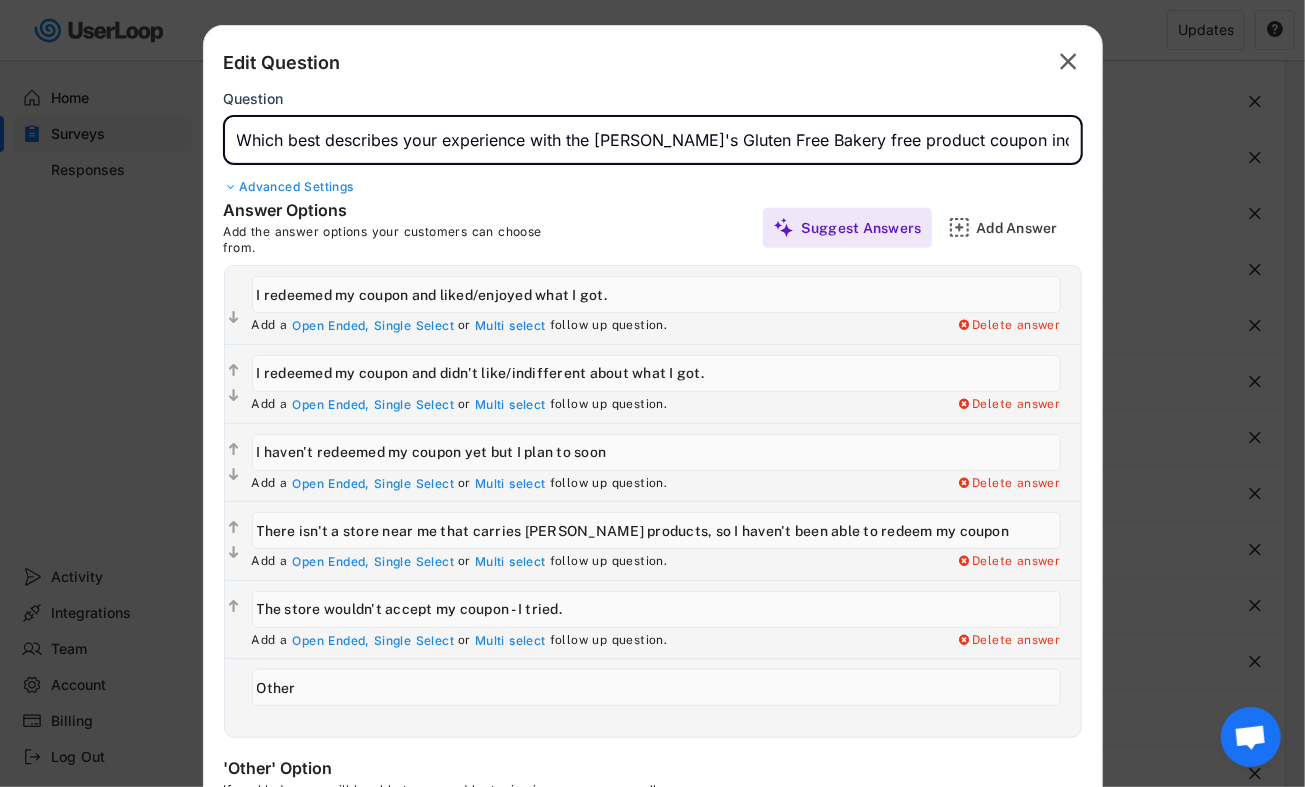 scroll, scrollTop: 310, scrollLeft: 0, axis: vertical 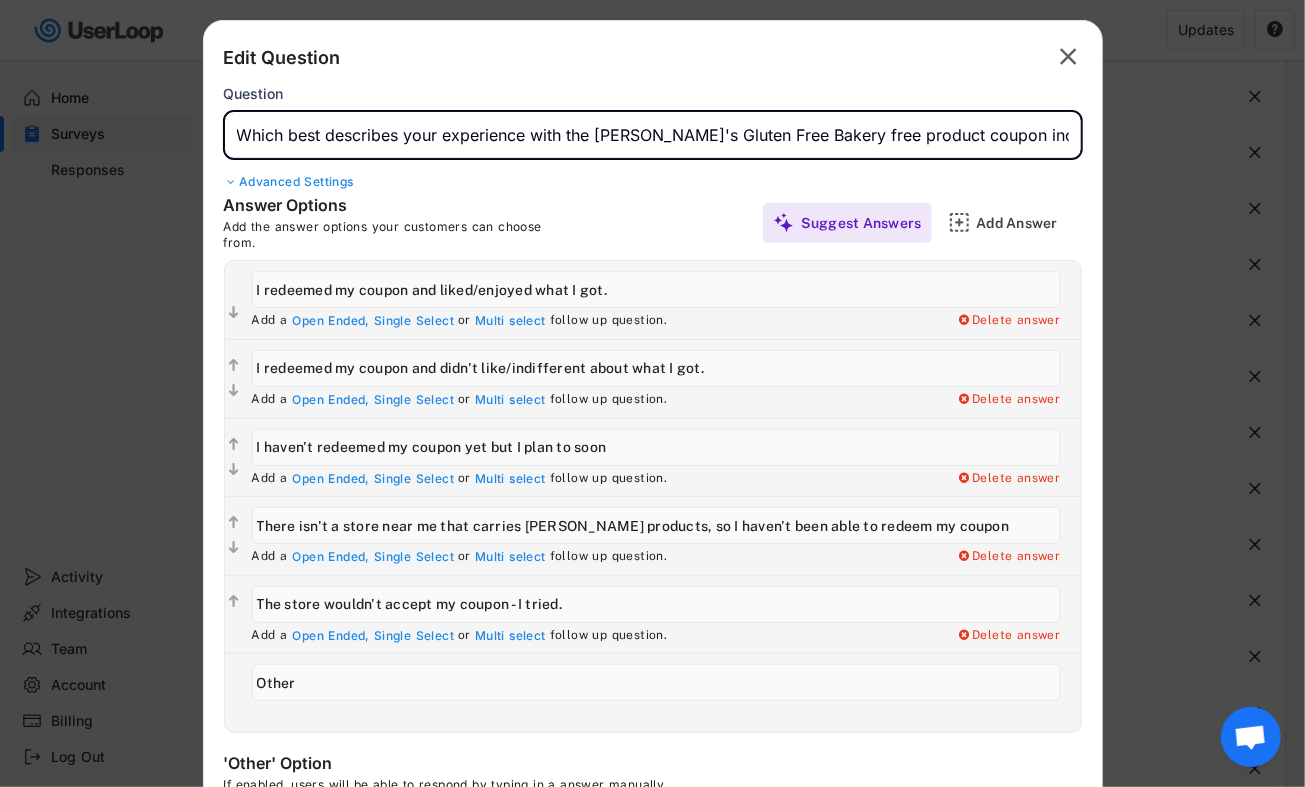 type on "Which best describes your experience with the [PERSON_NAME]'s Gluten Free Bakery free product coupon included inside your box?" 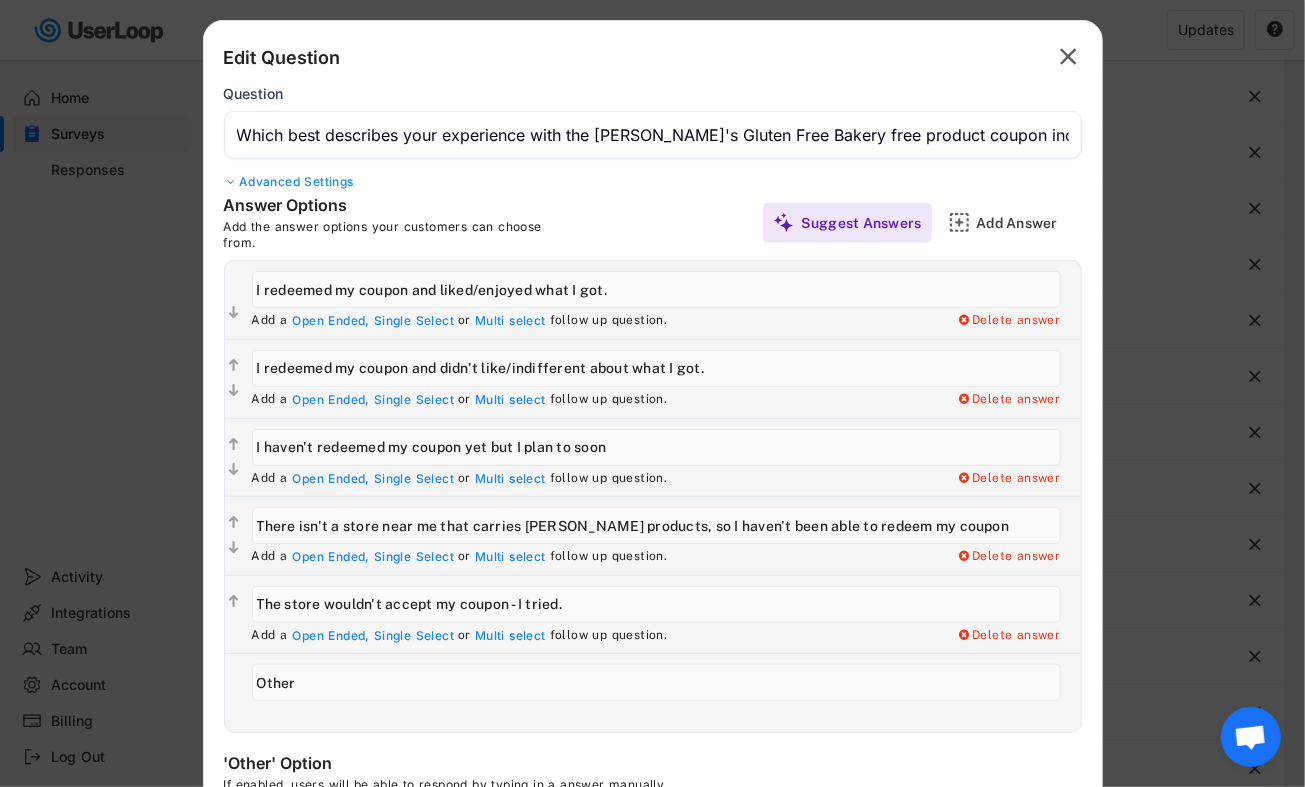 drag, startPoint x: 526, startPoint y: 530, endPoint x: 595, endPoint y: 530, distance: 69 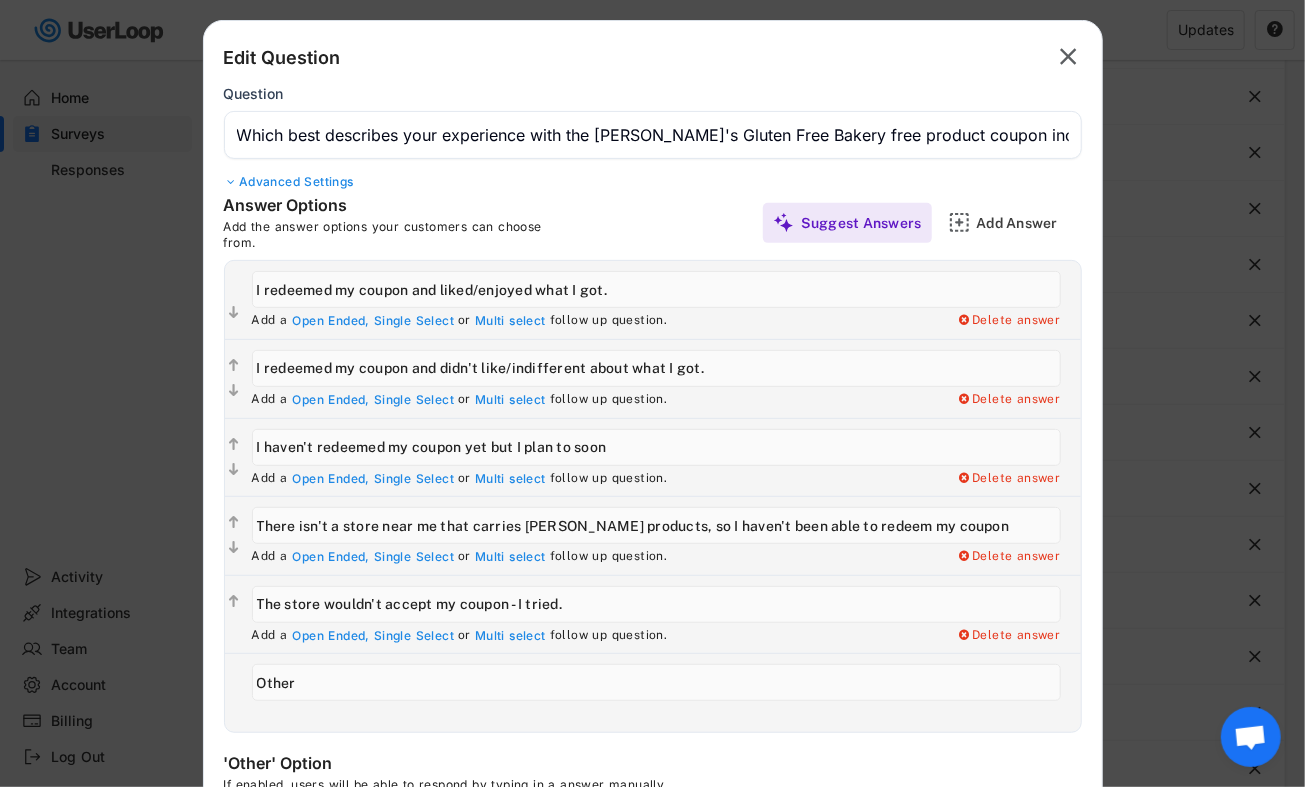 click at bounding box center (656, 525) 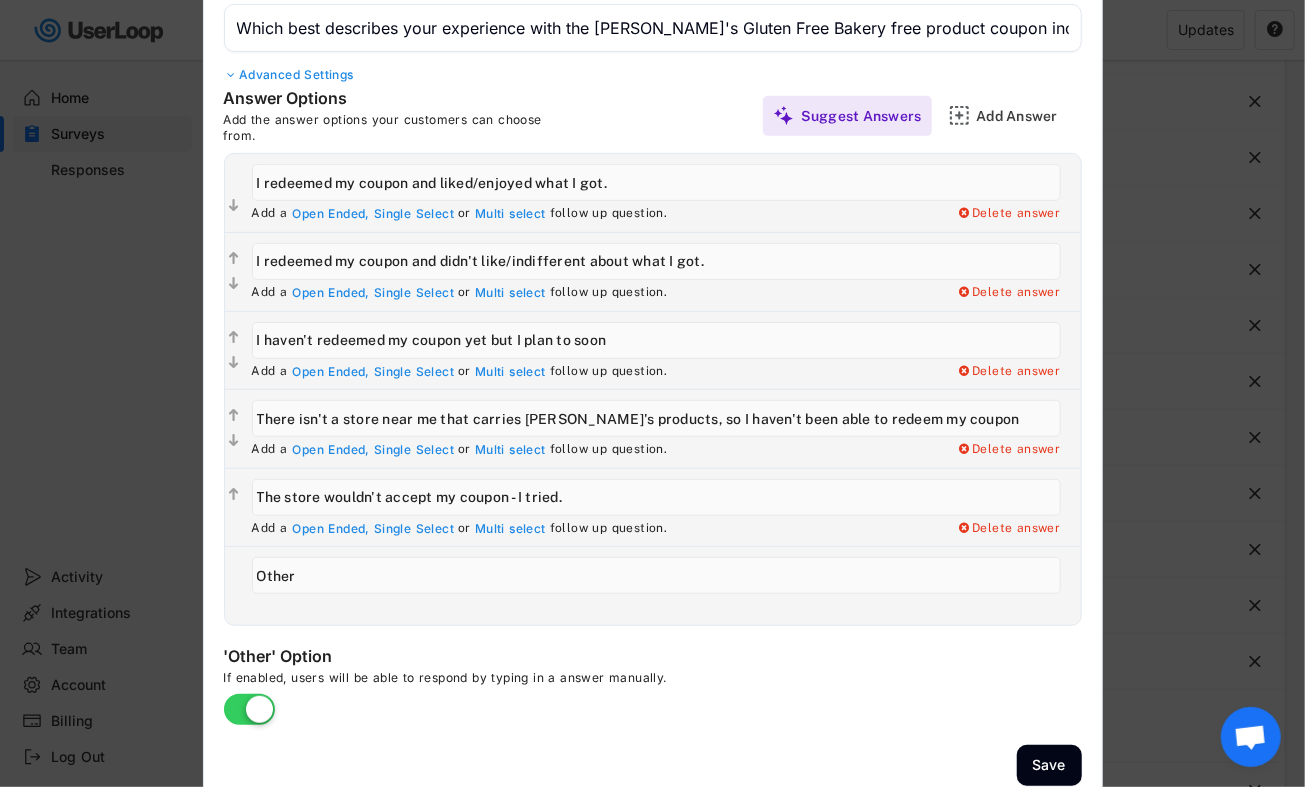 scroll, scrollTop: 423, scrollLeft: 0, axis: vertical 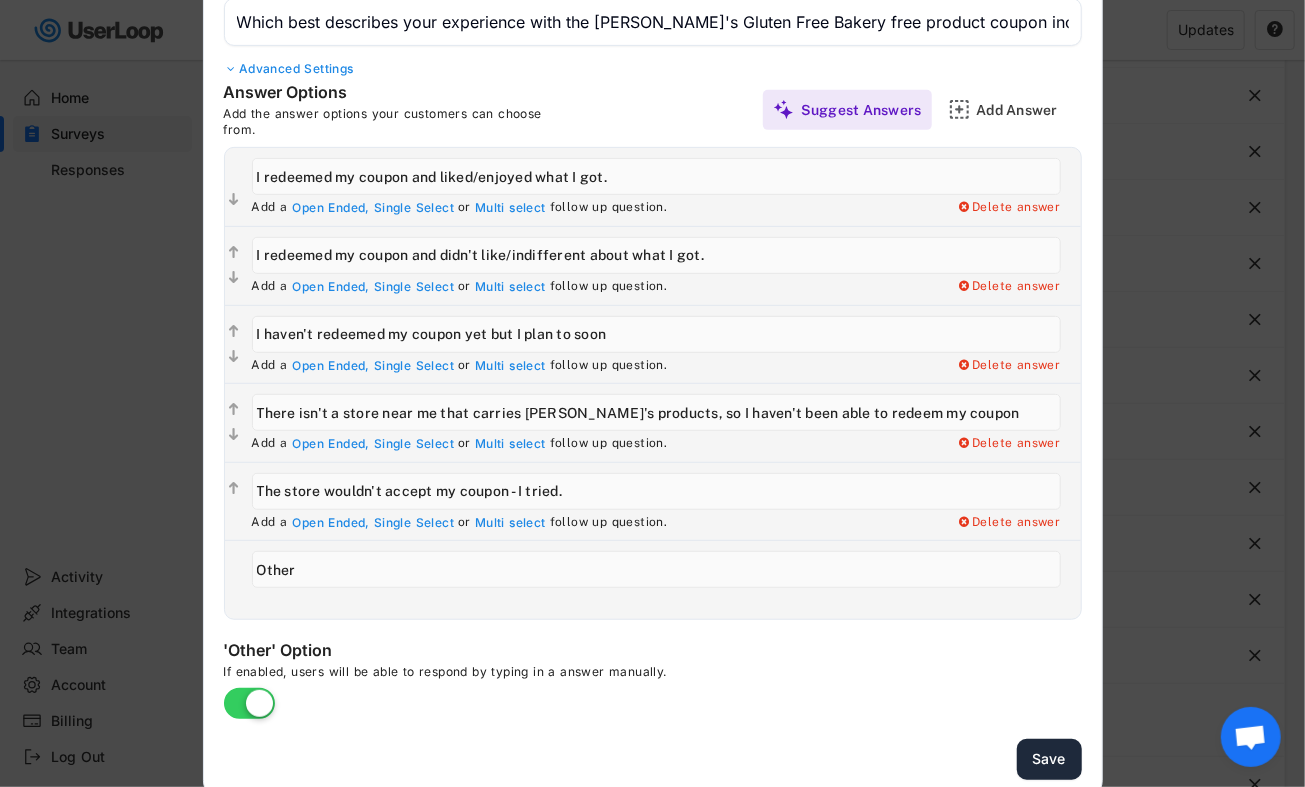 type on "There isn't a store near me that carries [PERSON_NAME]'s products, so I haven't been able to redeem my coupon" 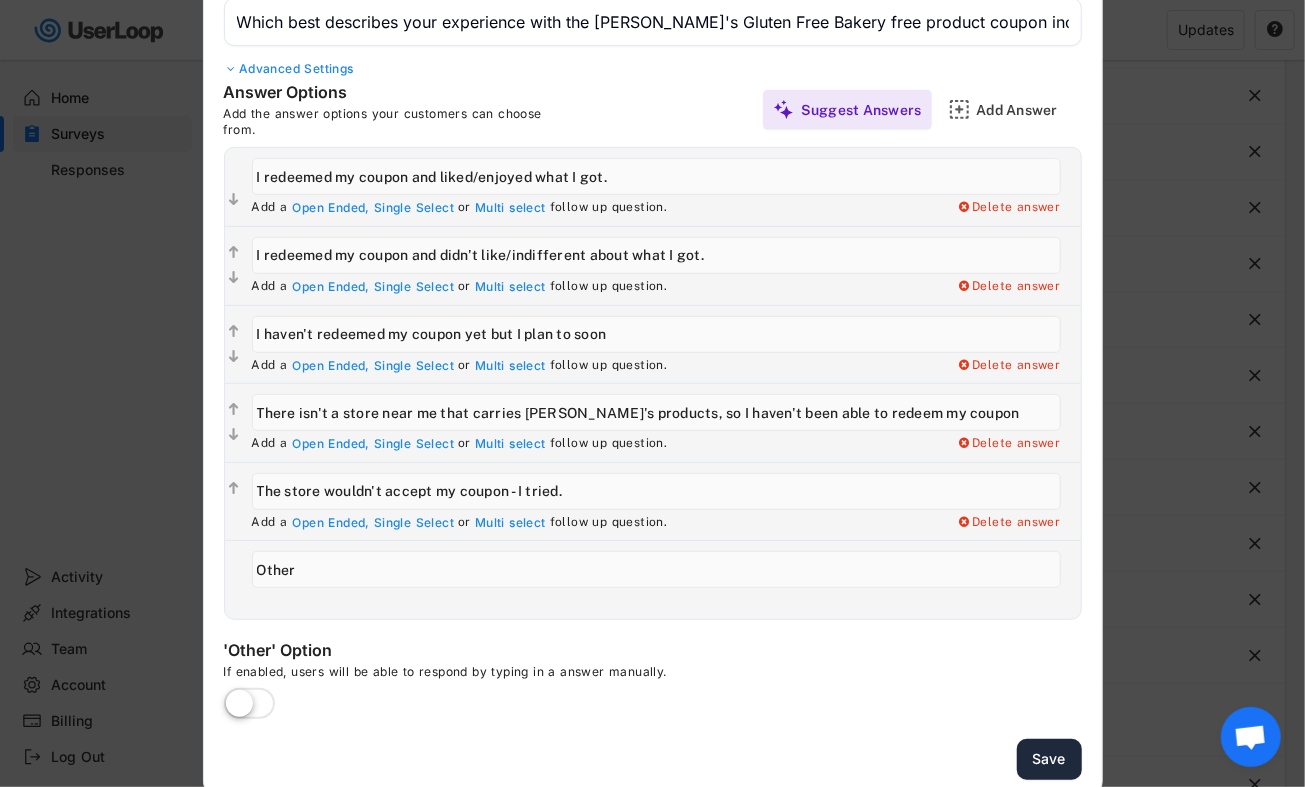 type 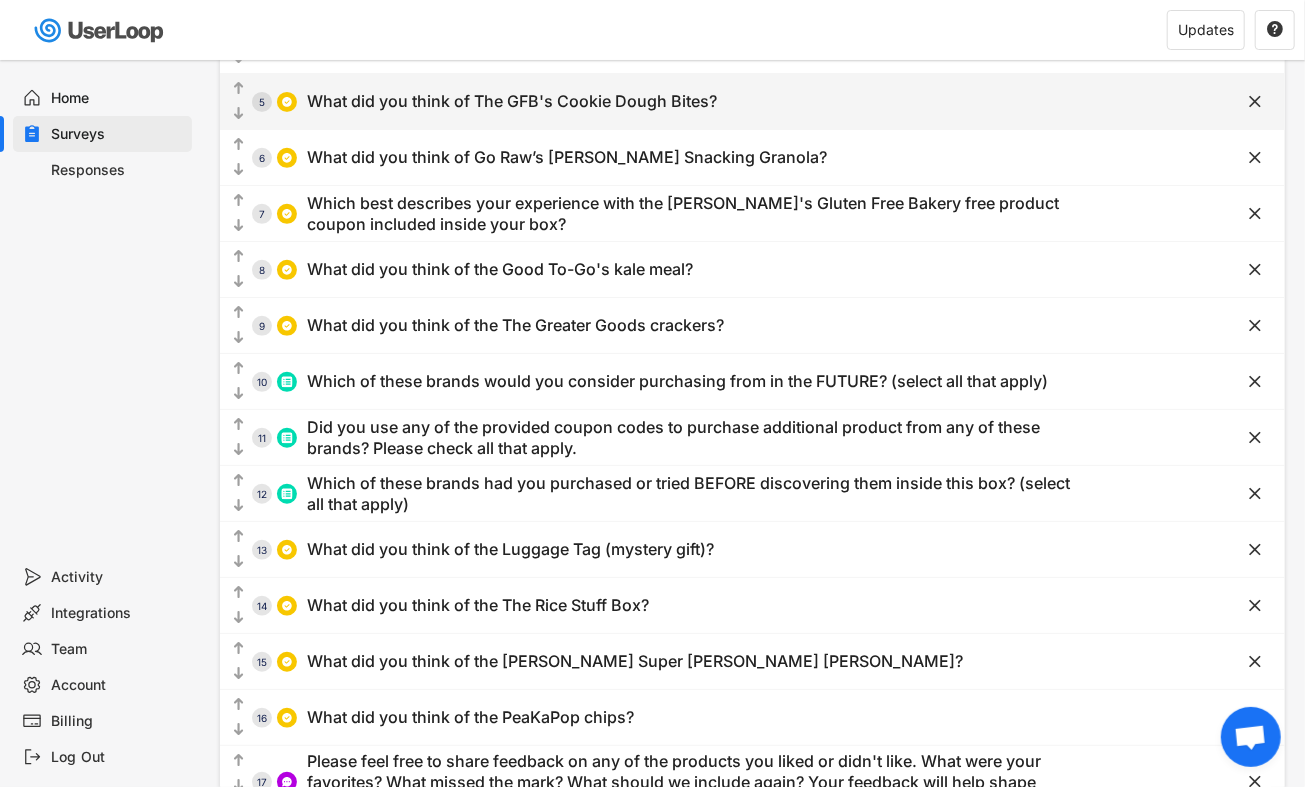 scroll, scrollTop: 375, scrollLeft: 0, axis: vertical 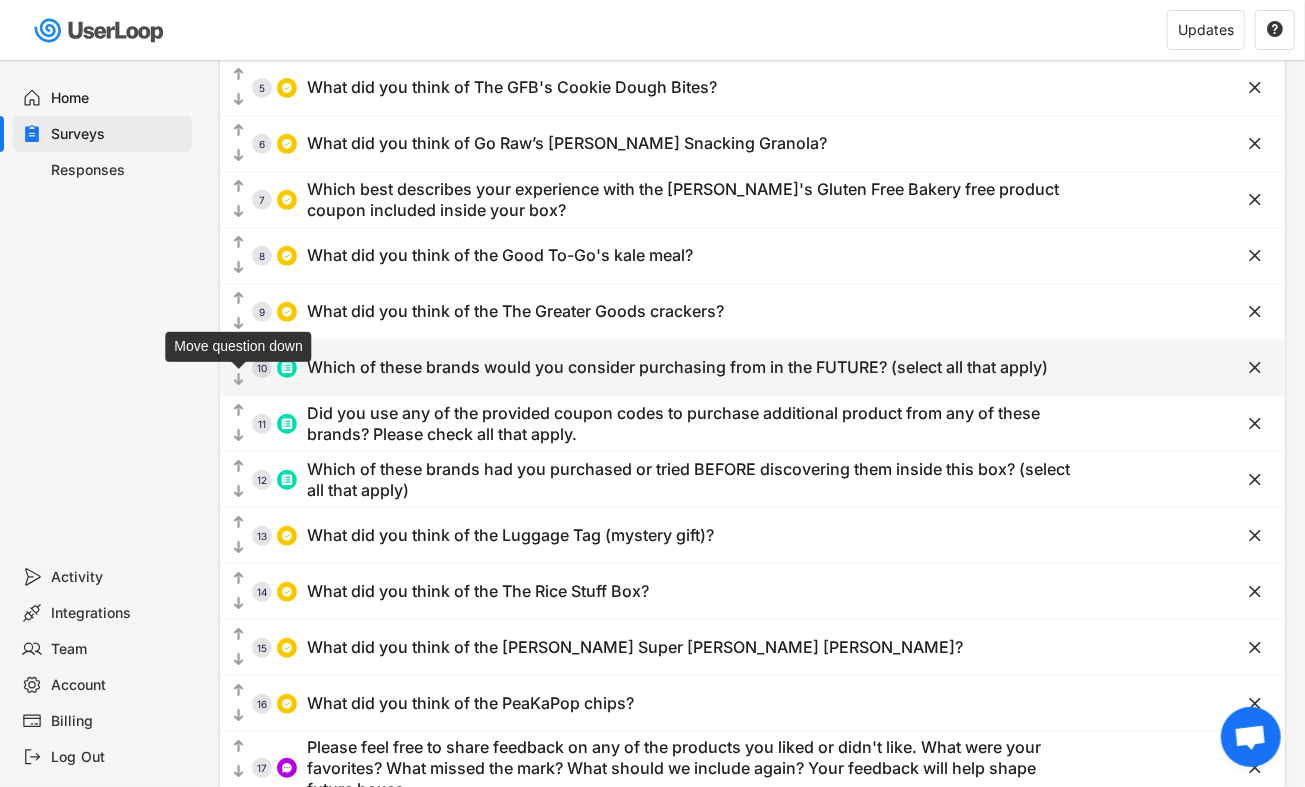 click on "" 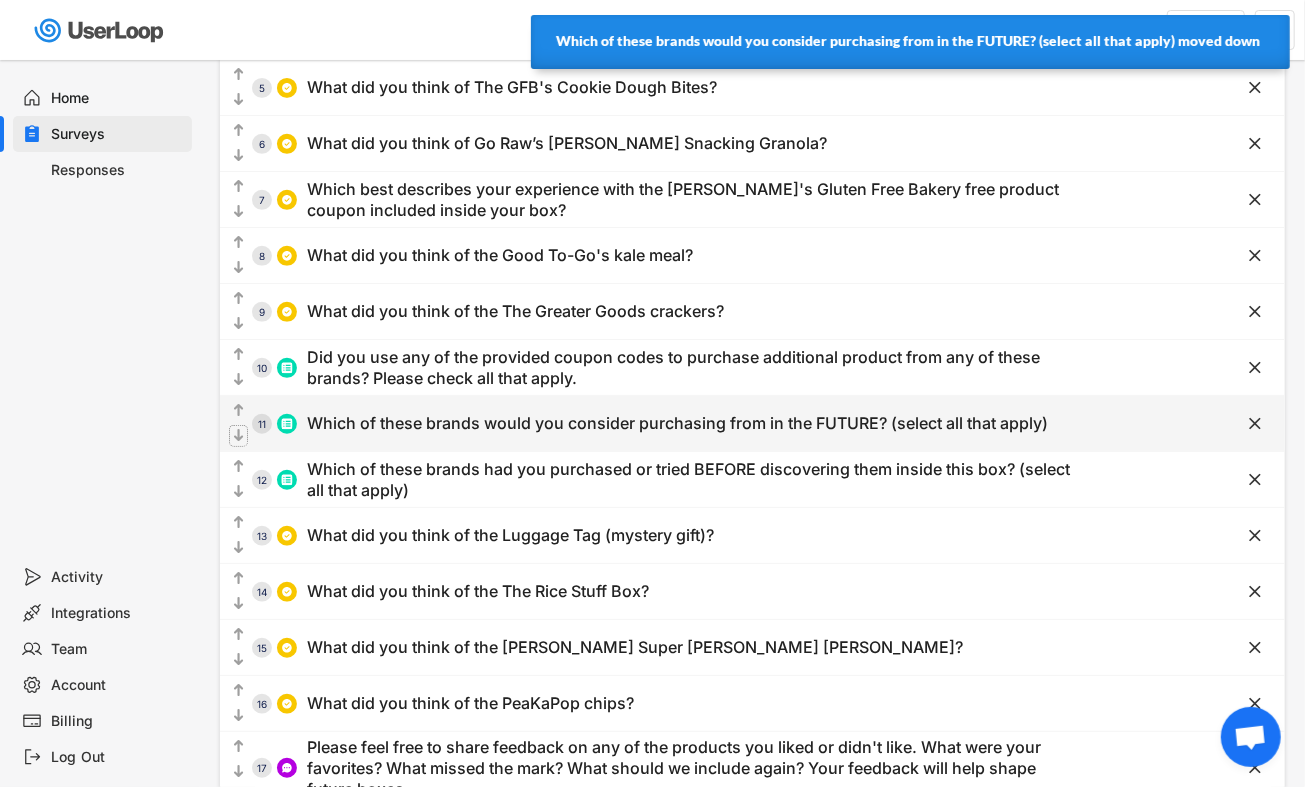 click on "" 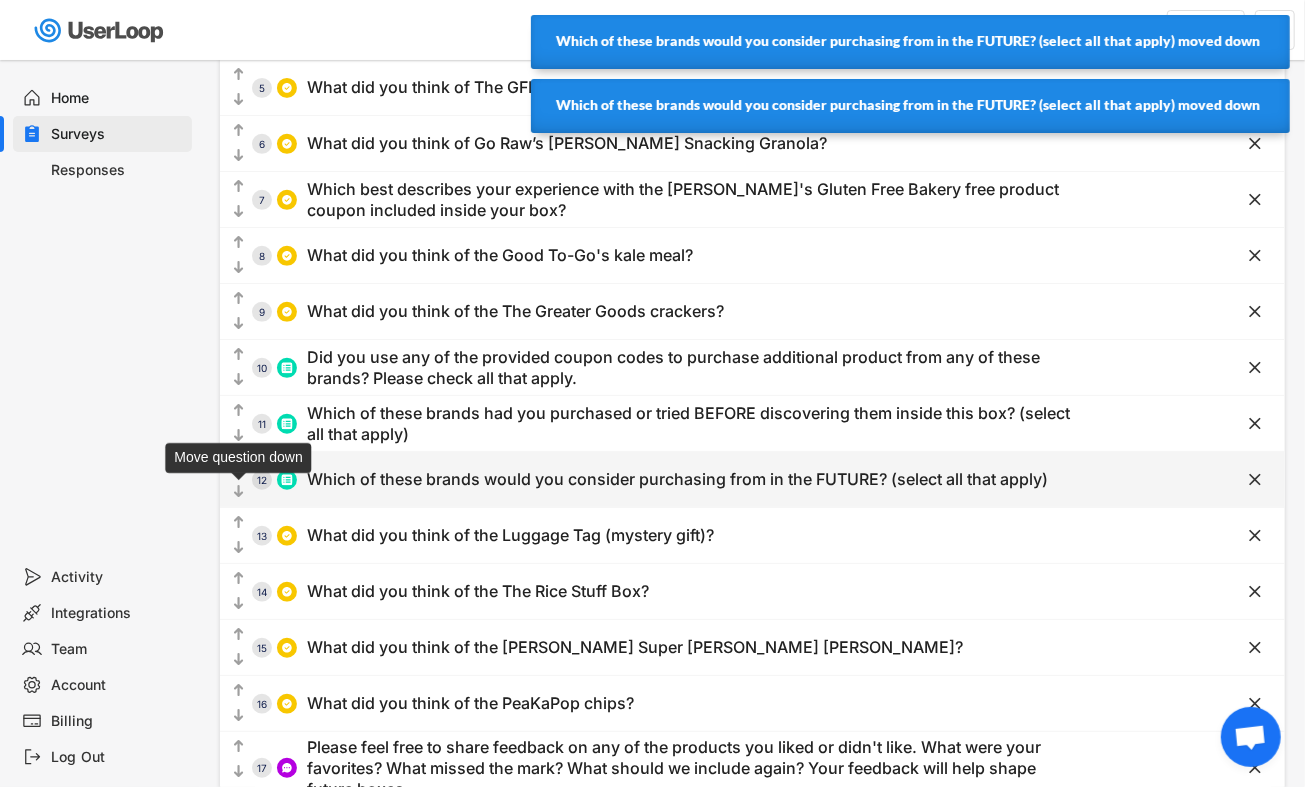 click on "" 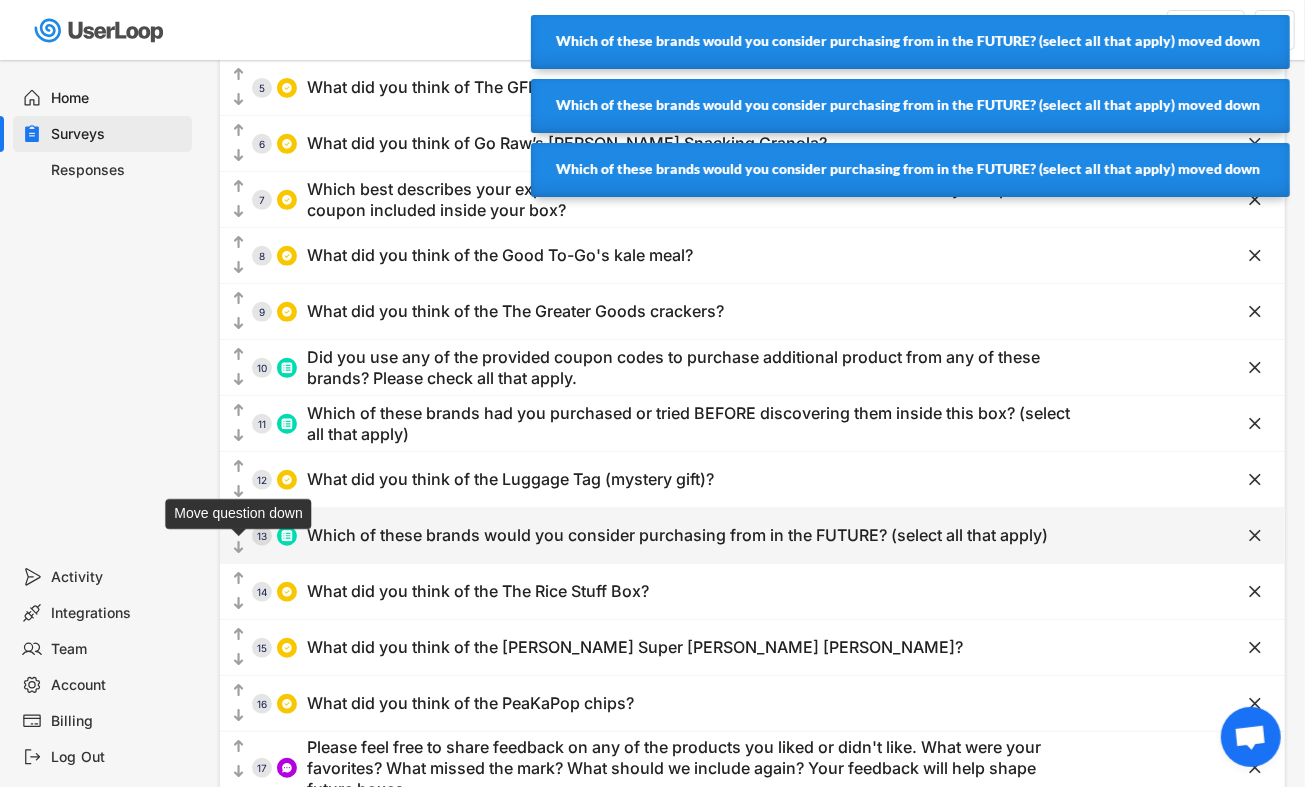 click on "" 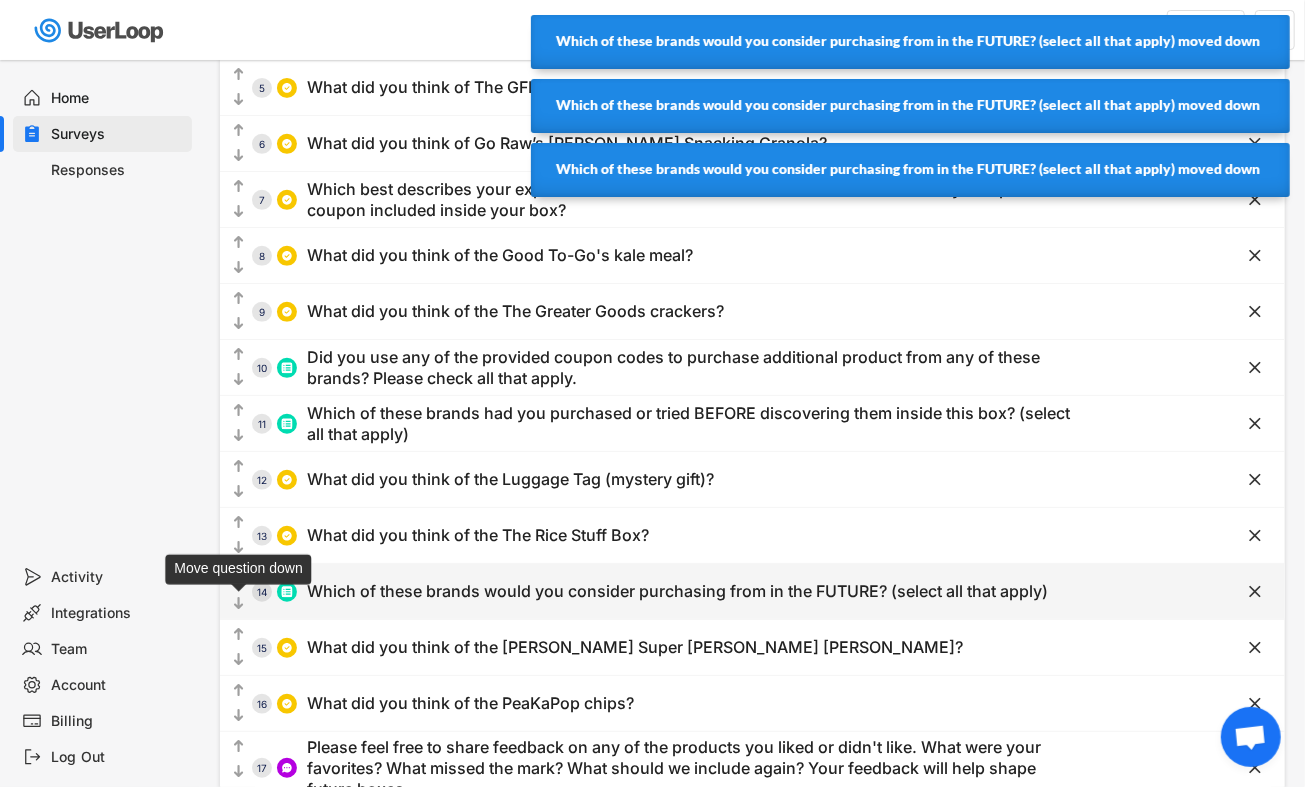 click on "" 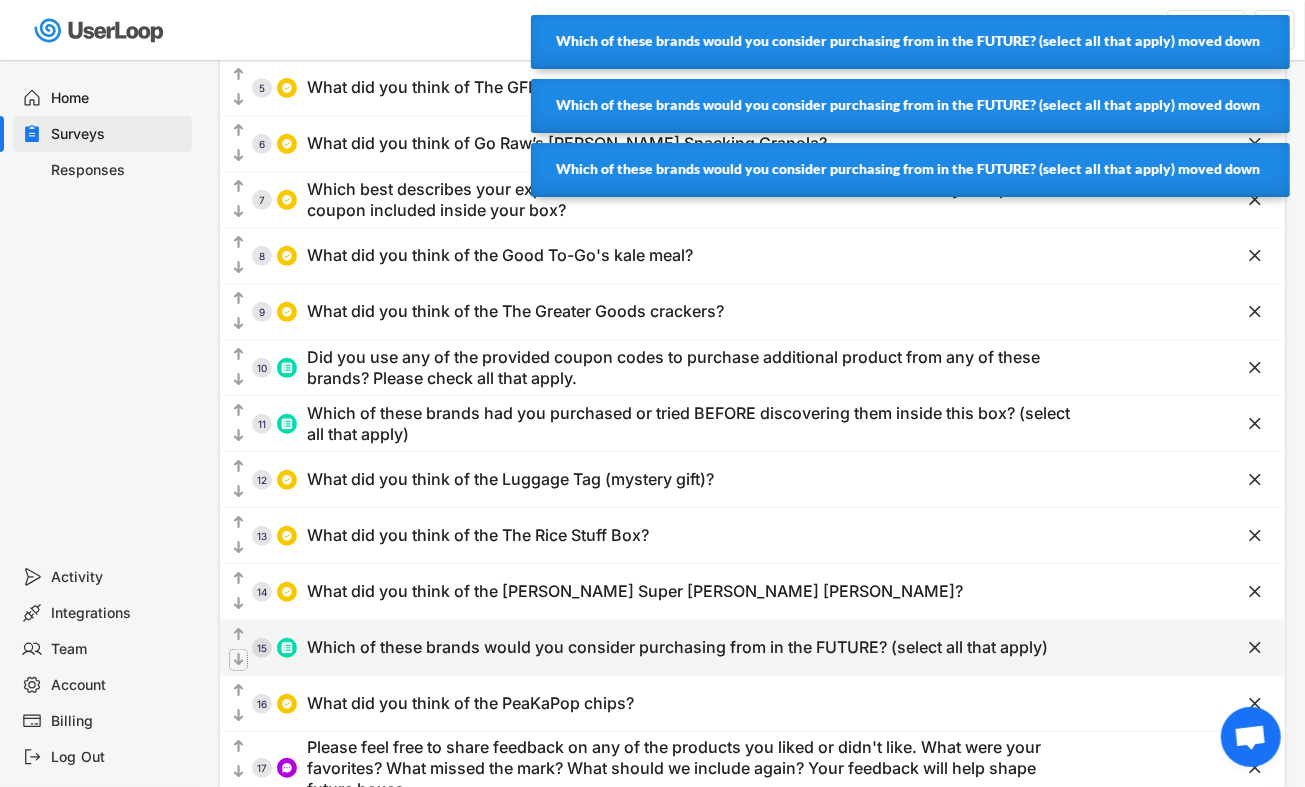 click on "" 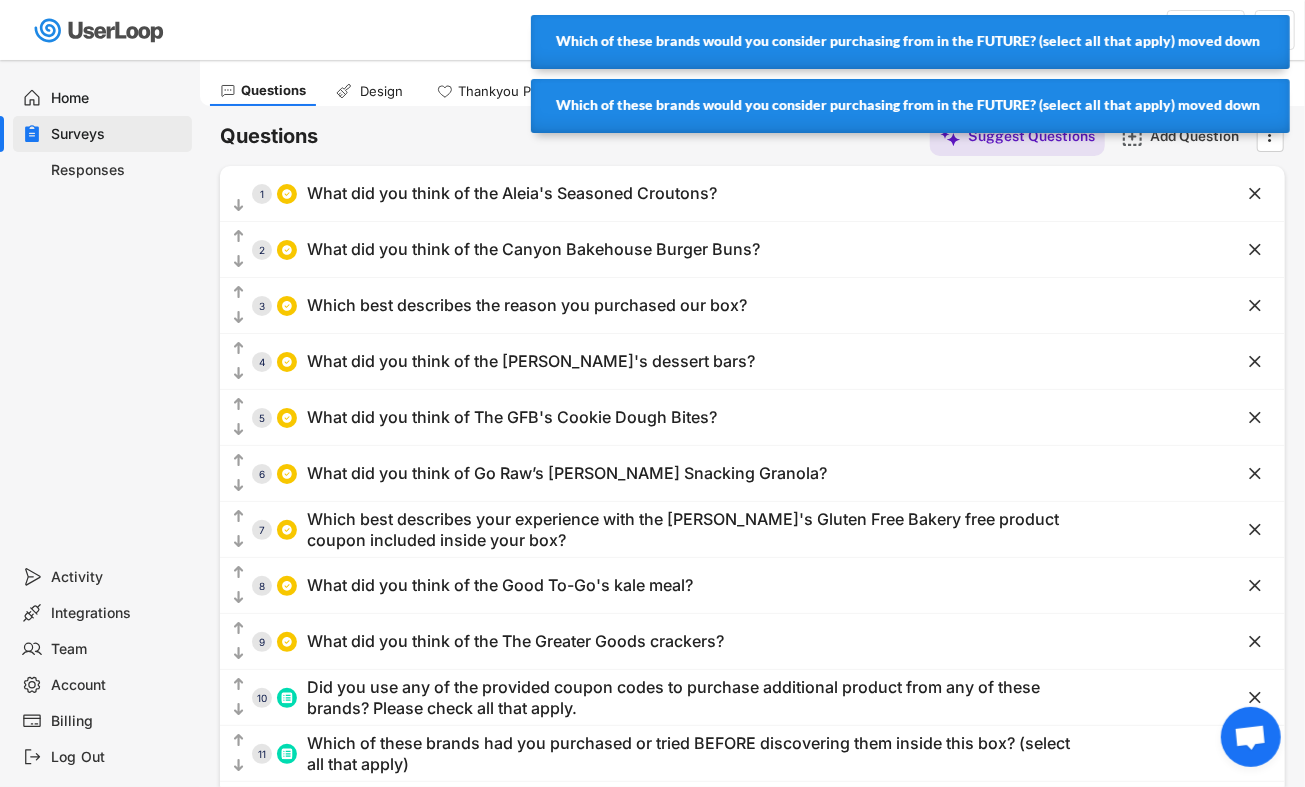 scroll, scrollTop: 0, scrollLeft: 0, axis: both 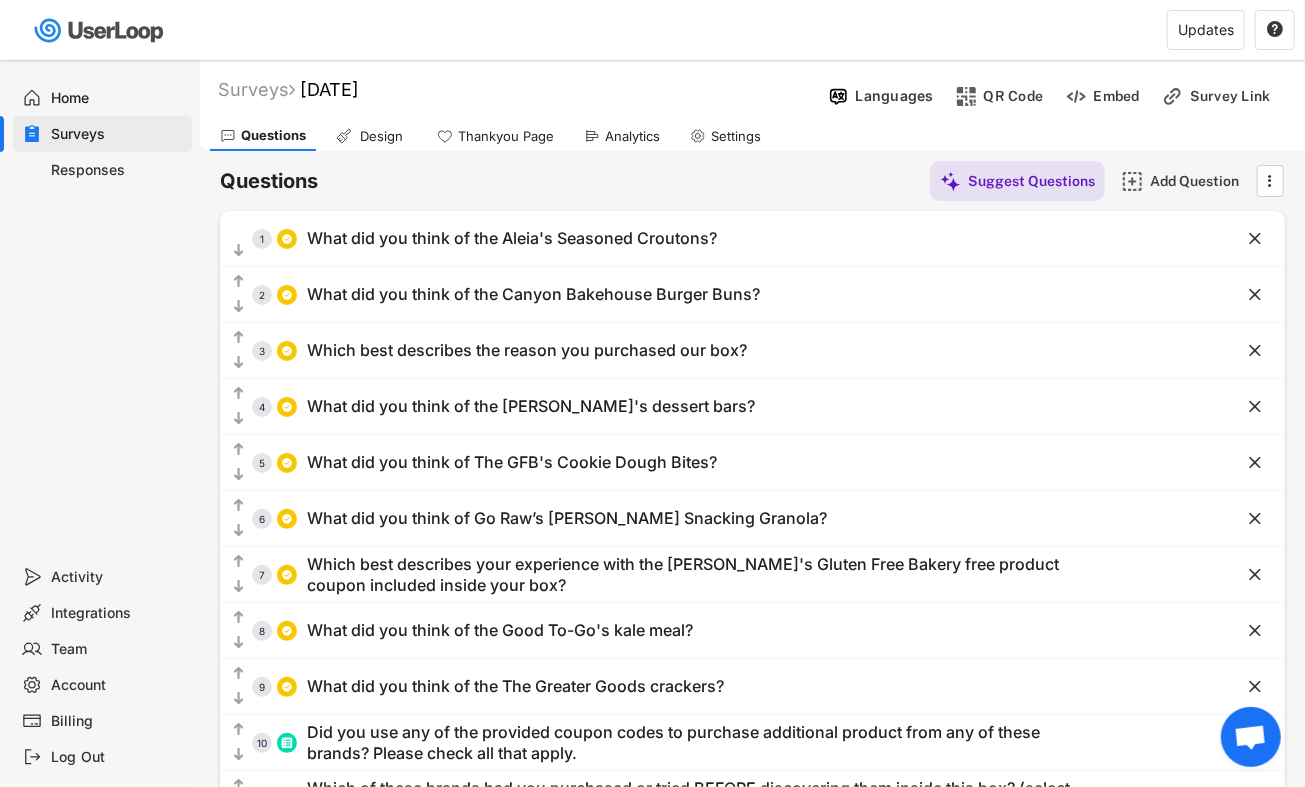 click on "Home" at bounding box center (118, 98) 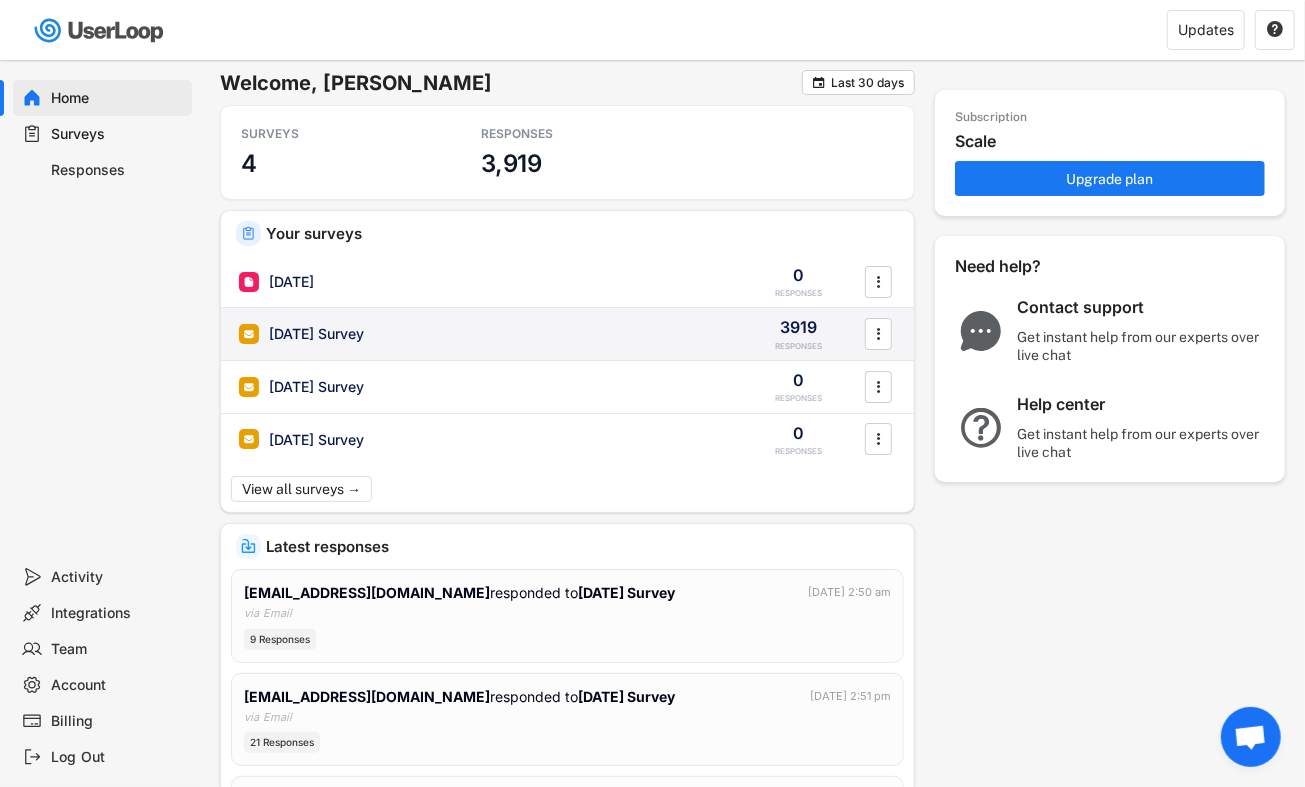 click on "[DATE] Survey" at bounding box center (316, 334) 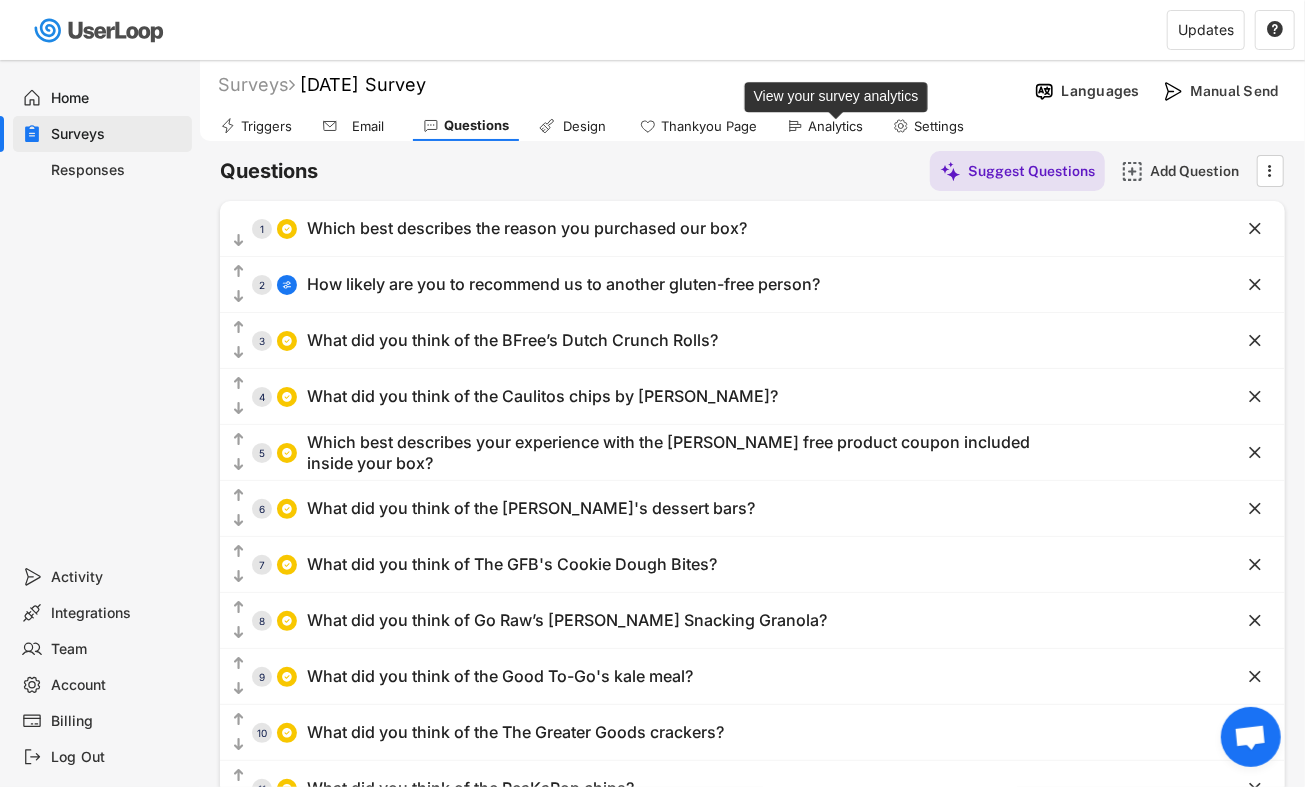 click on "Analytics" at bounding box center (835, 126) 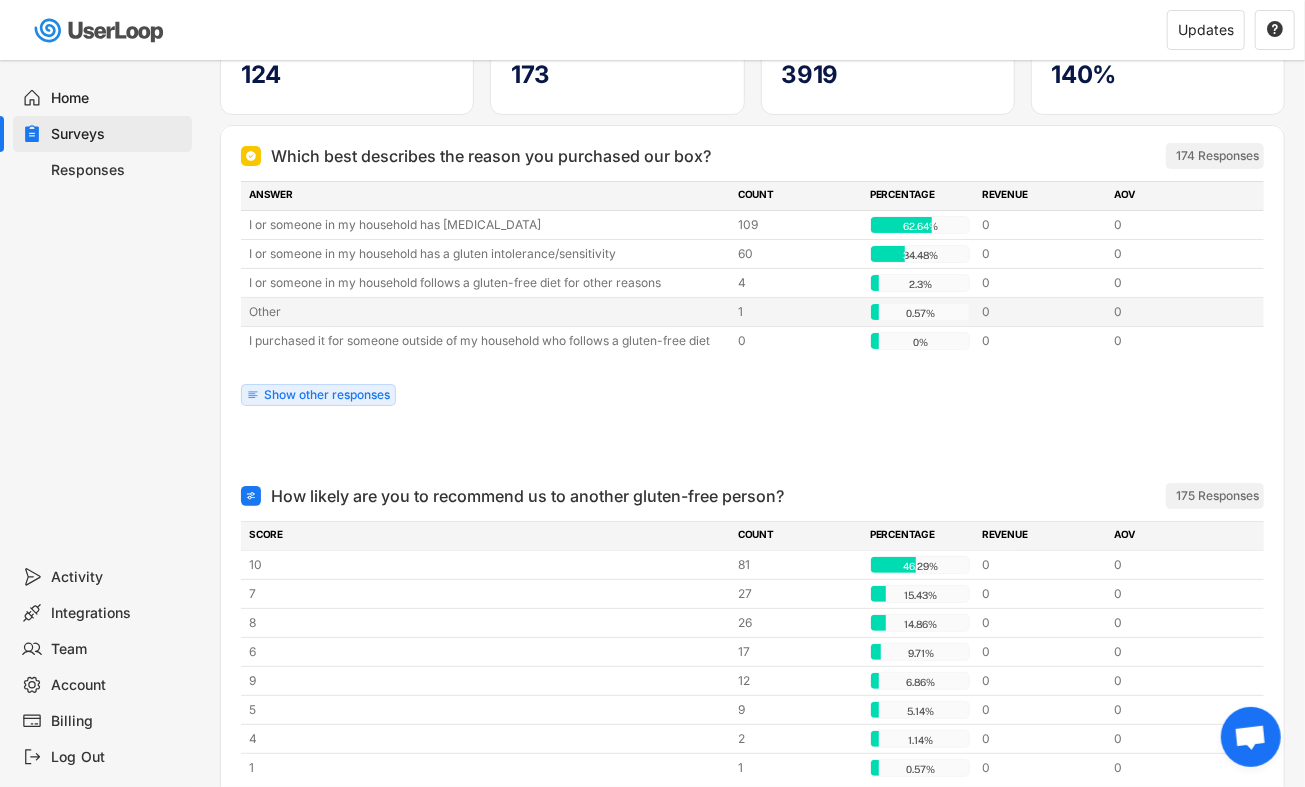scroll, scrollTop: 0, scrollLeft: 0, axis: both 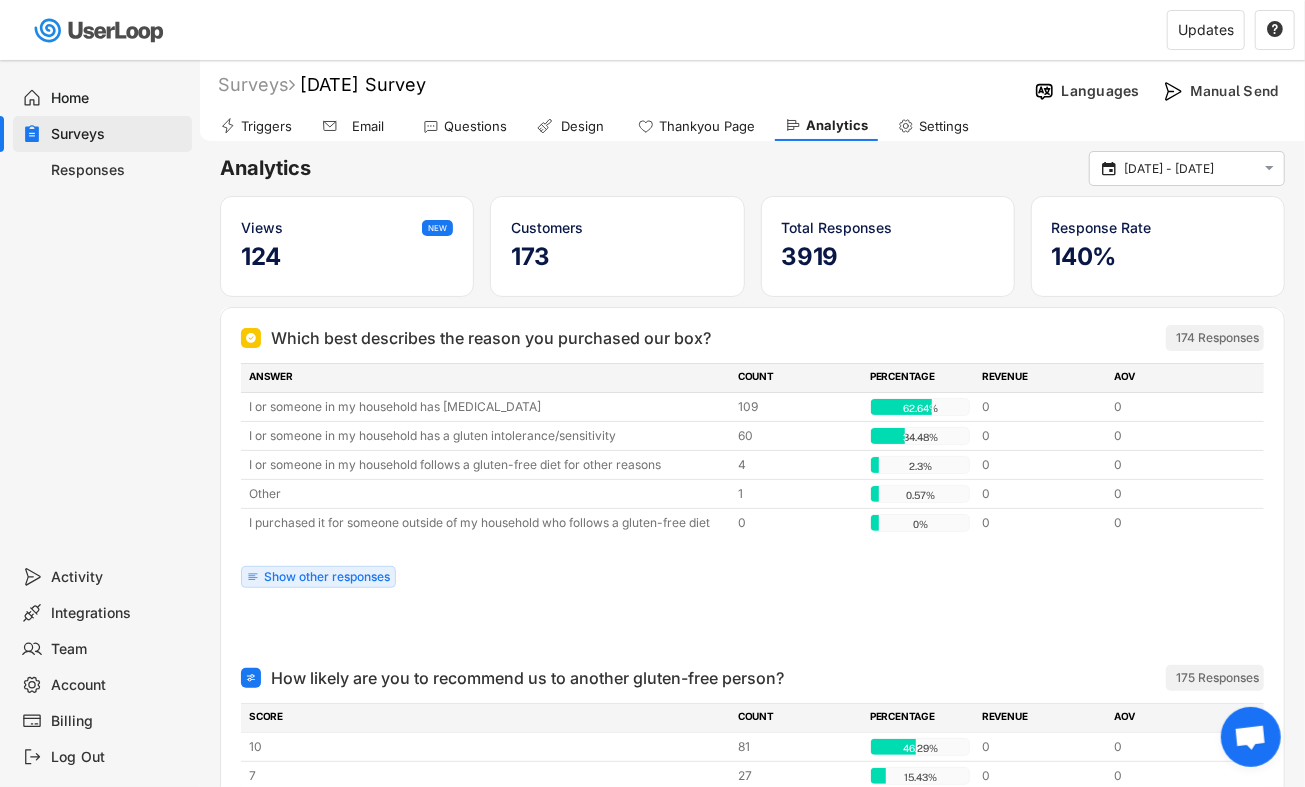 click at bounding box center (1250, 739) 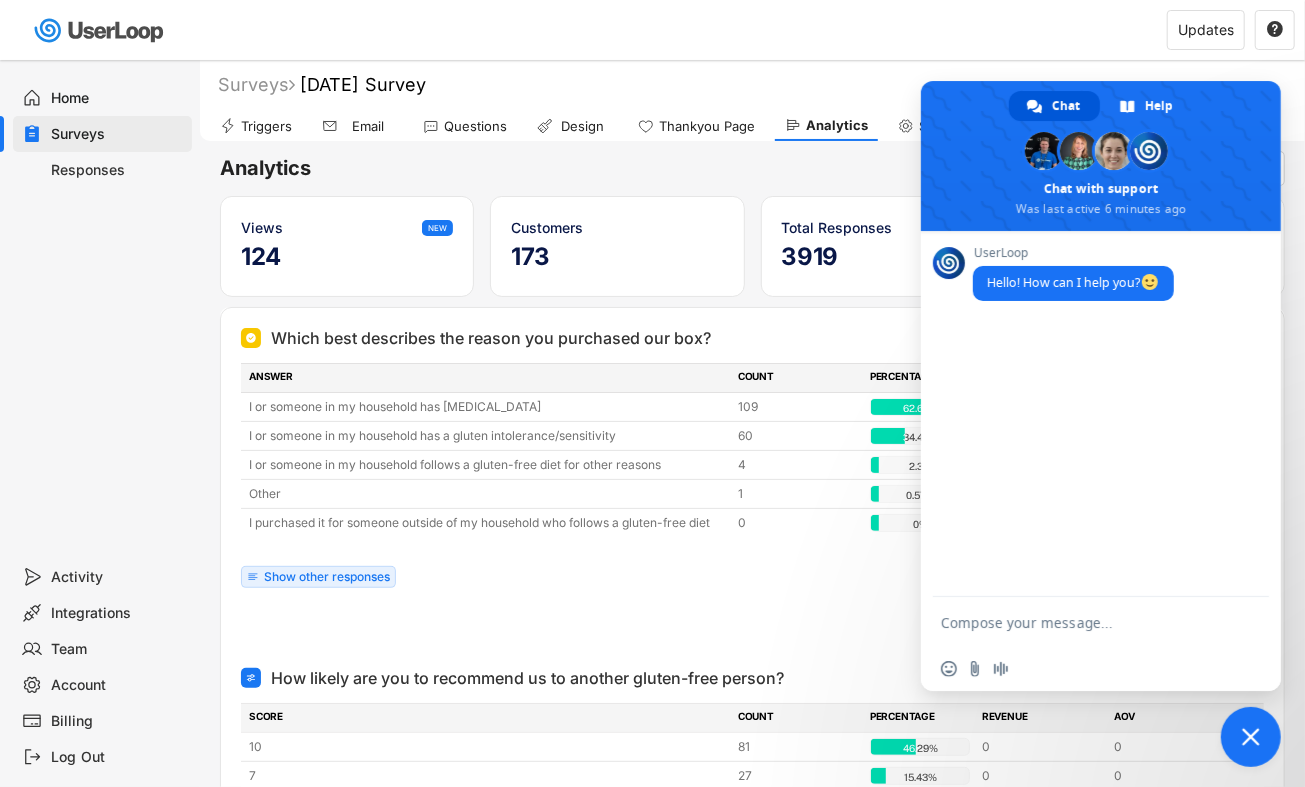 scroll, scrollTop: 0, scrollLeft: 0, axis: both 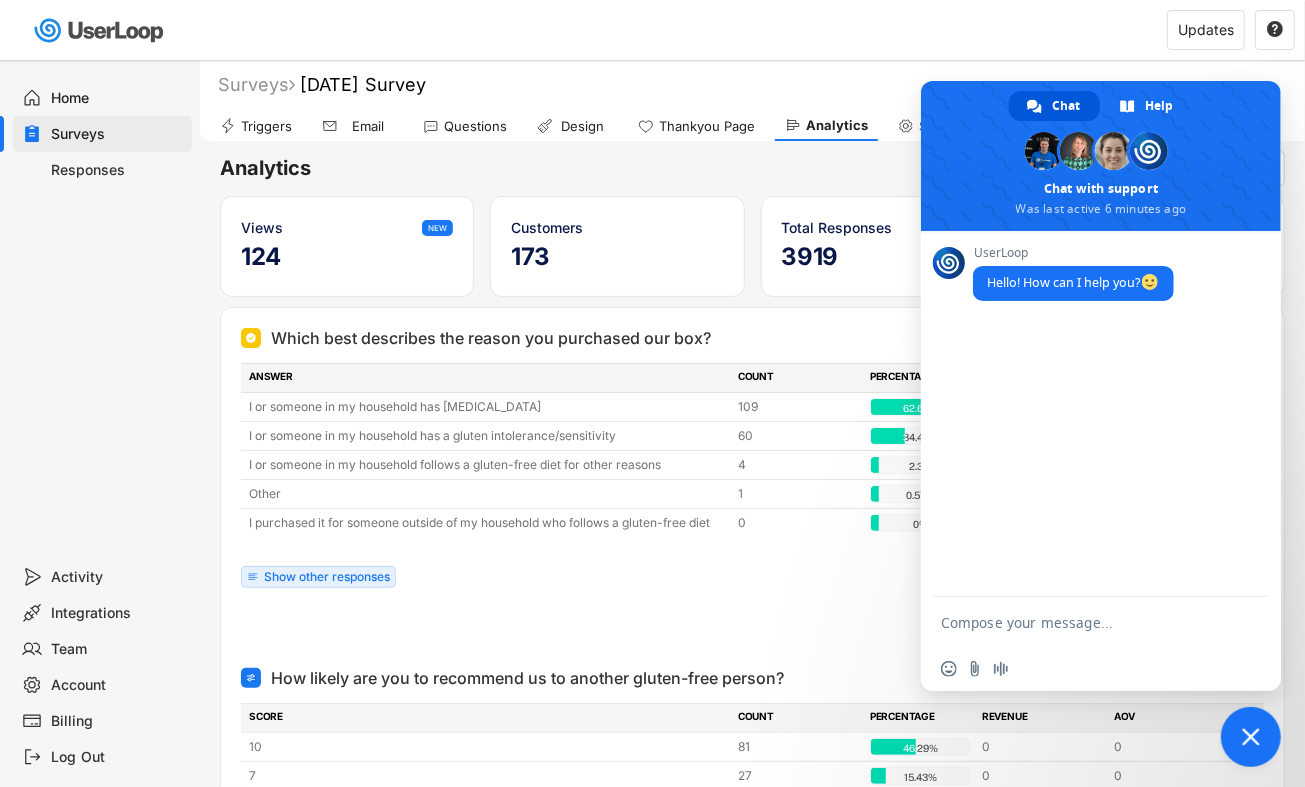 click on "Updates
" at bounding box center [990, 30] 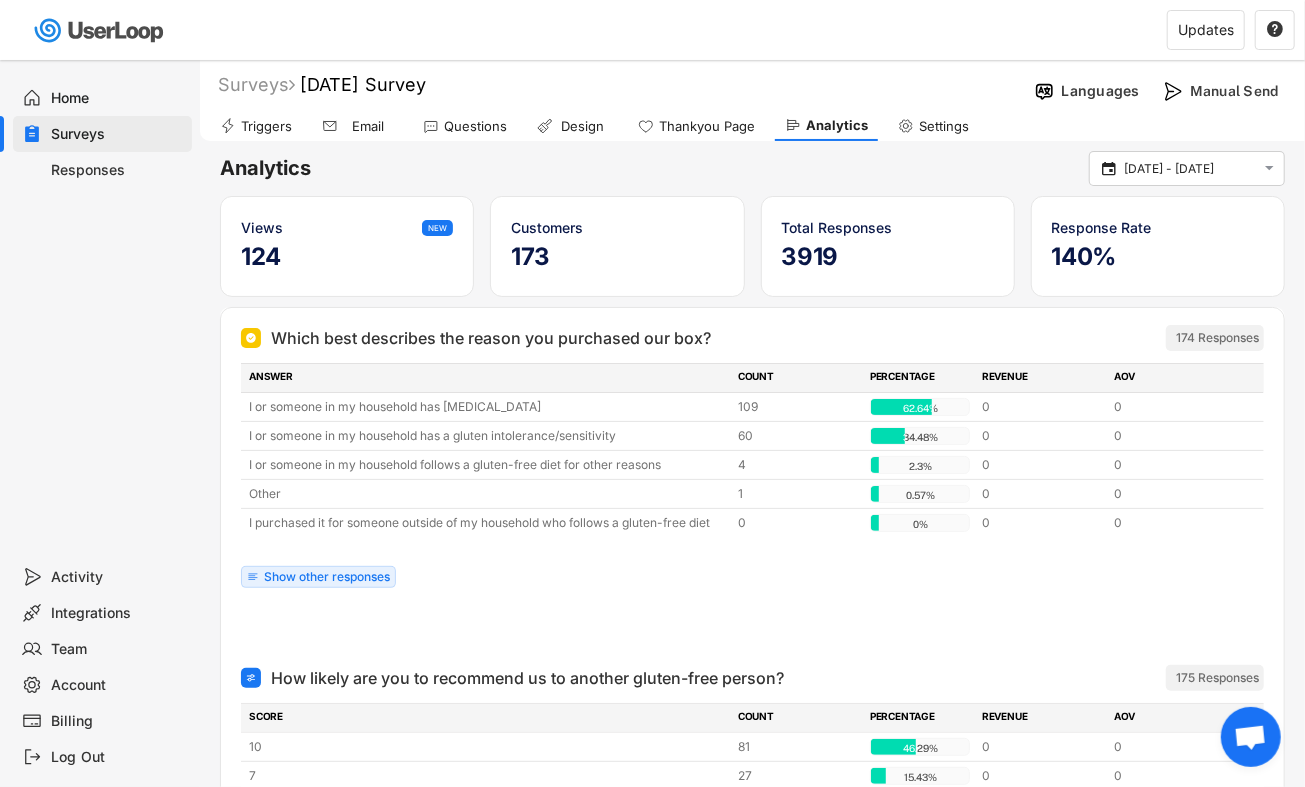 click on "Team" at bounding box center [118, 649] 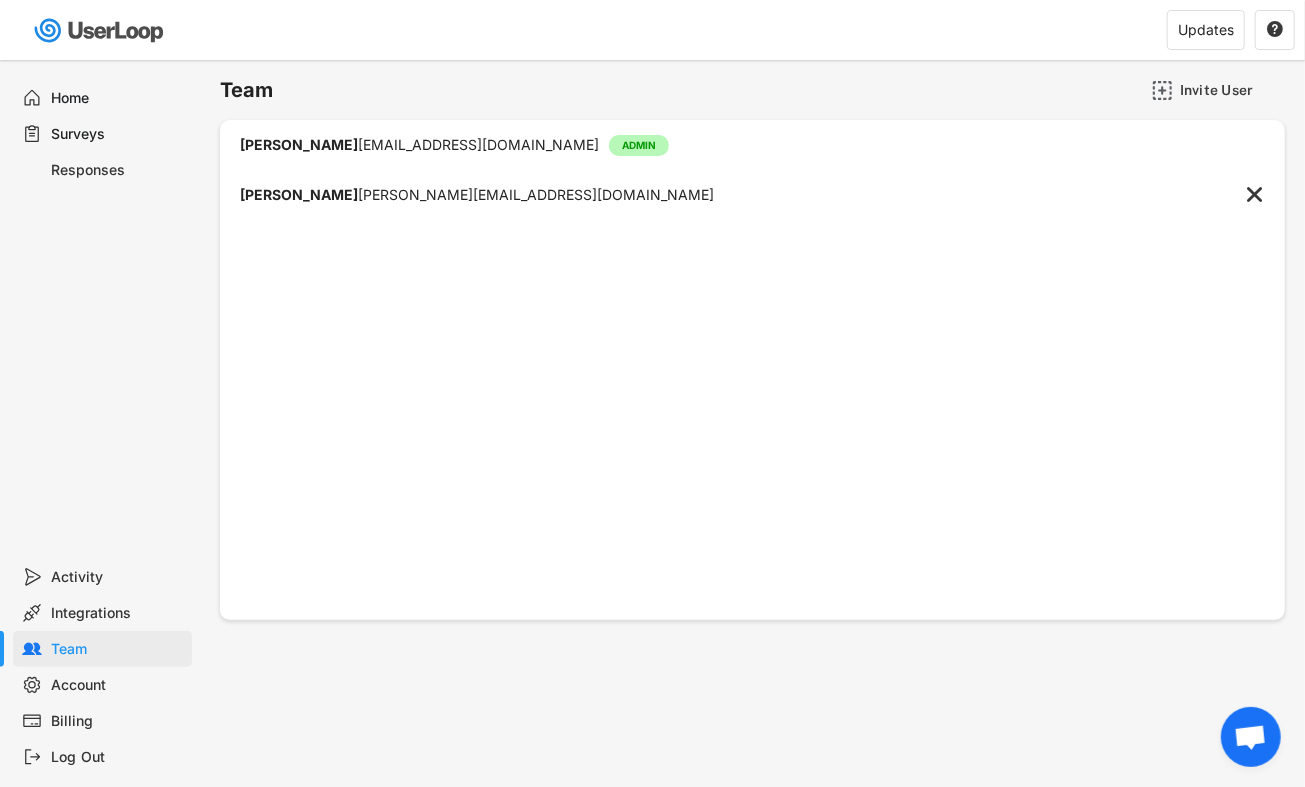 click on "" 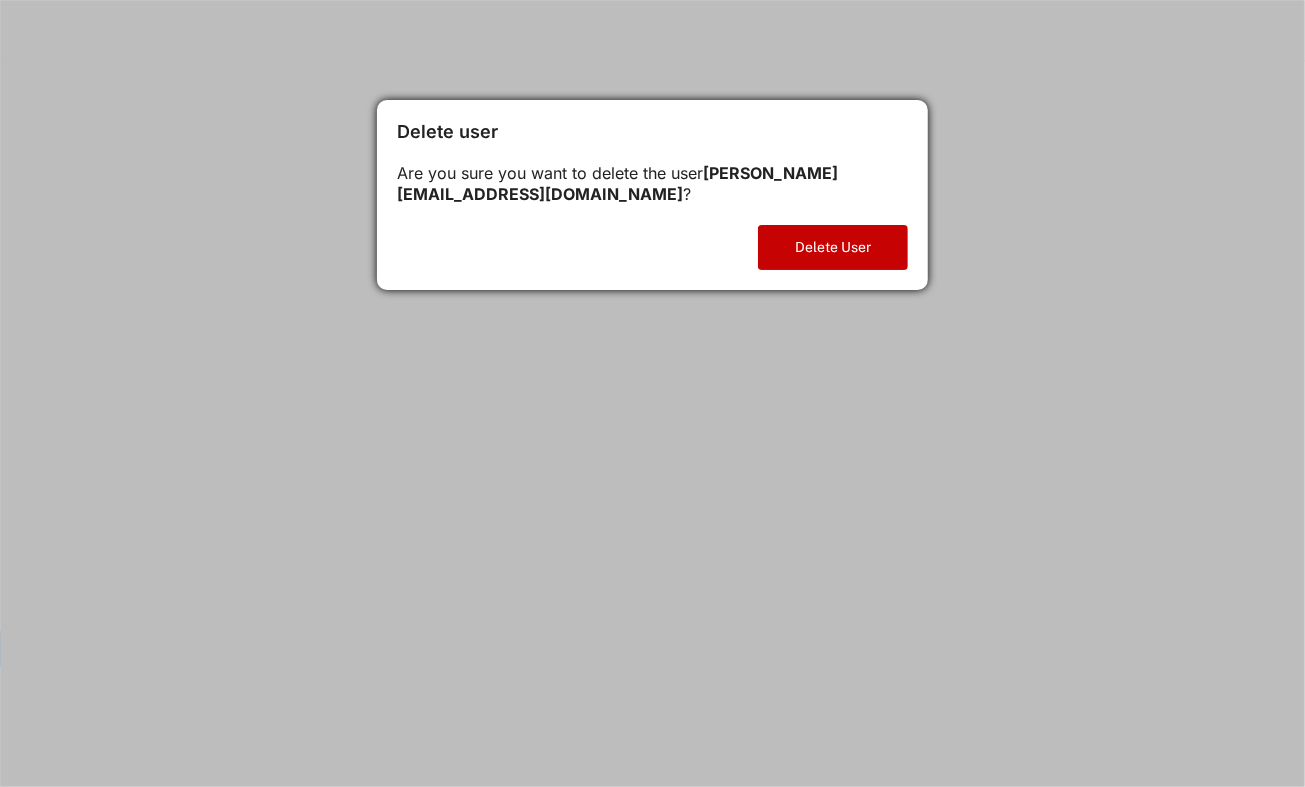 click on "Delete User" at bounding box center [833, 247] 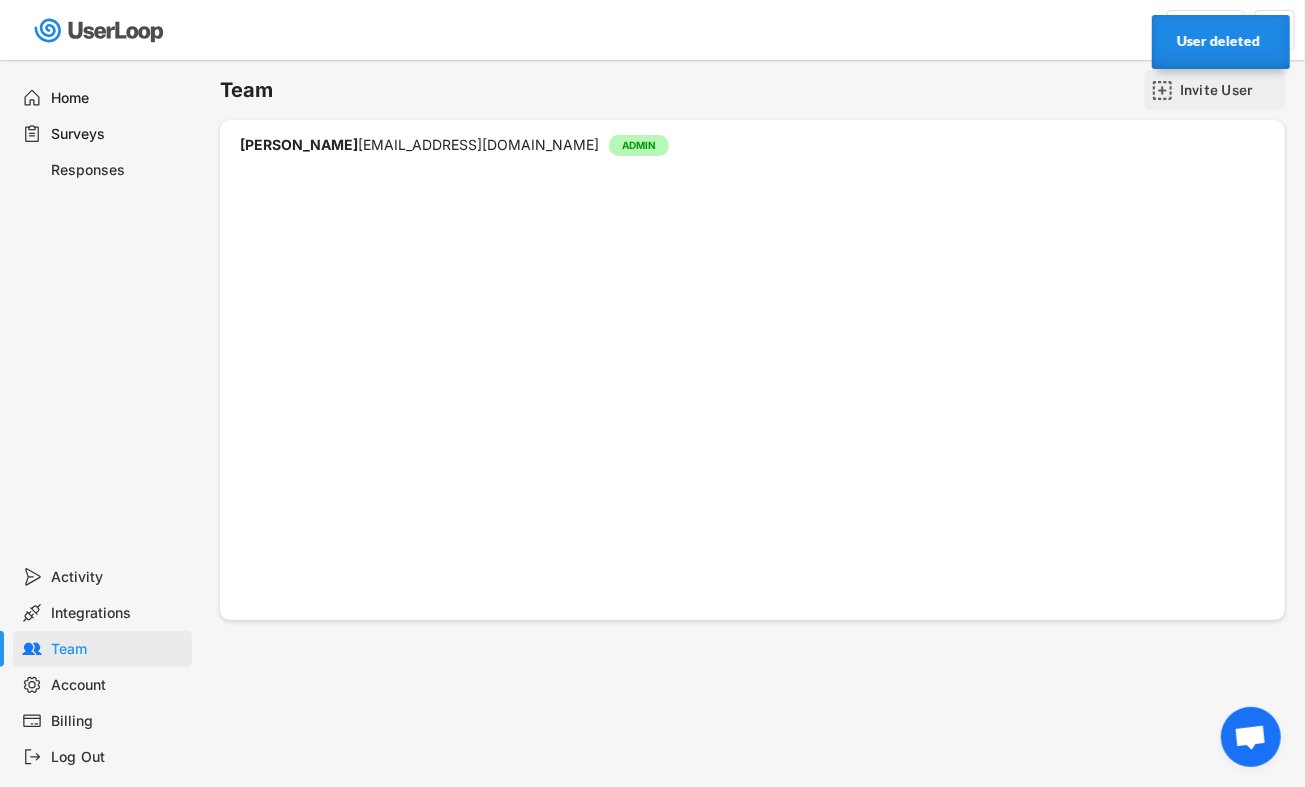 click on "Invite User" at bounding box center (1230, 90) 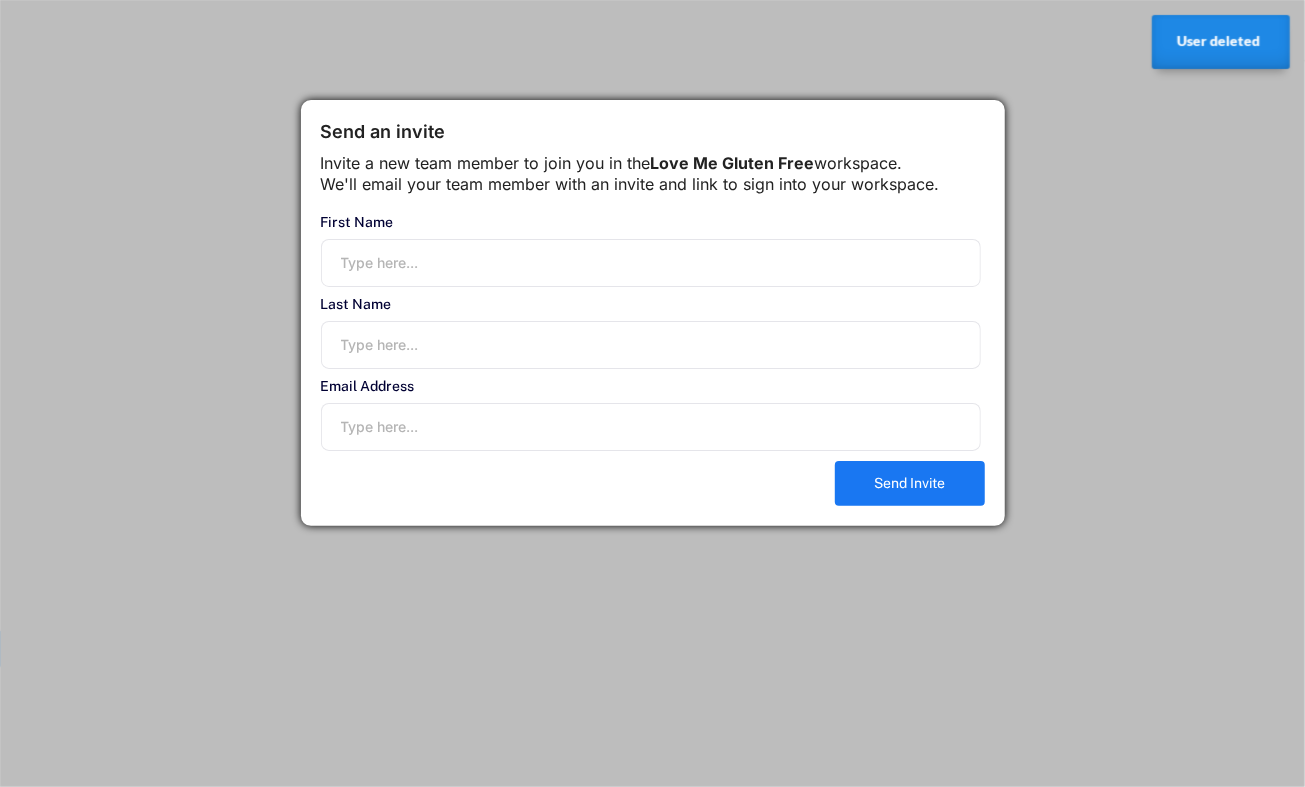 click at bounding box center [651, 263] 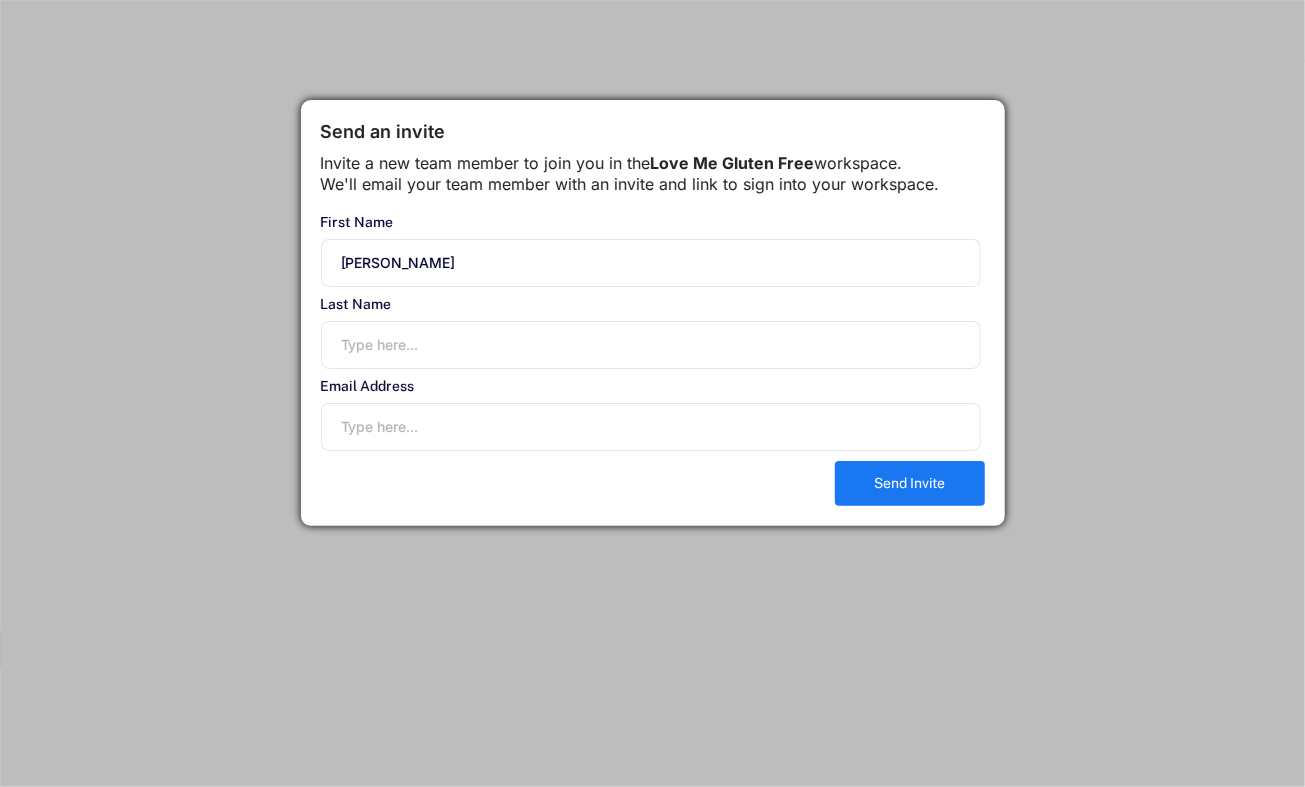 type on "[PERSON_NAME]" 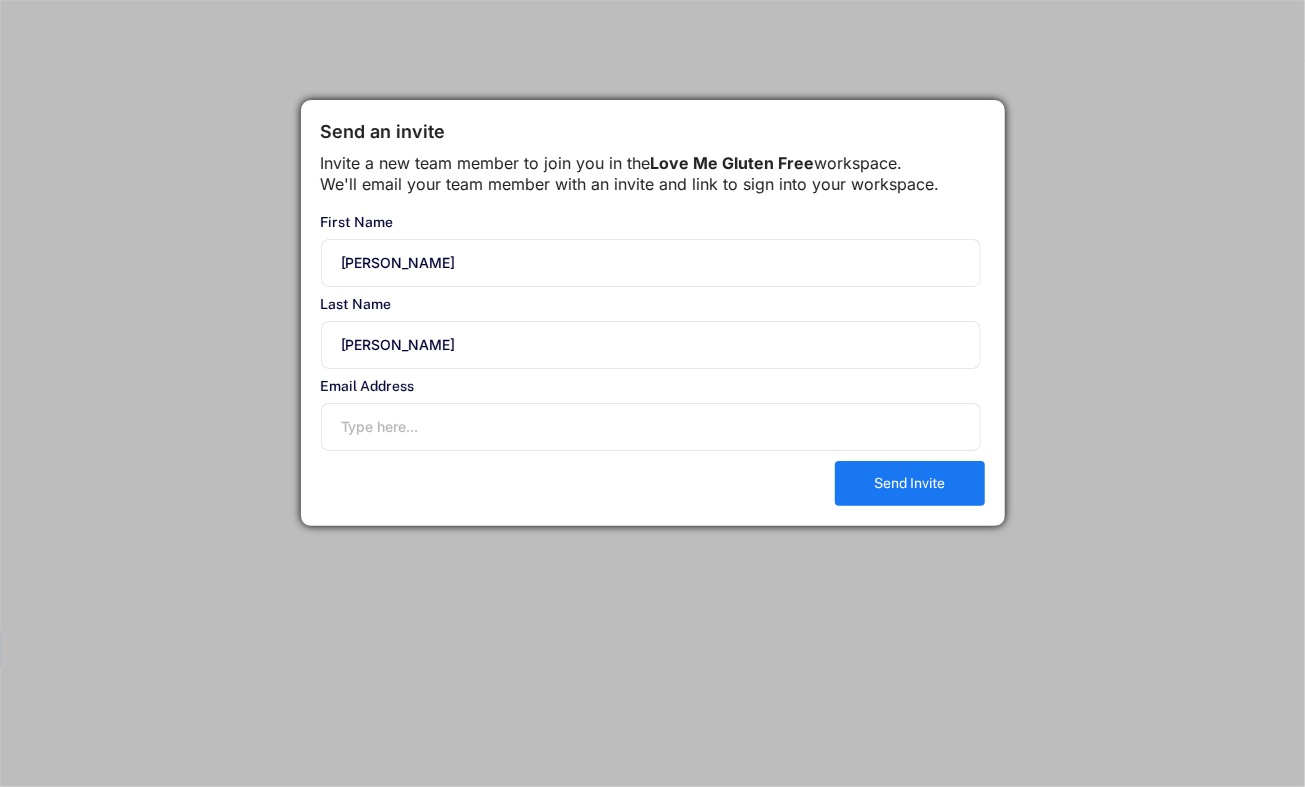 type on "[PERSON_NAME]" 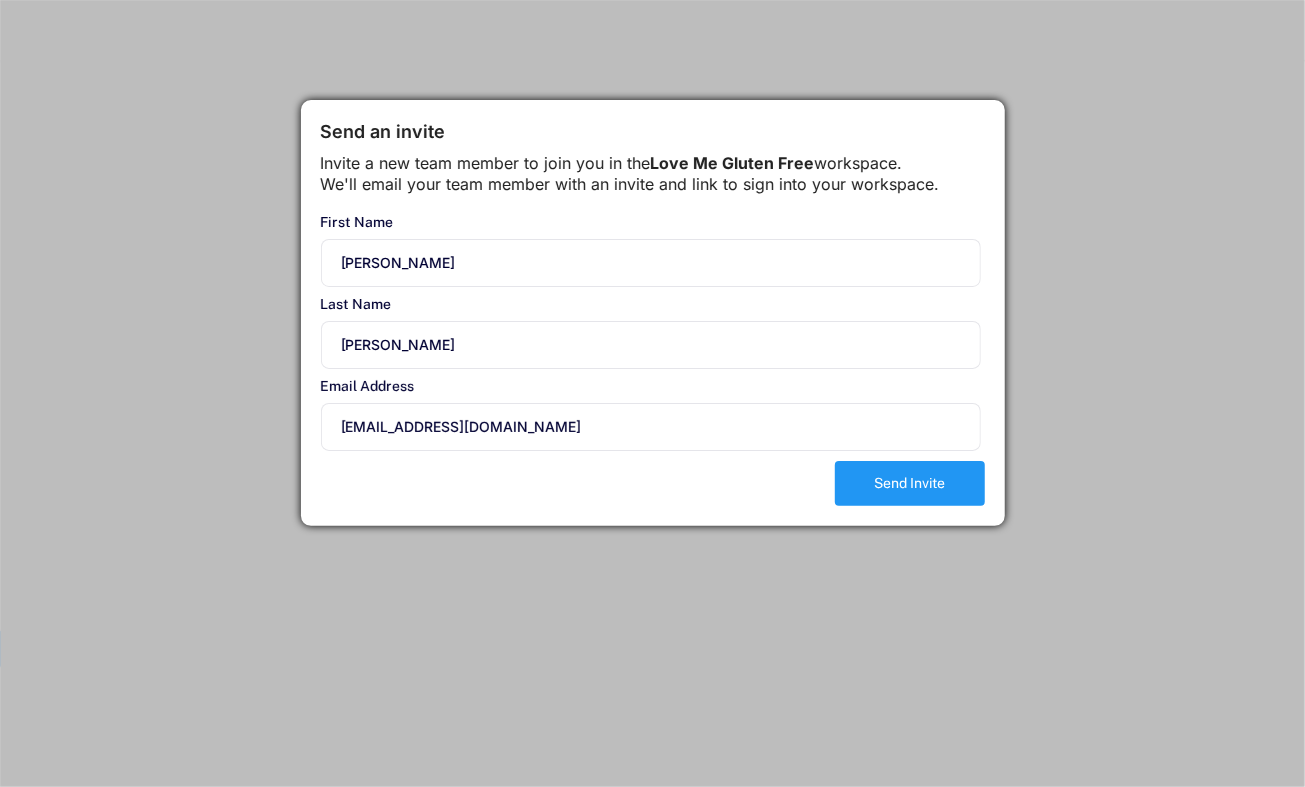type on "[EMAIL_ADDRESS][DOMAIN_NAME]" 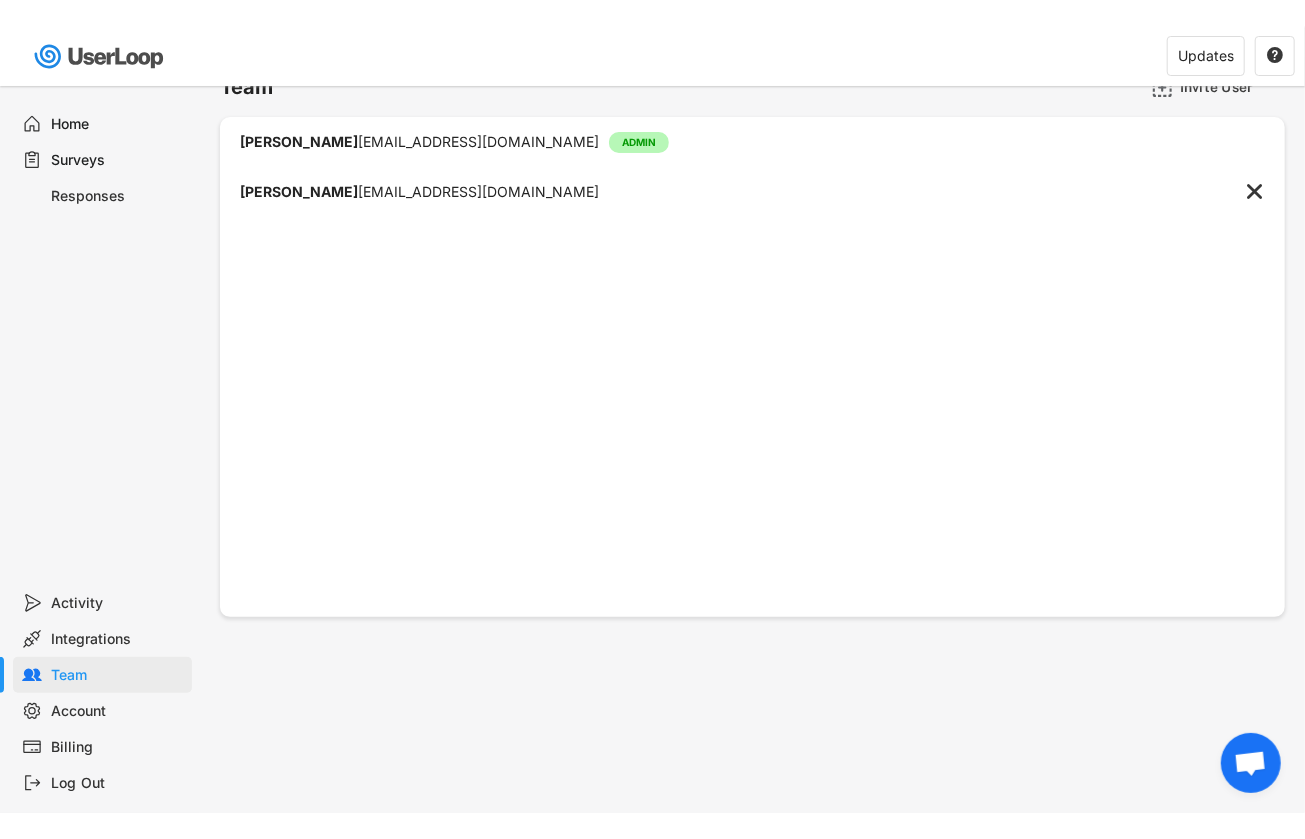 scroll, scrollTop: 0, scrollLeft: 0, axis: both 